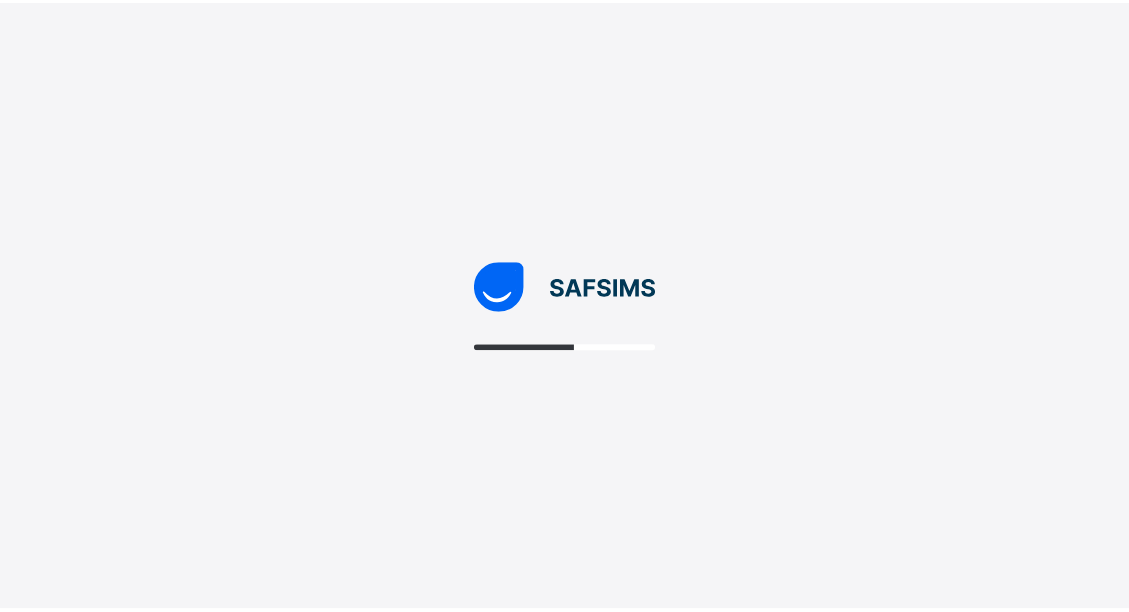 scroll, scrollTop: 0, scrollLeft: 0, axis: both 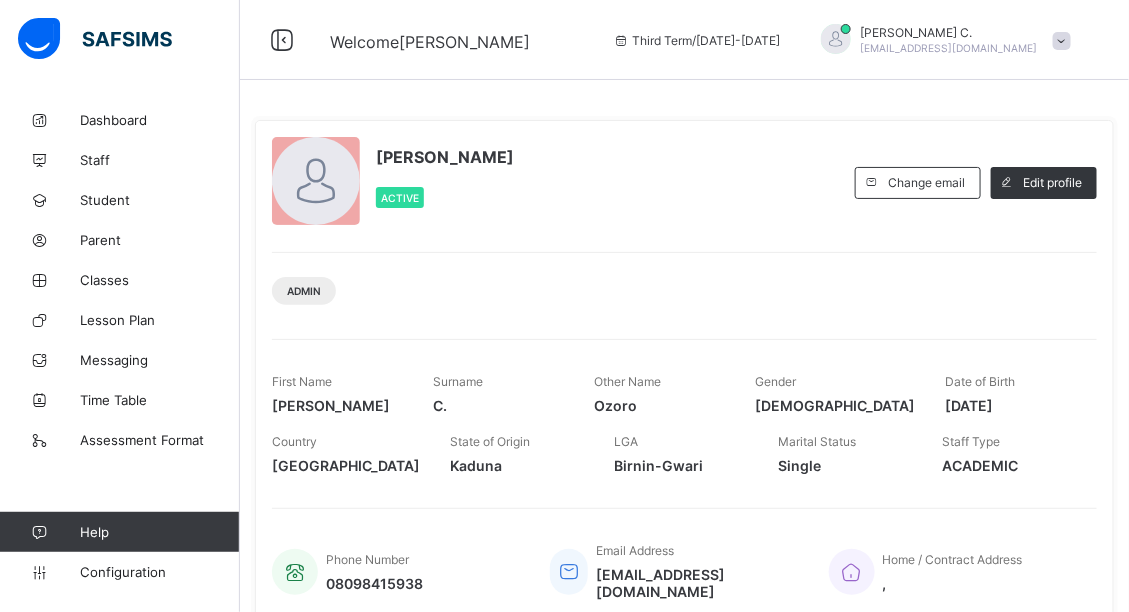 click on "[PERSON_NAME] [EMAIL_ADDRESS][DOMAIN_NAME]" at bounding box center [941, 40] 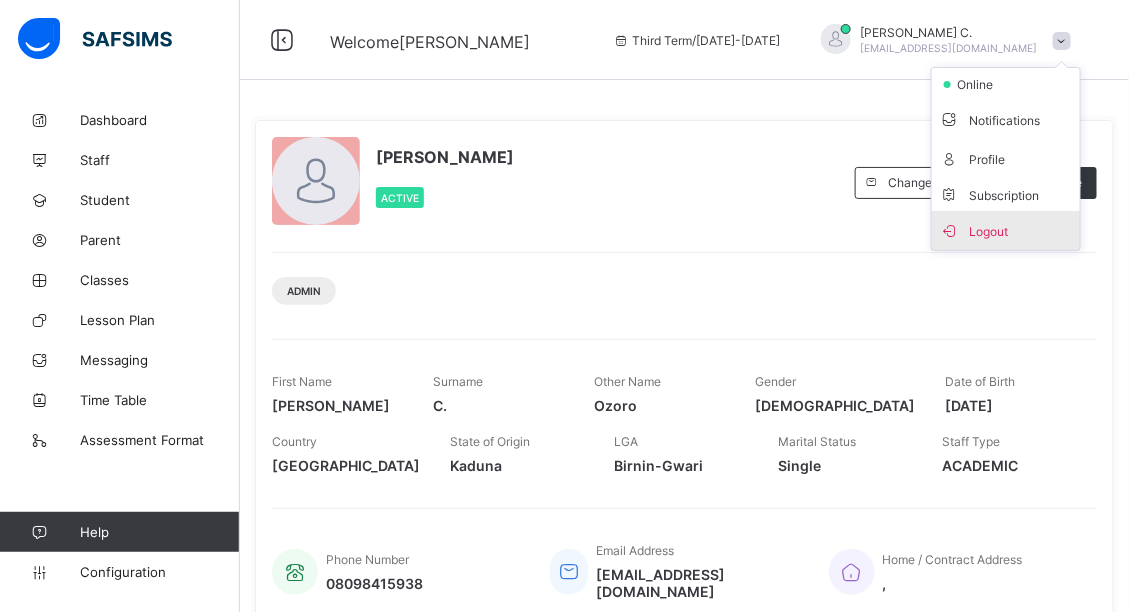 click on "Logout" at bounding box center (1006, 230) 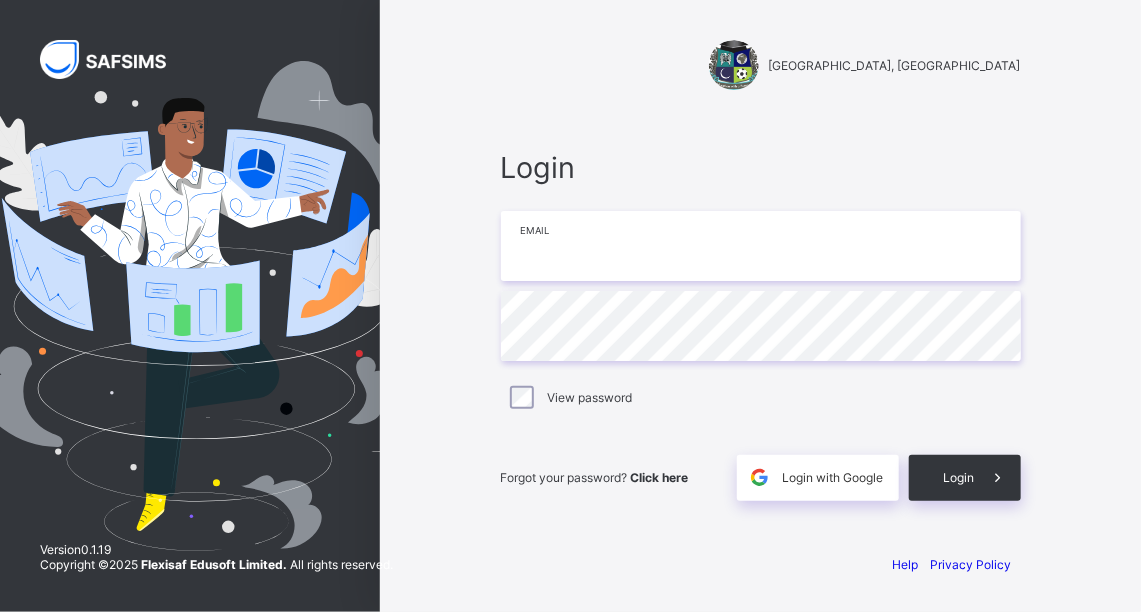 click at bounding box center [761, 246] 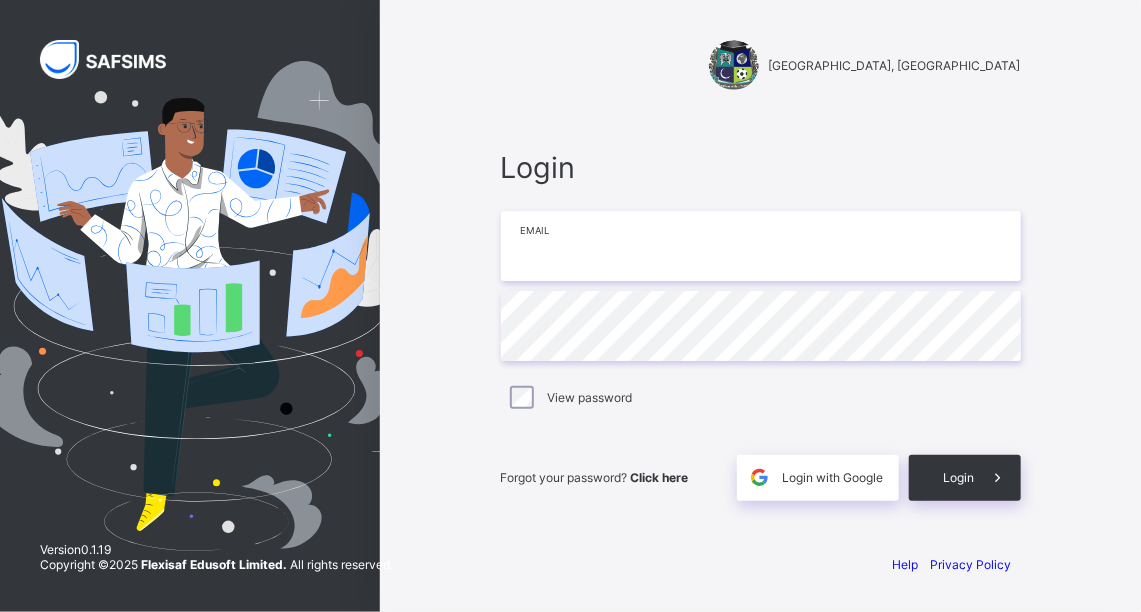 type on "**********" 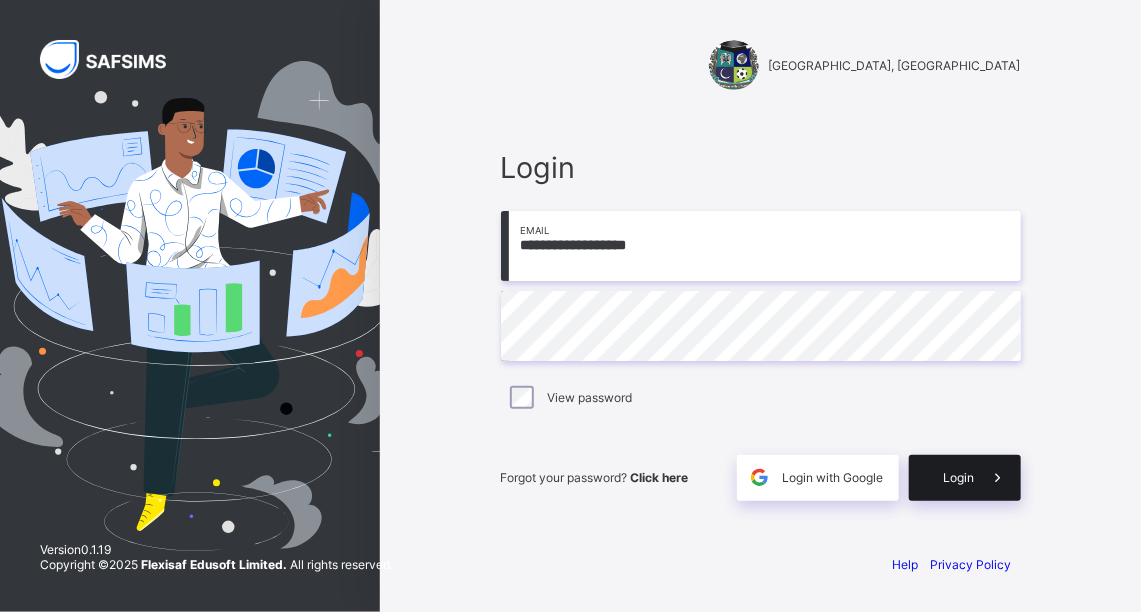 click on "Login" at bounding box center [965, 478] 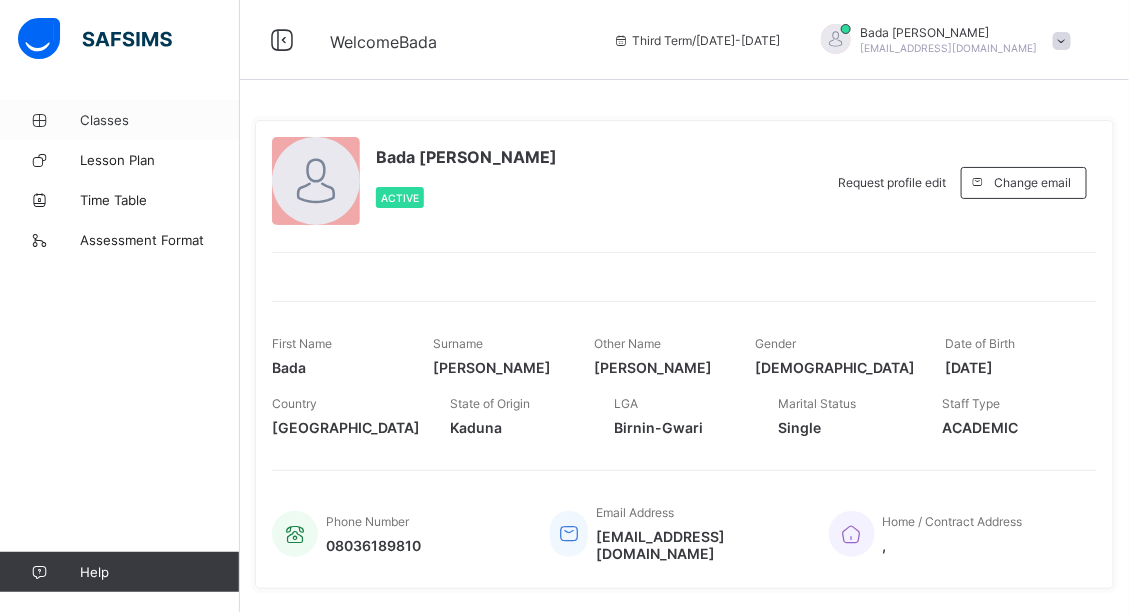 click on "Classes" at bounding box center [160, 120] 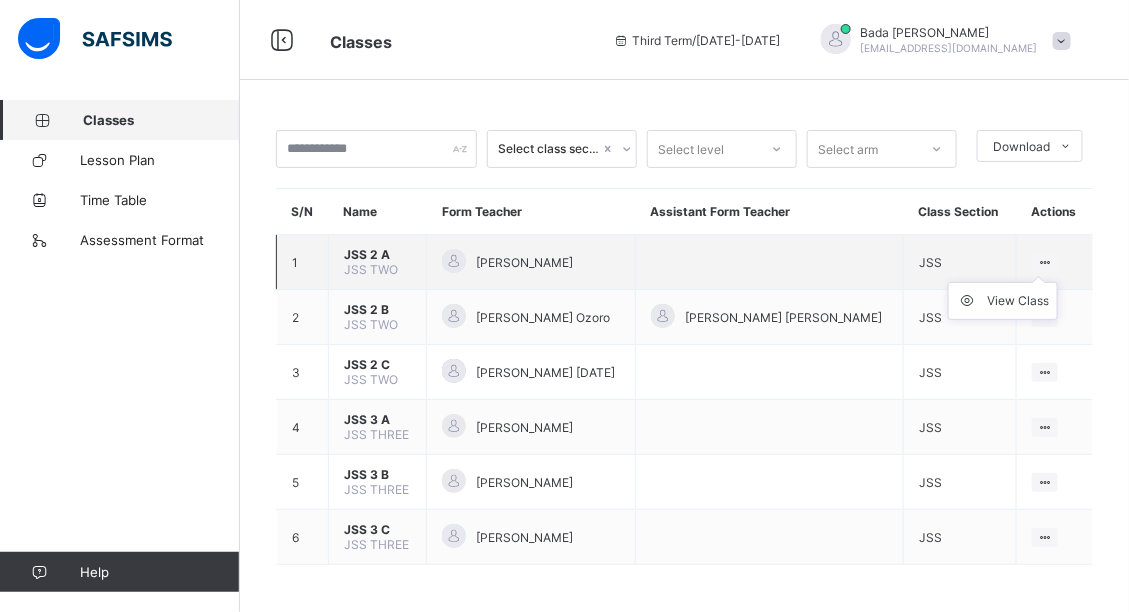 click on "View Class" at bounding box center (1003, 301) 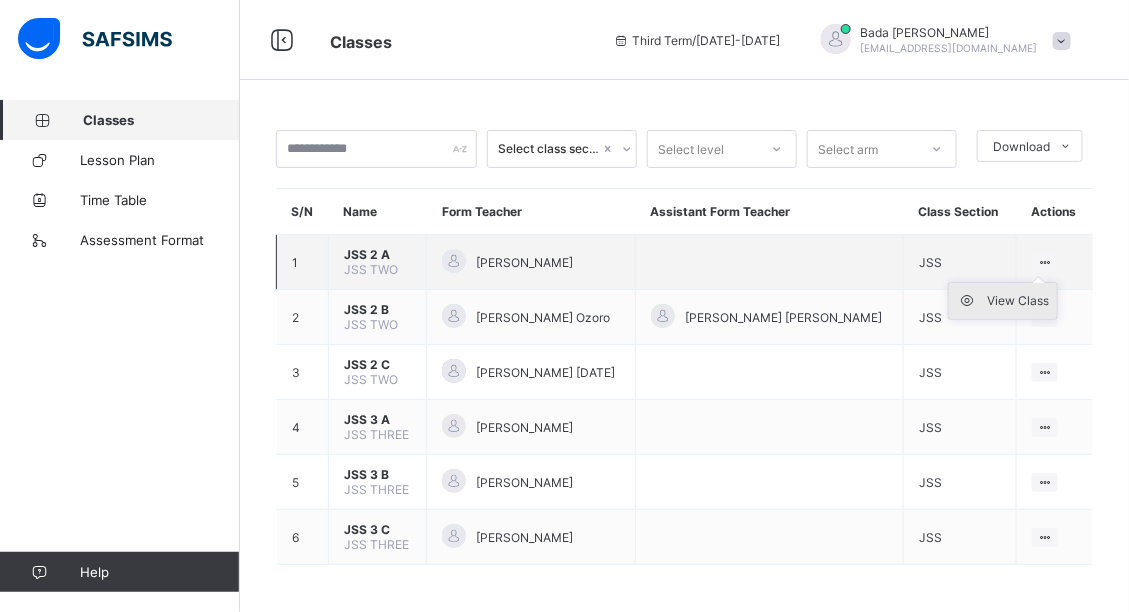 click on "View Class" at bounding box center [1018, 301] 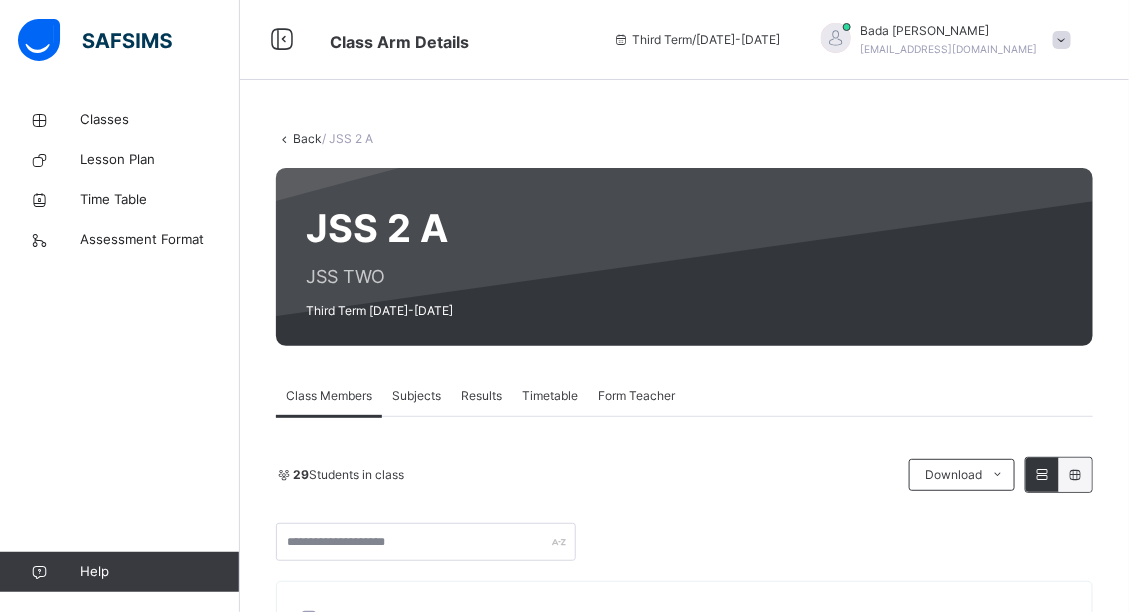 click on "Subjects" at bounding box center (416, 396) 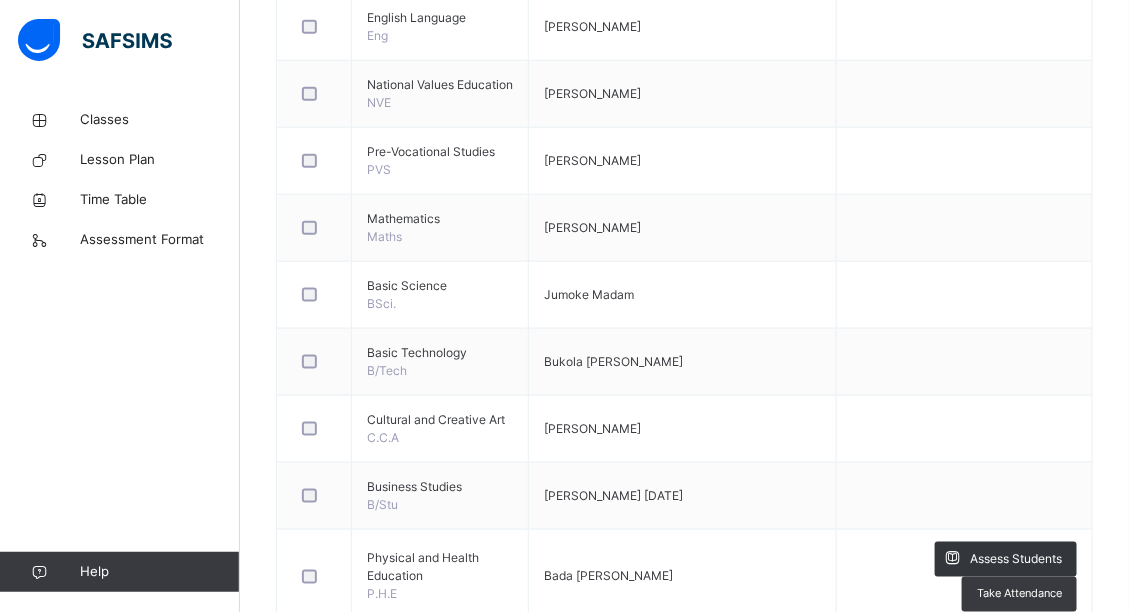 scroll, scrollTop: 640, scrollLeft: 0, axis: vertical 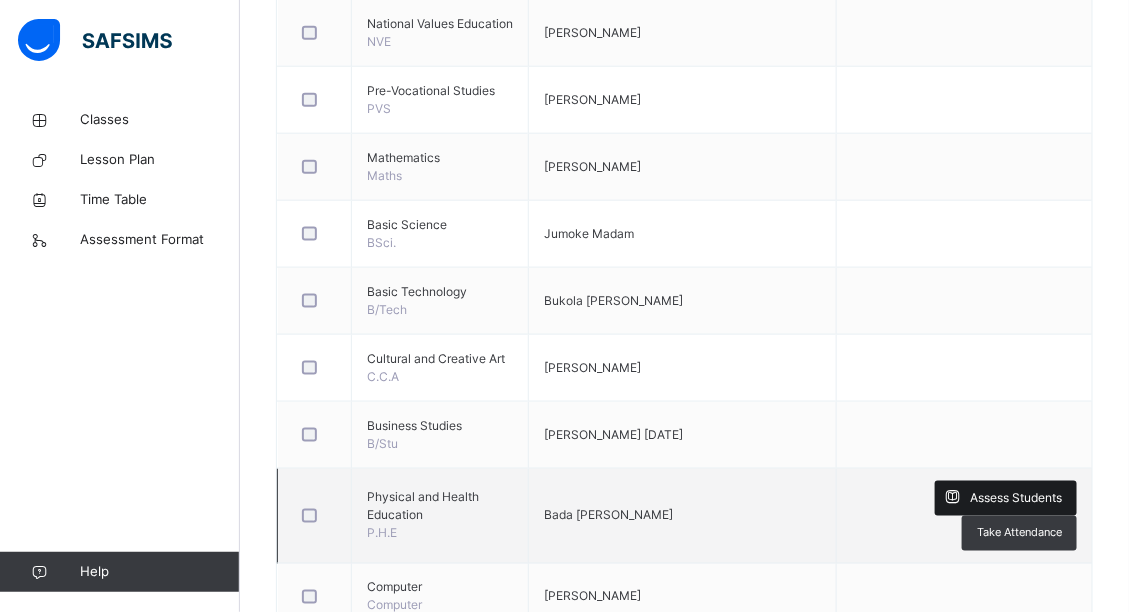 click on "Assess Students" at bounding box center (1016, 499) 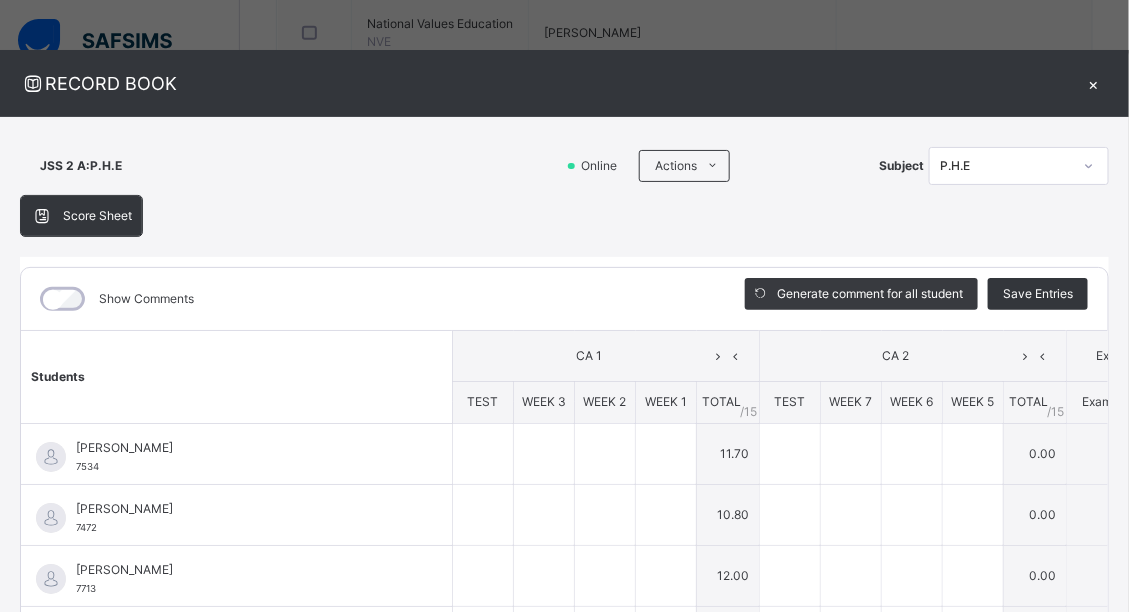 type on "**" 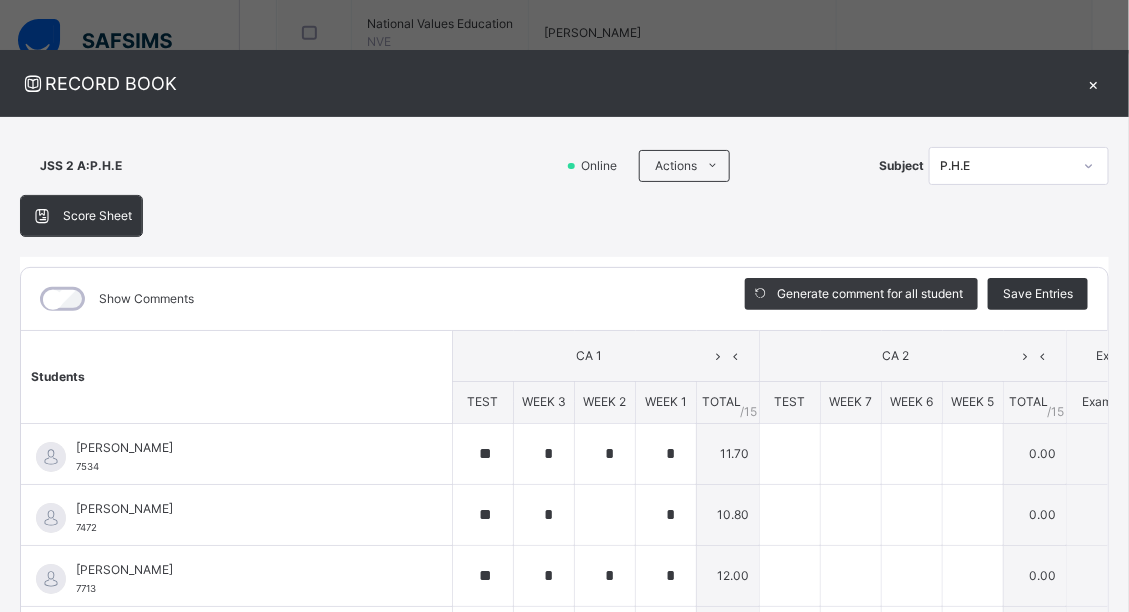 type on "**" 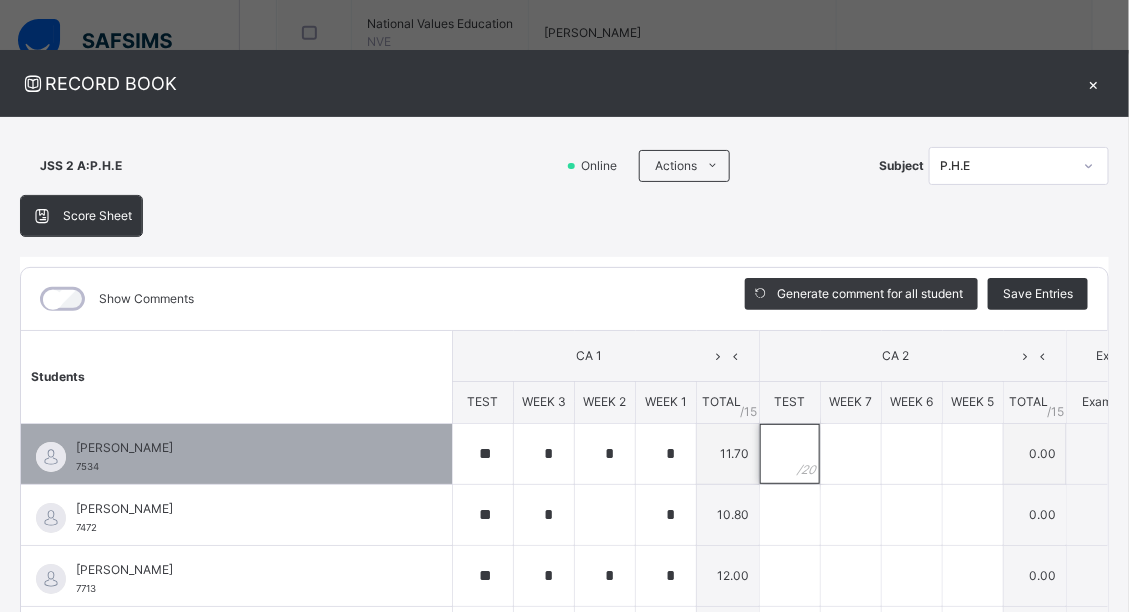 click at bounding box center (790, 454) 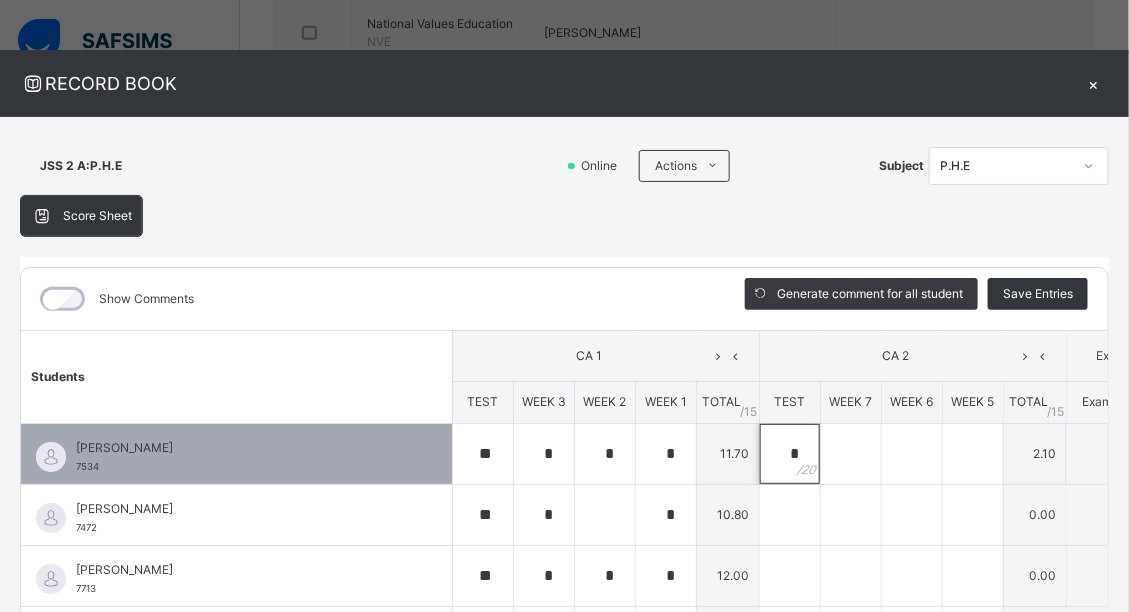 type on "*" 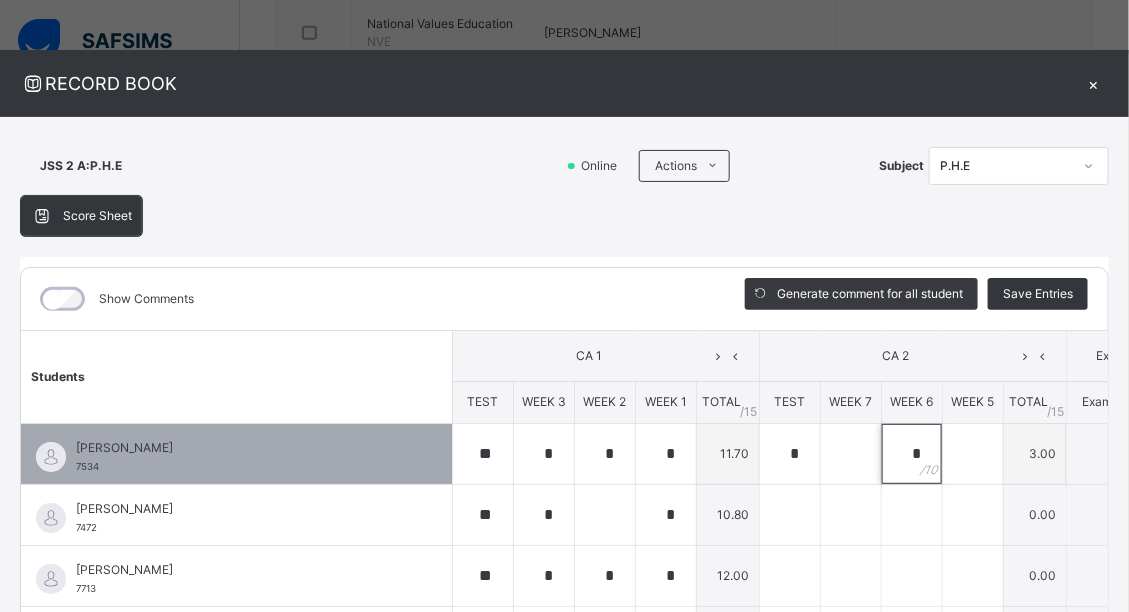 type on "*" 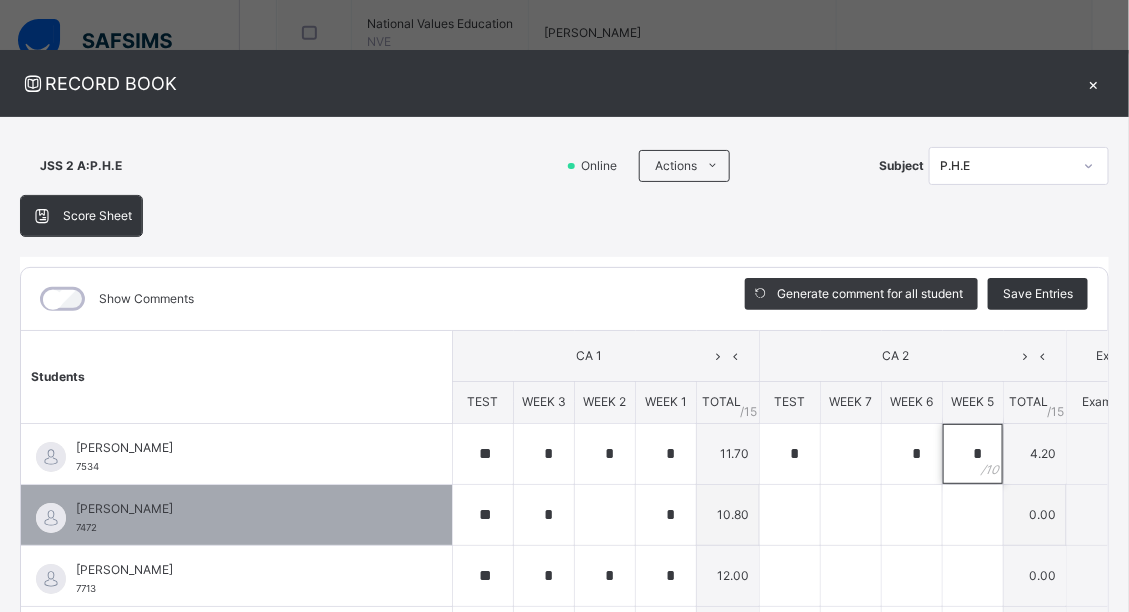 type on "*" 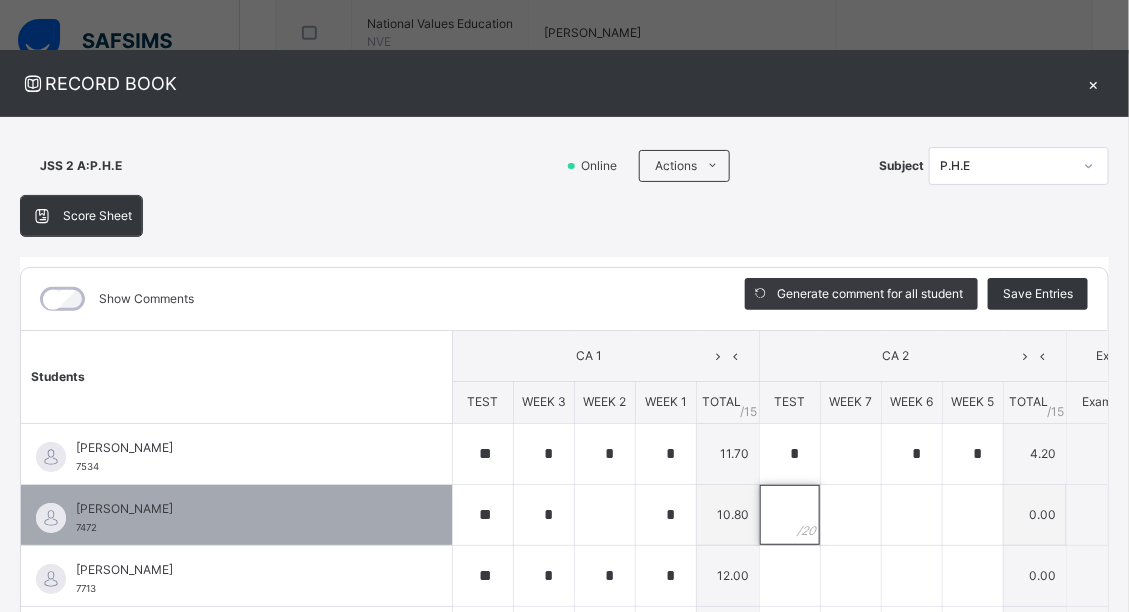 click at bounding box center (790, 515) 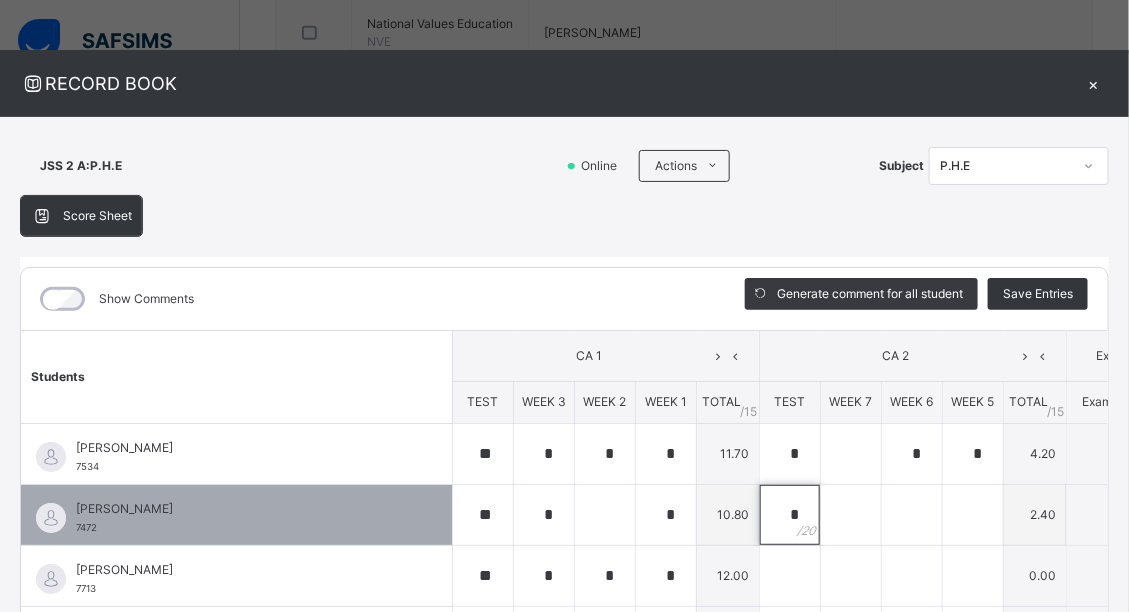 type on "*" 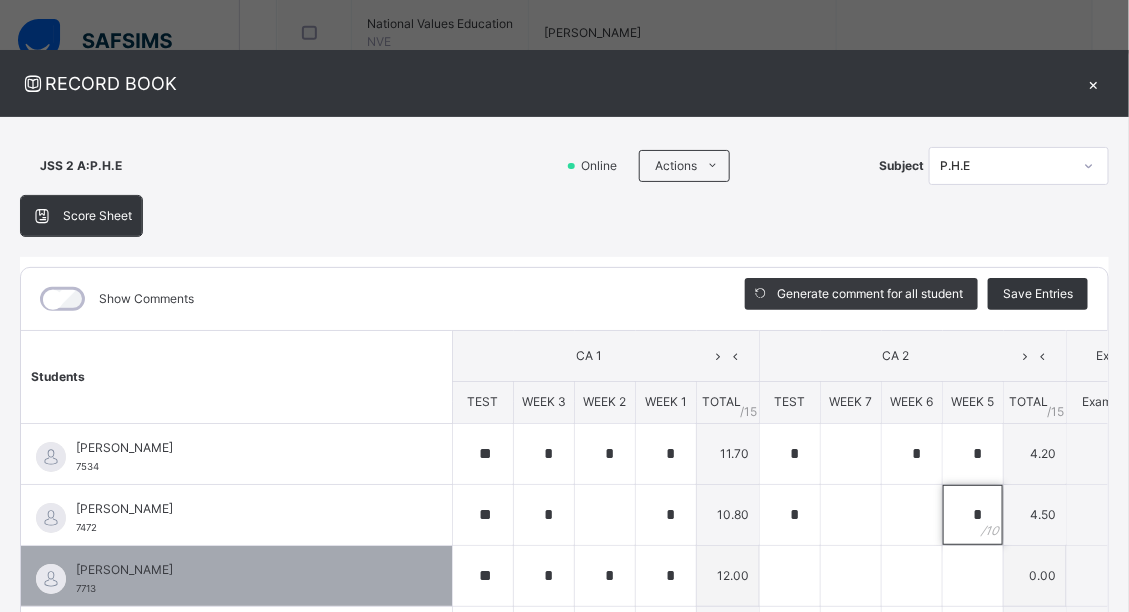 type on "*" 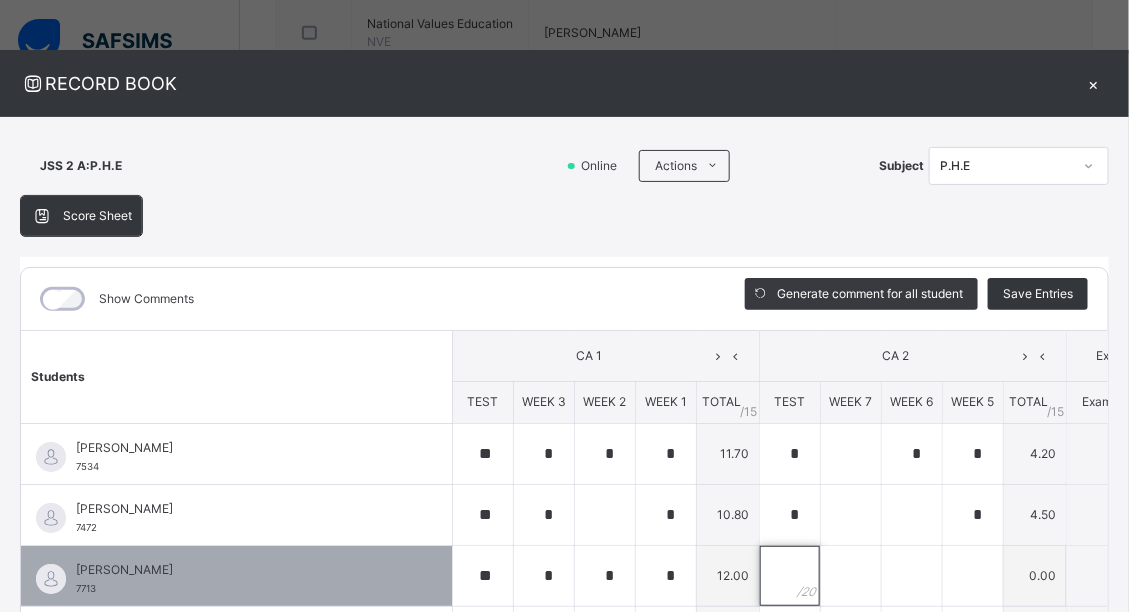 click at bounding box center [790, 576] 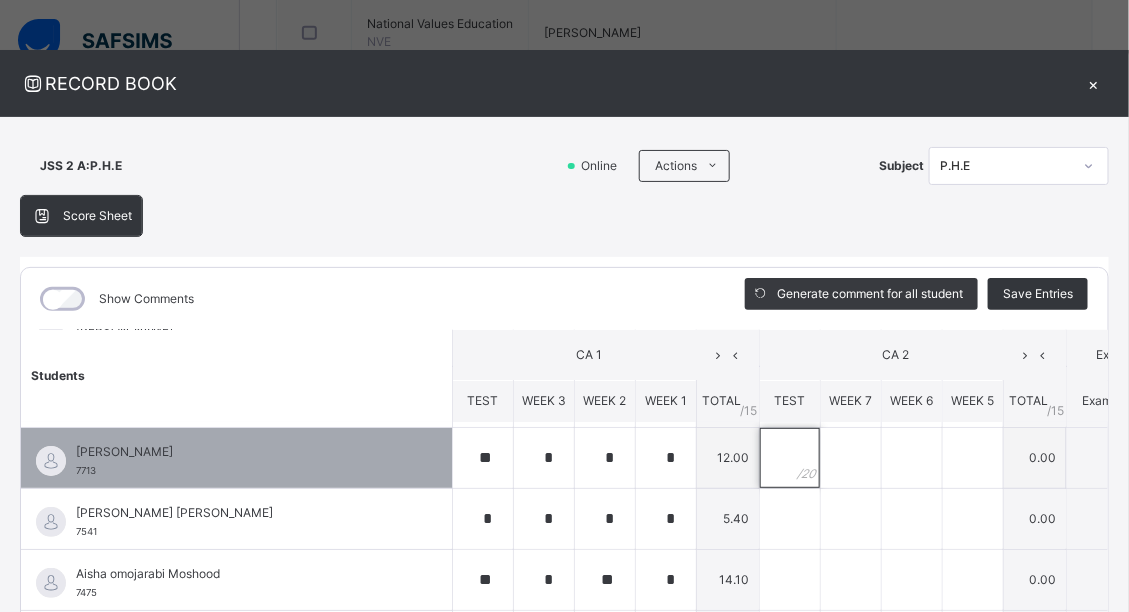 scroll, scrollTop: 80, scrollLeft: 0, axis: vertical 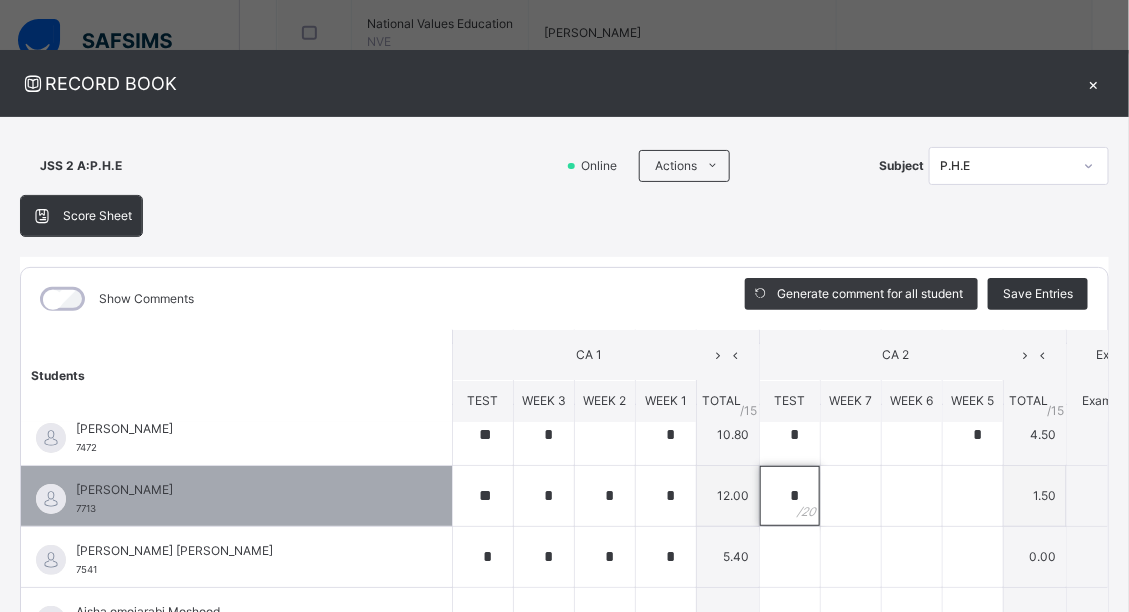 type on "*" 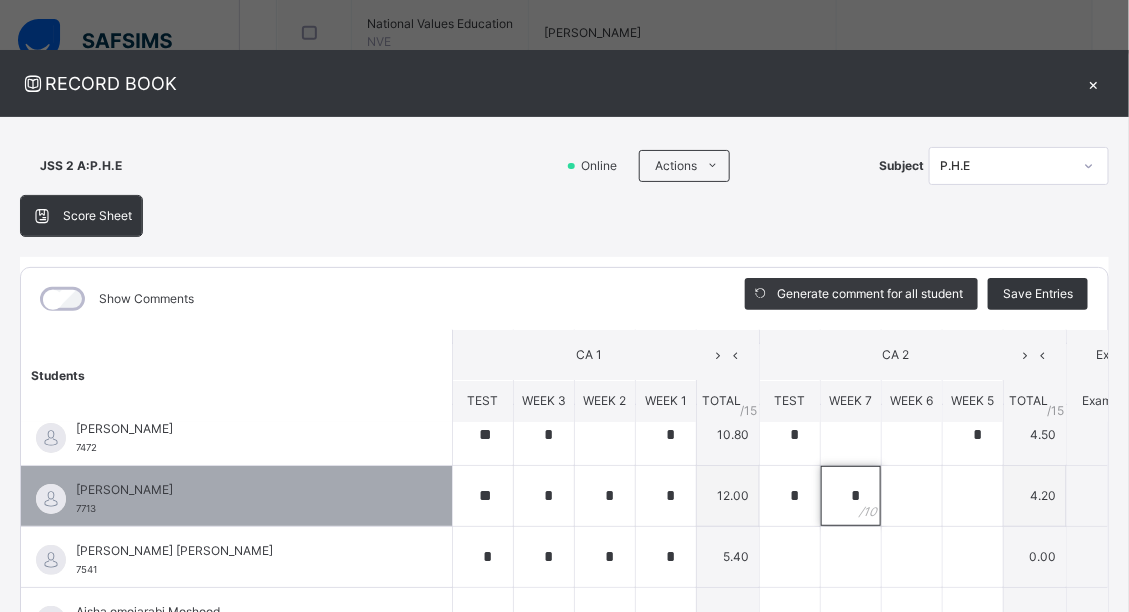 type on "*" 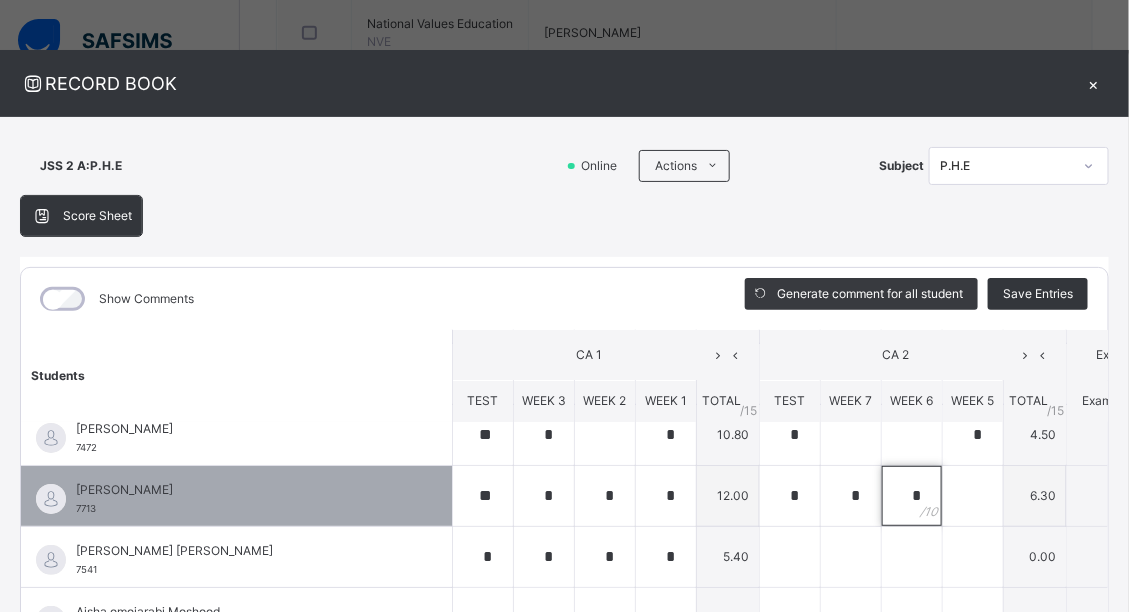 type on "*" 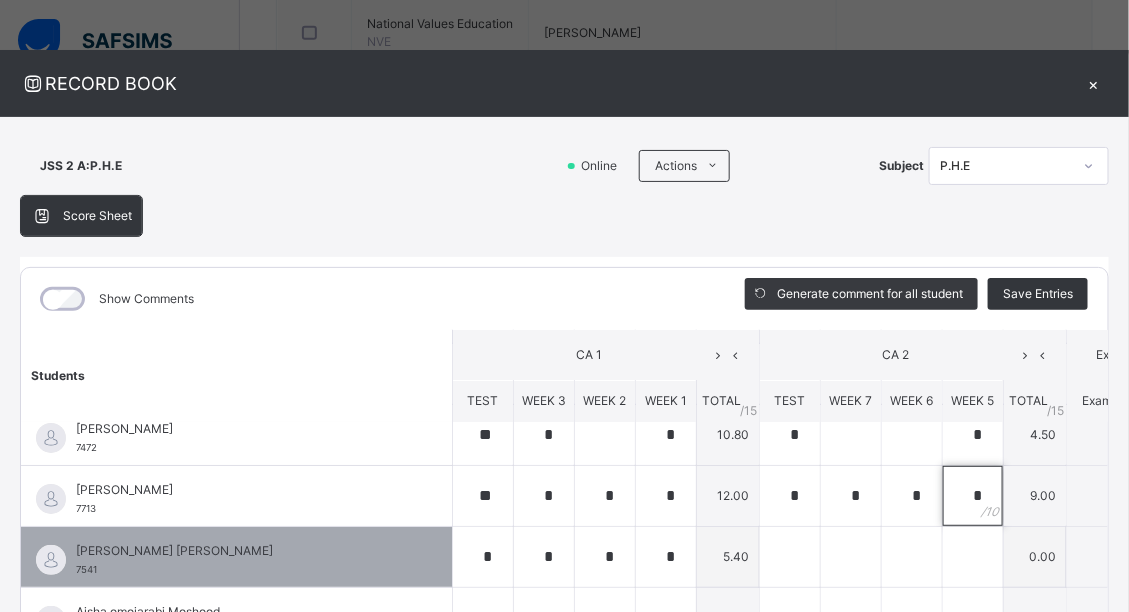 type on "*" 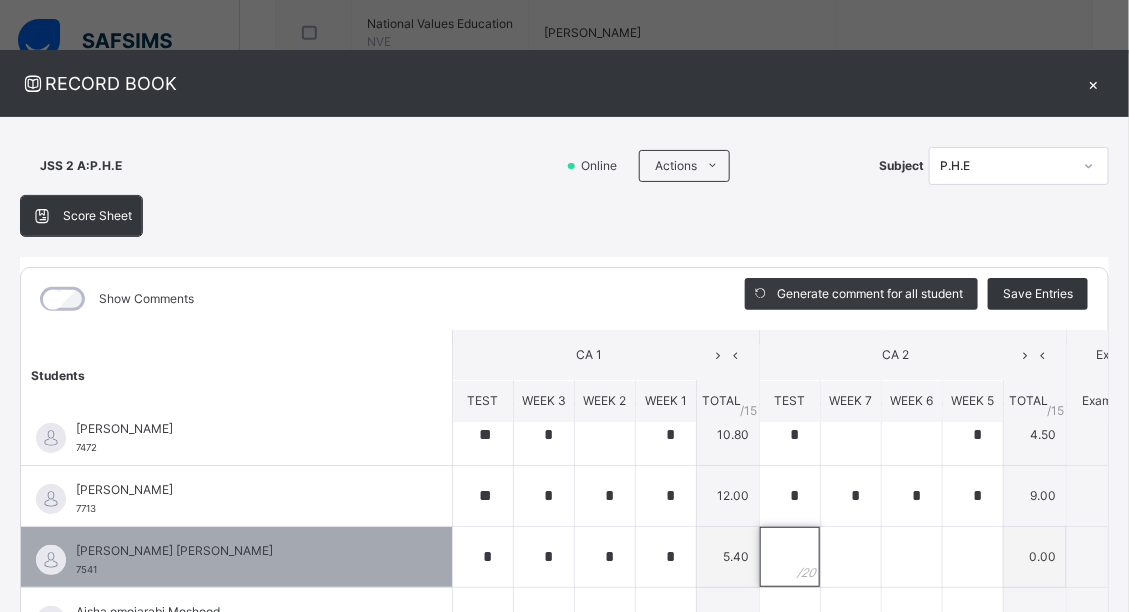click at bounding box center [790, 557] 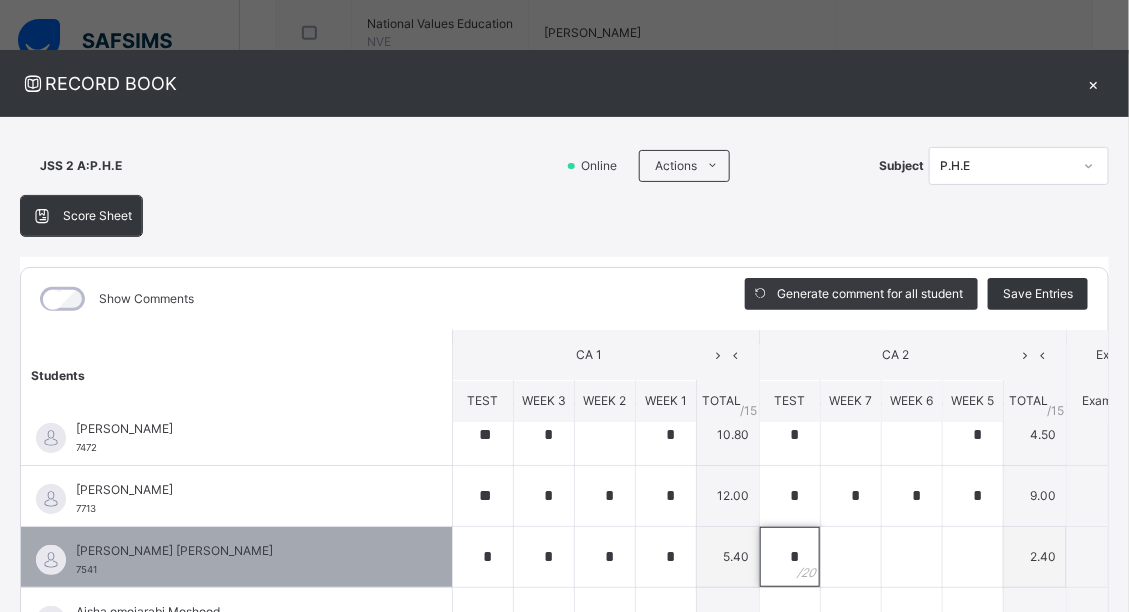 type on "*" 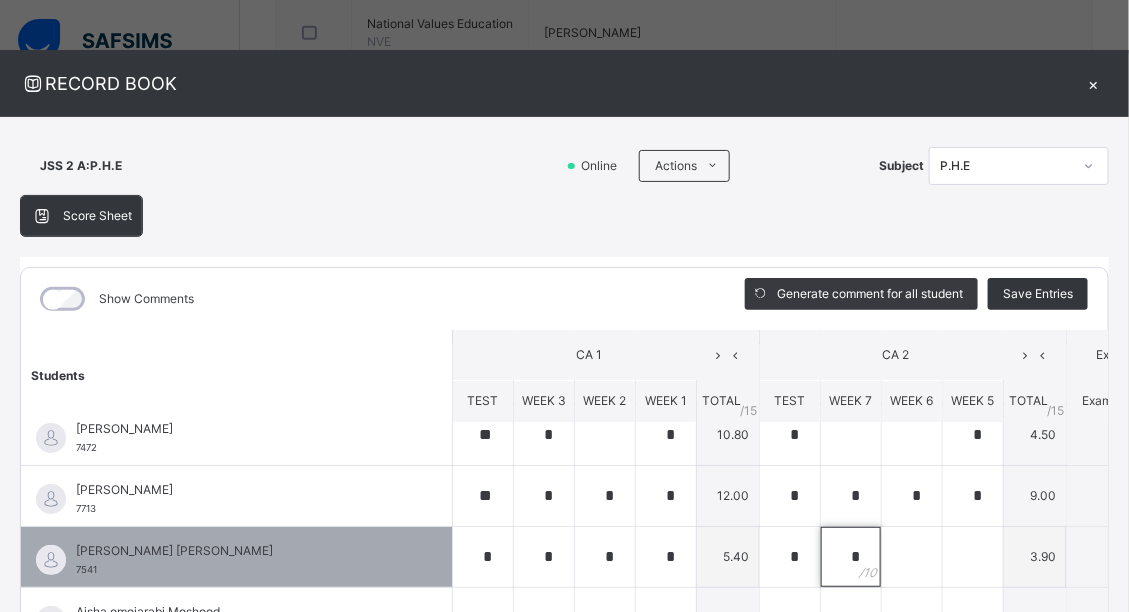 type on "*" 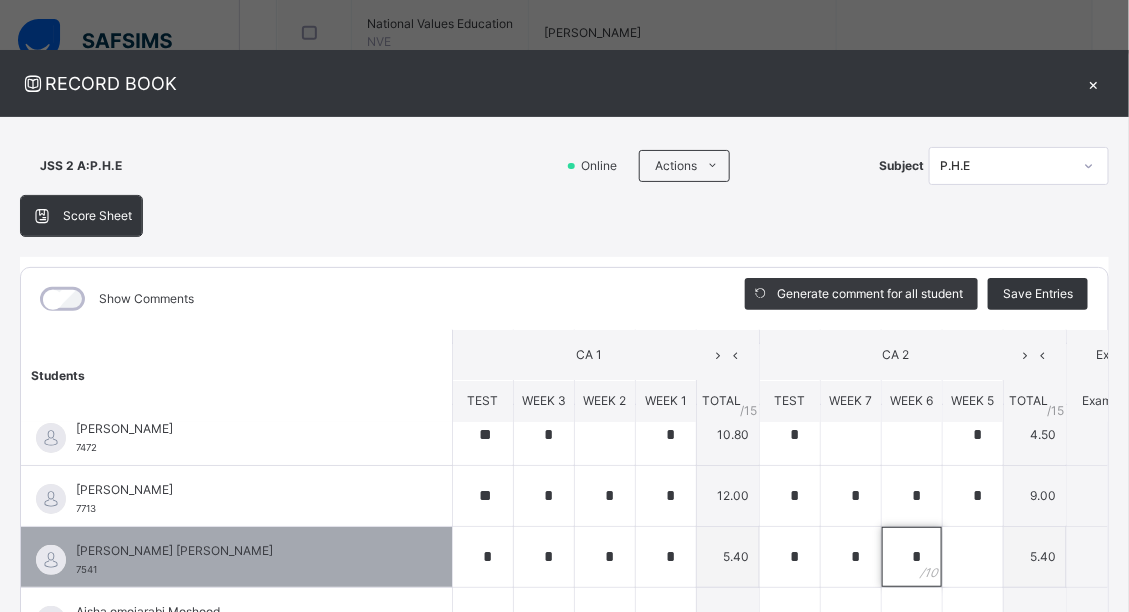 type on "*" 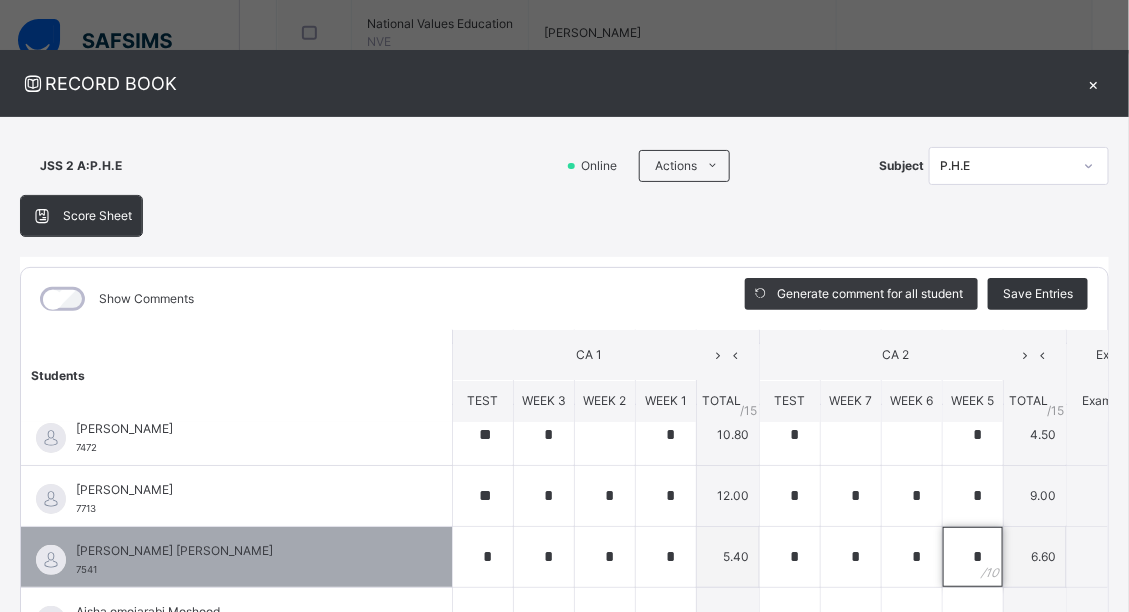scroll, scrollTop: 160, scrollLeft: 0, axis: vertical 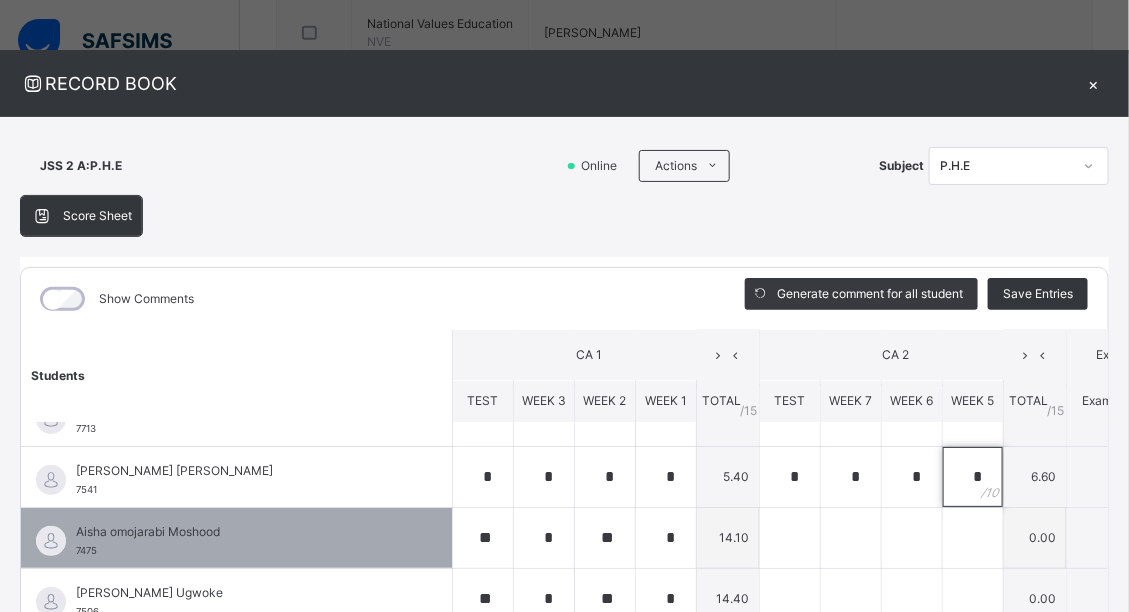 type on "*" 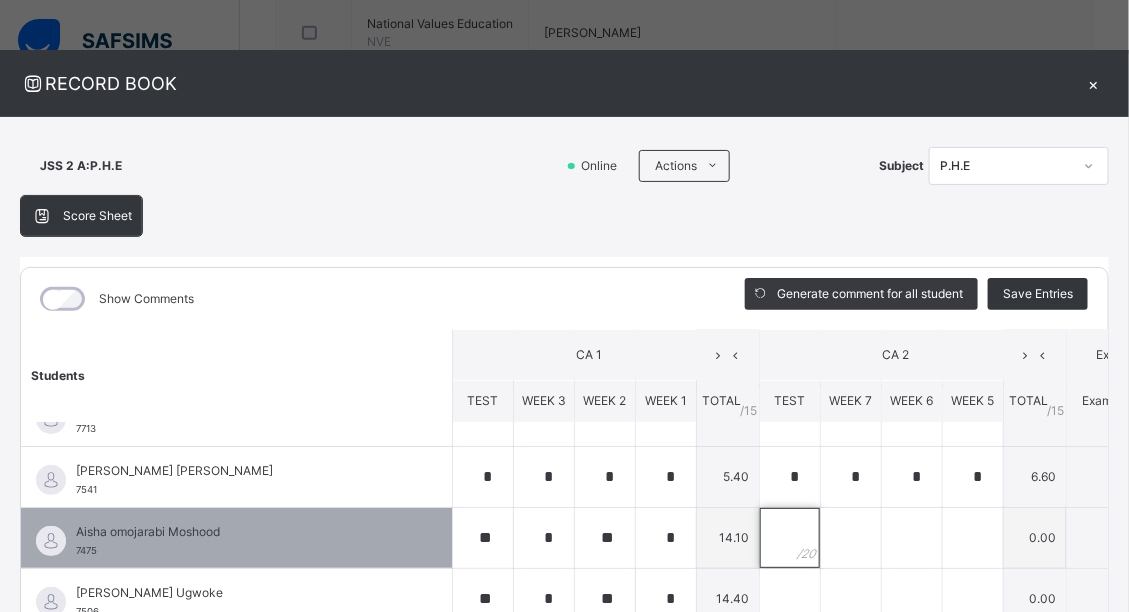 click at bounding box center [790, 538] 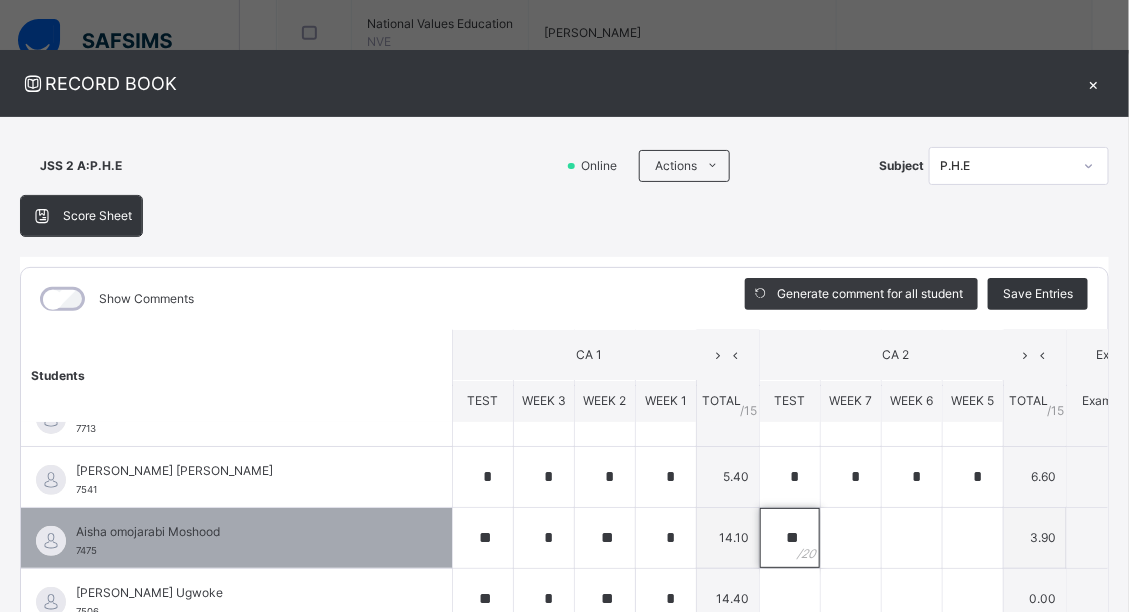 type on "**" 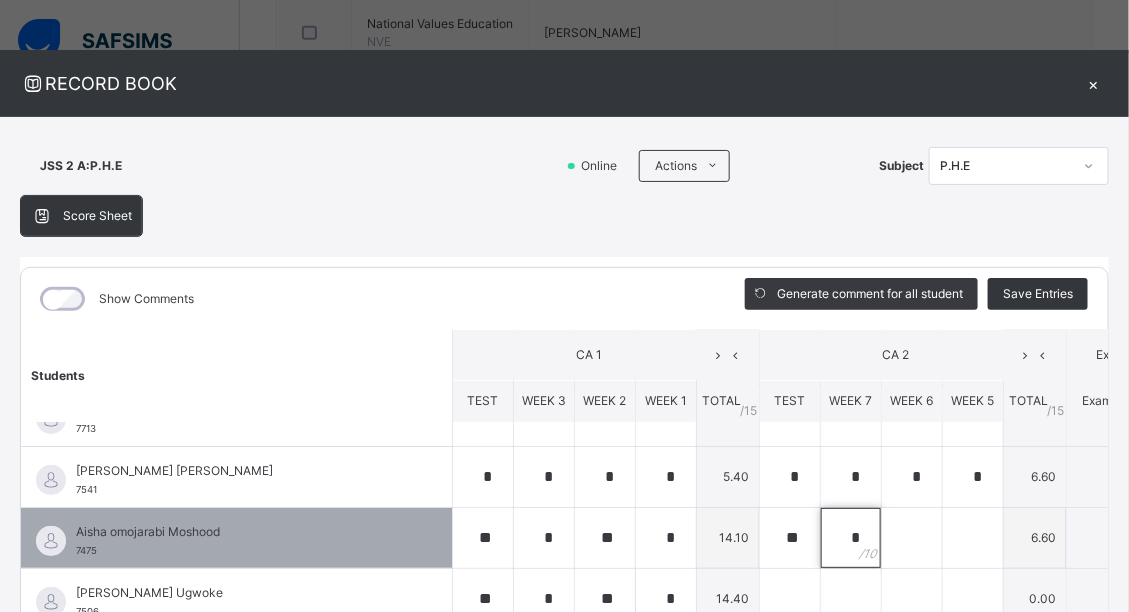 type on "*" 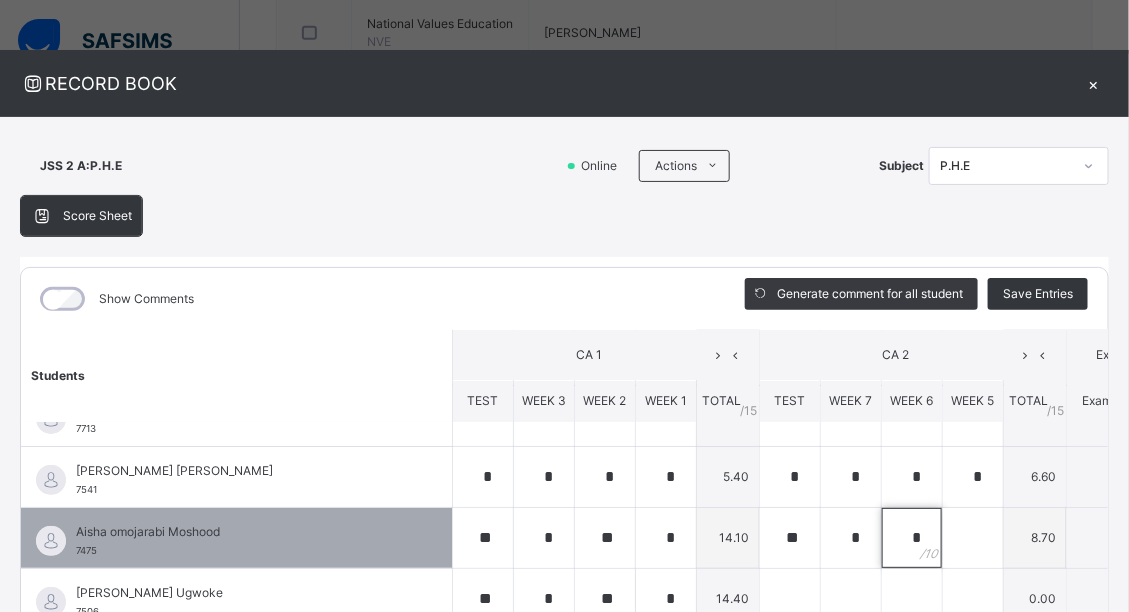 type on "*" 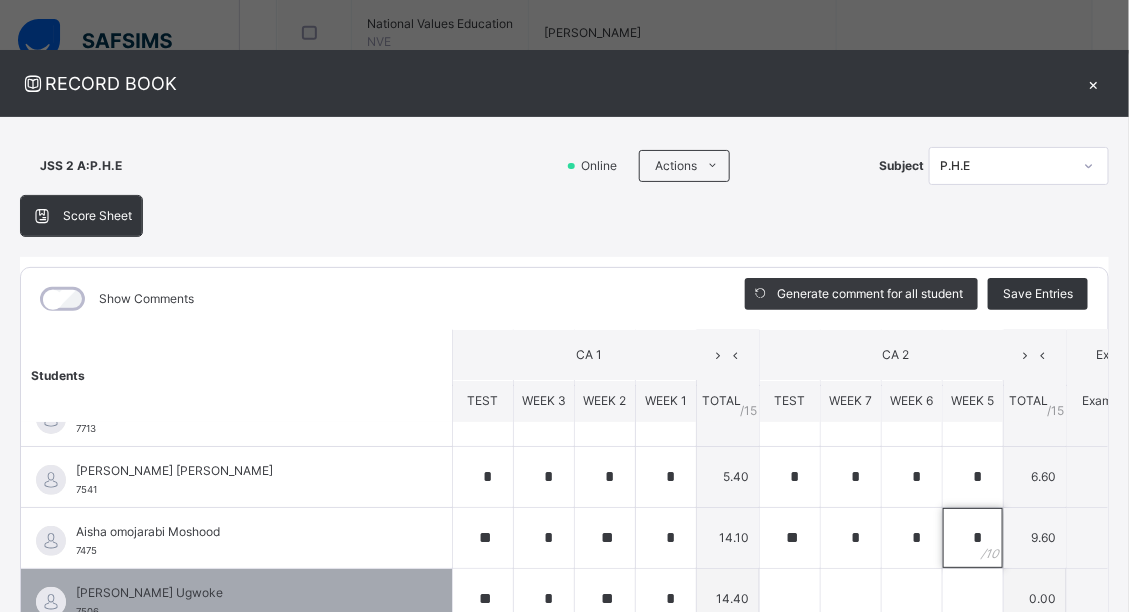 type on "*" 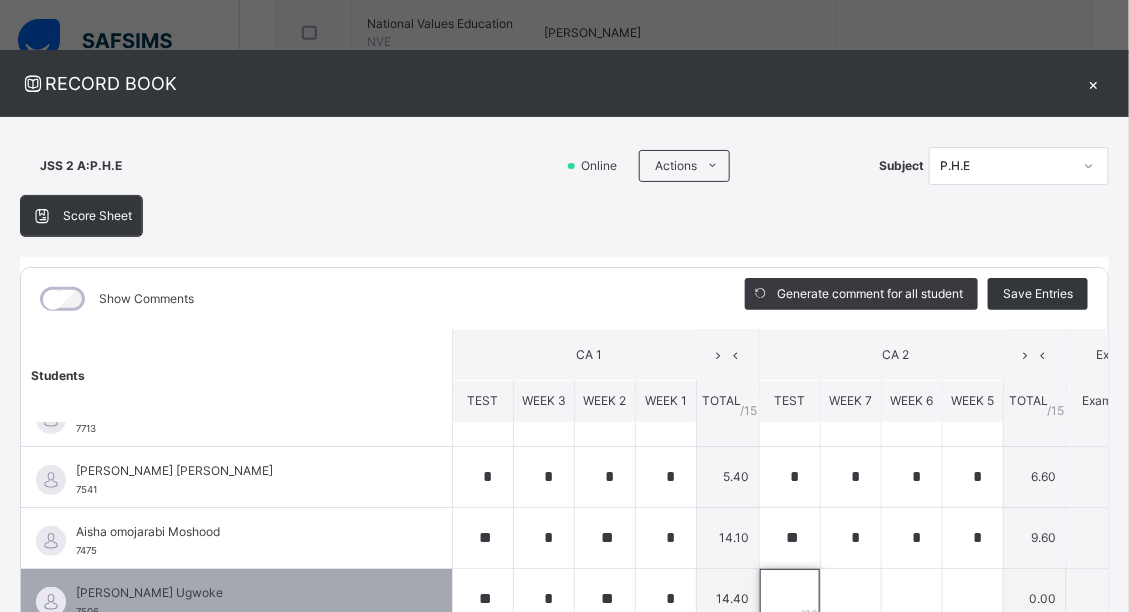 click at bounding box center (790, 599) 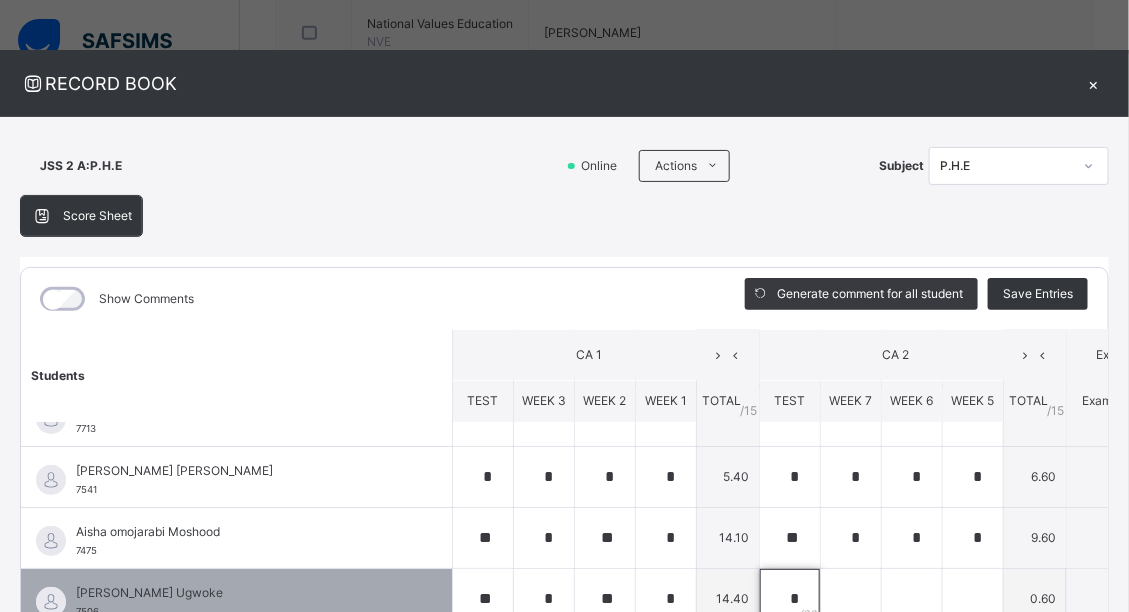 scroll, scrollTop: 5, scrollLeft: 0, axis: vertical 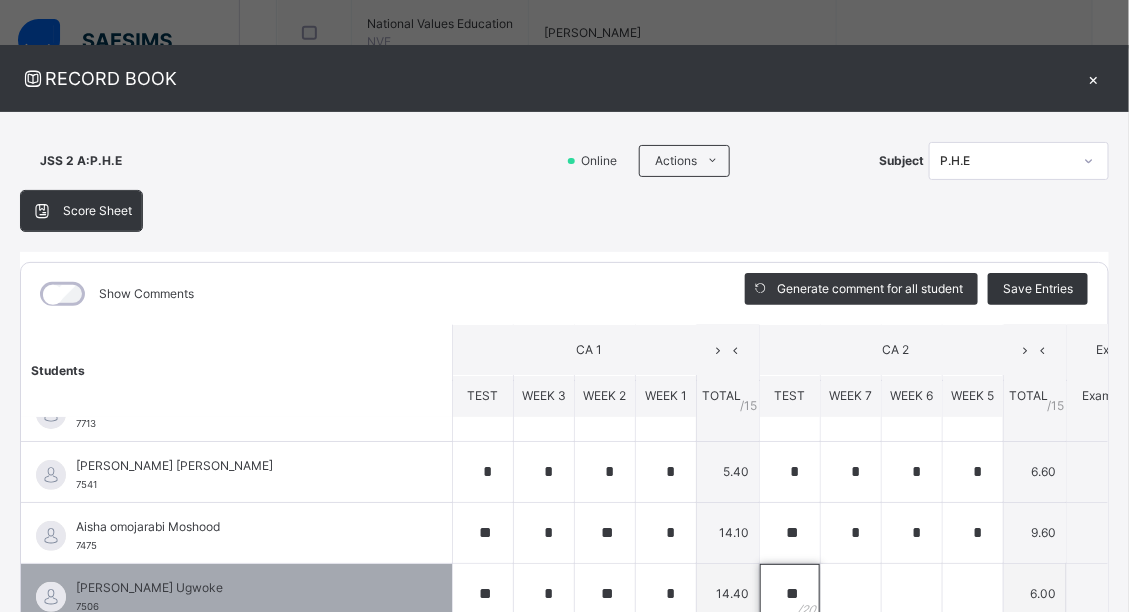 type on "**" 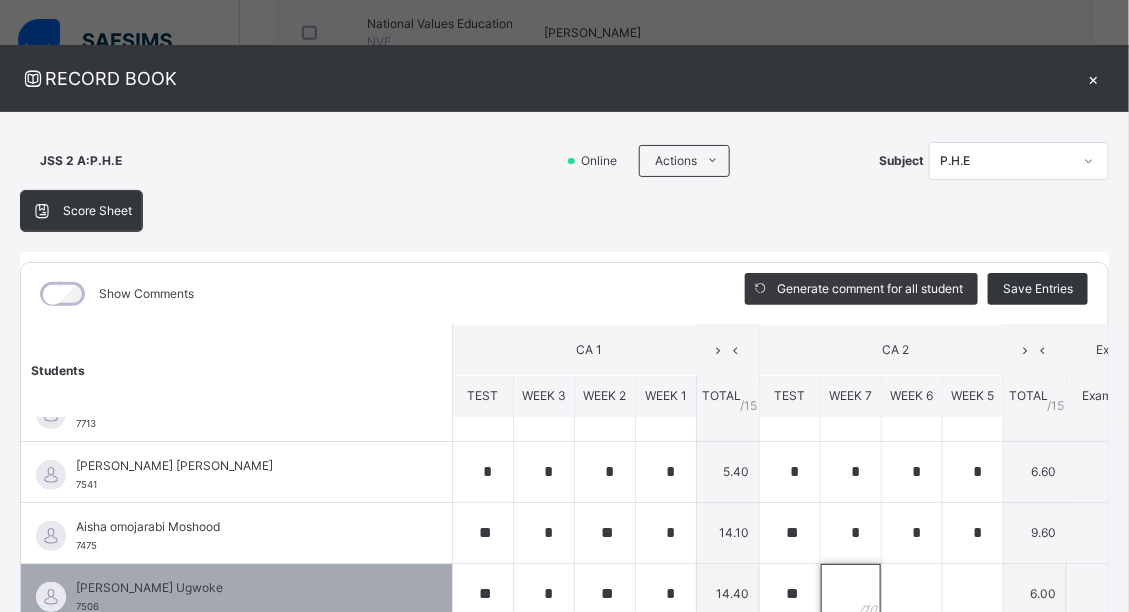scroll, scrollTop: 25, scrollLeft: 0, axis: vertical 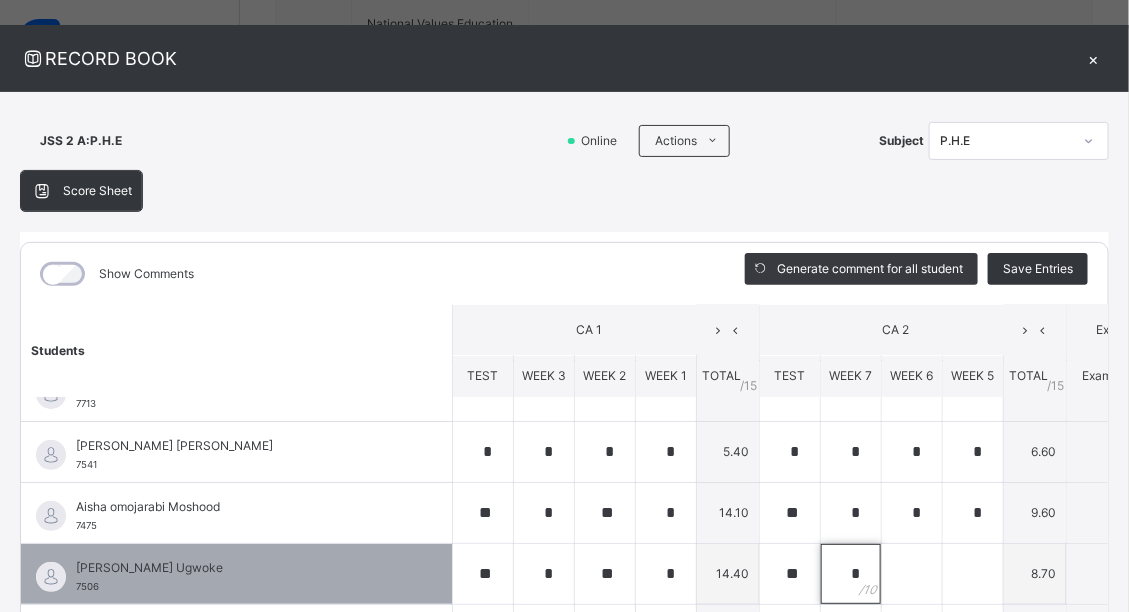type on "*" 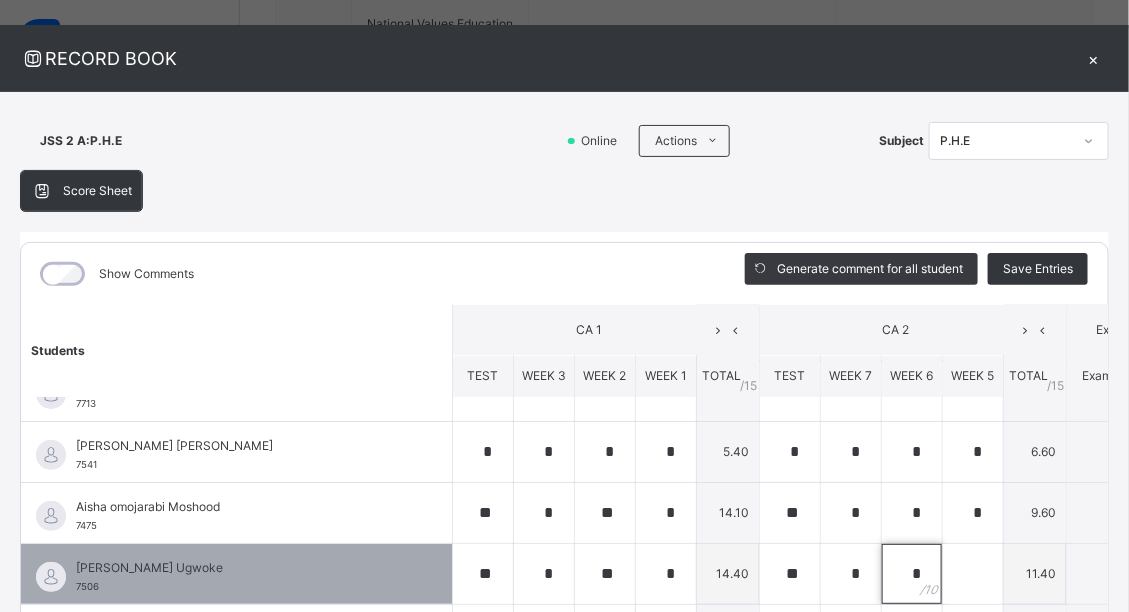 type on "*" 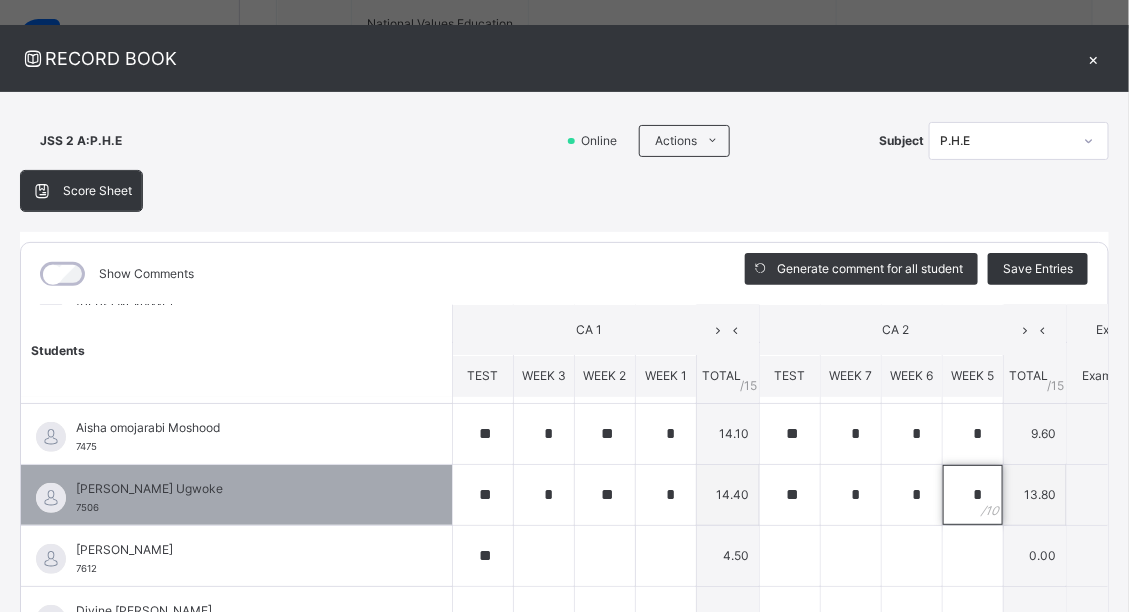 scroll, scrollTop: 320, scrollLeft: 0, axis: vertical 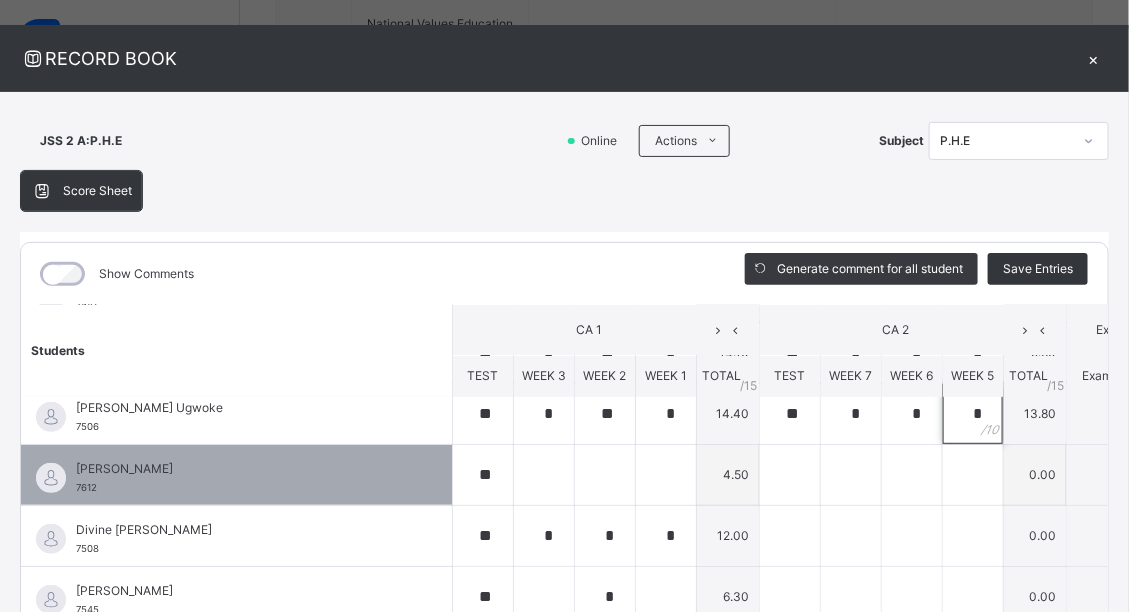 type on "*" 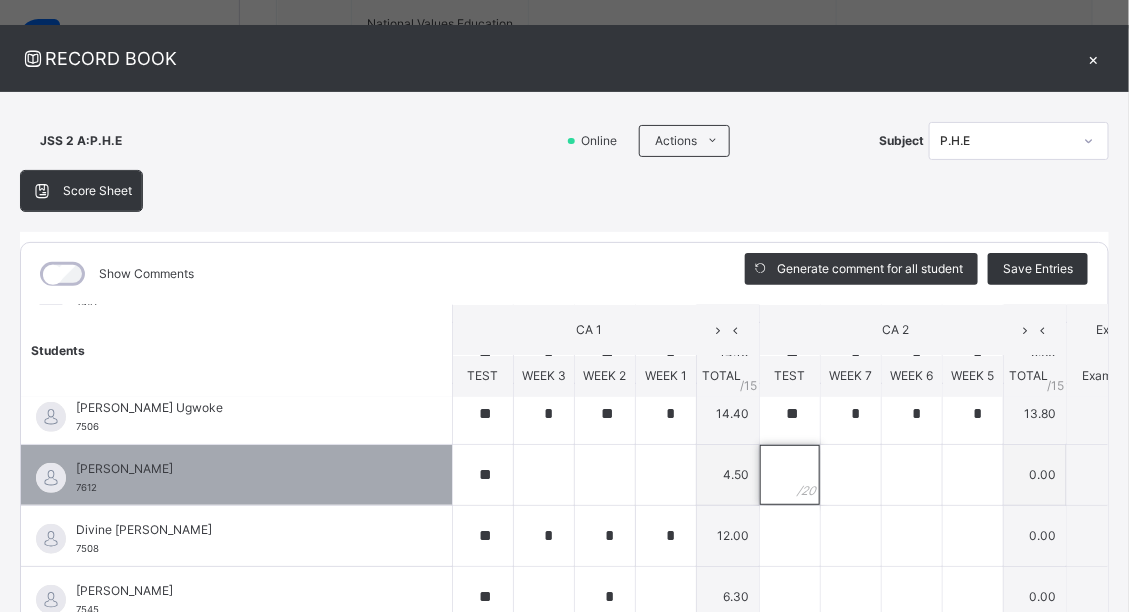 click at bounding box center [790, 475] 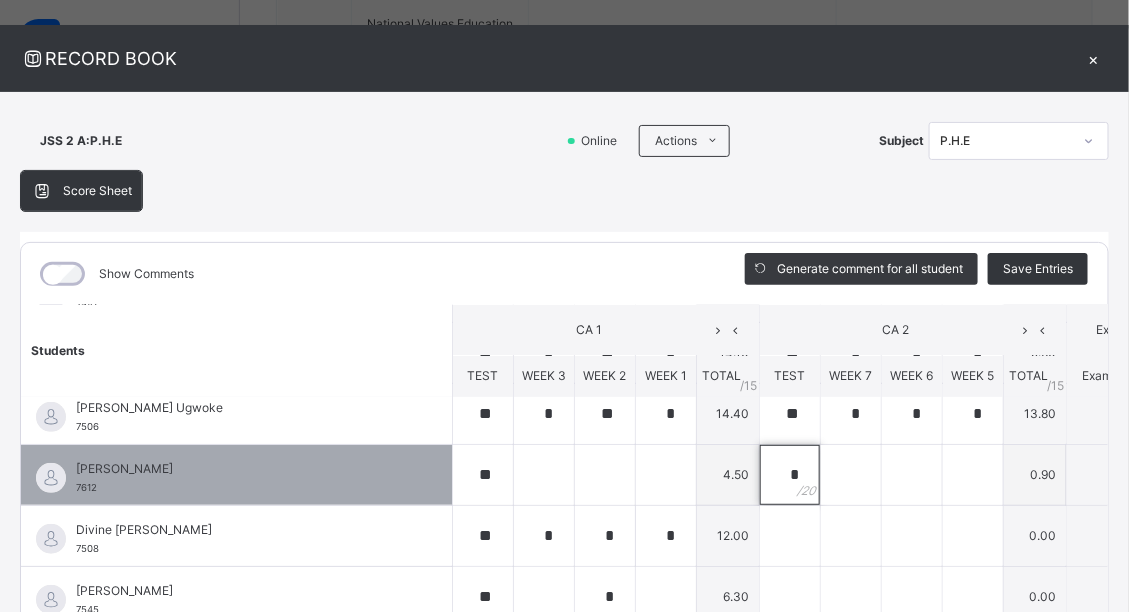 type on "*" 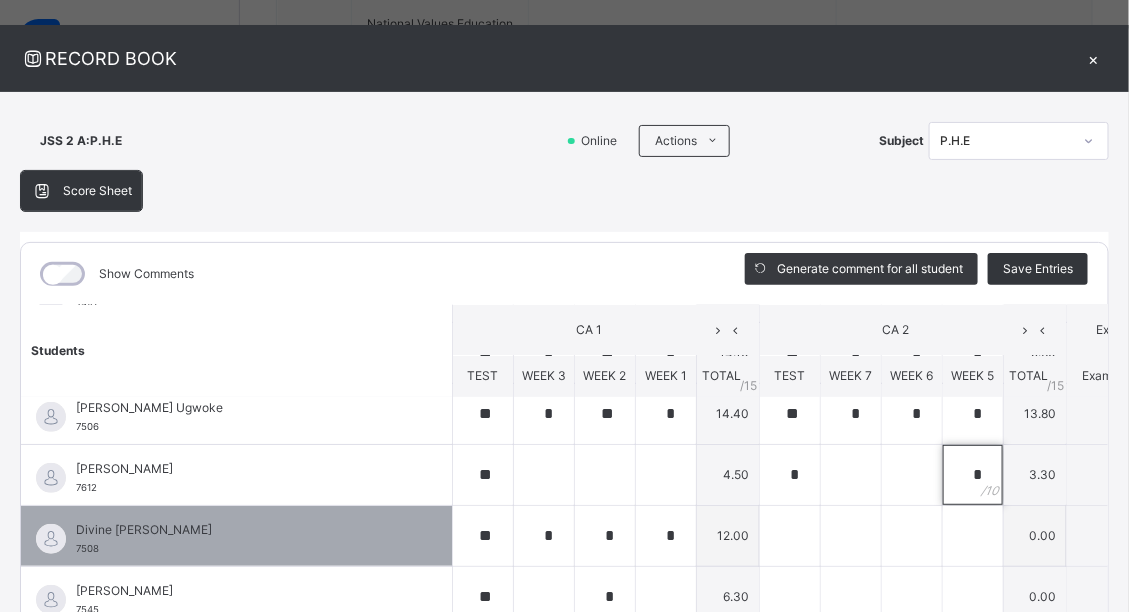 type on "*" 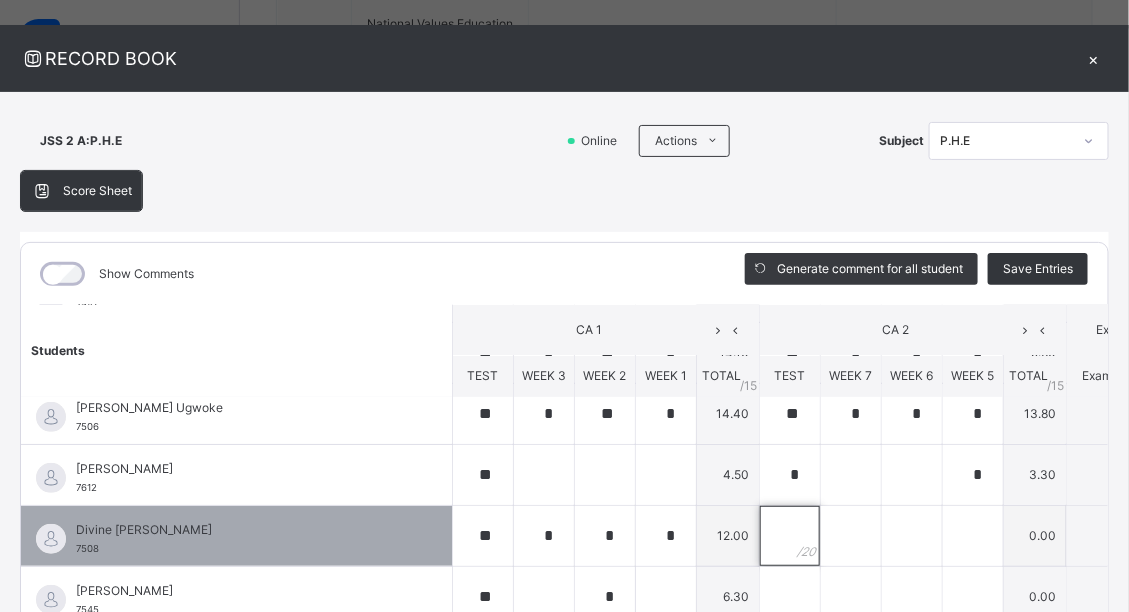 click at bounding box center (790, 536) 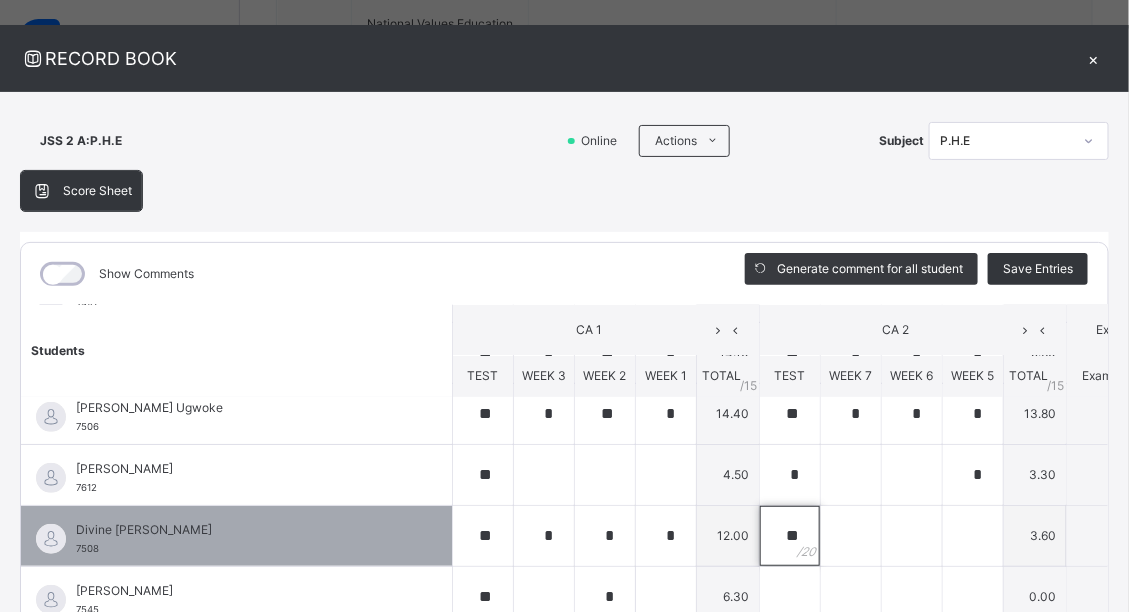 type on "**" 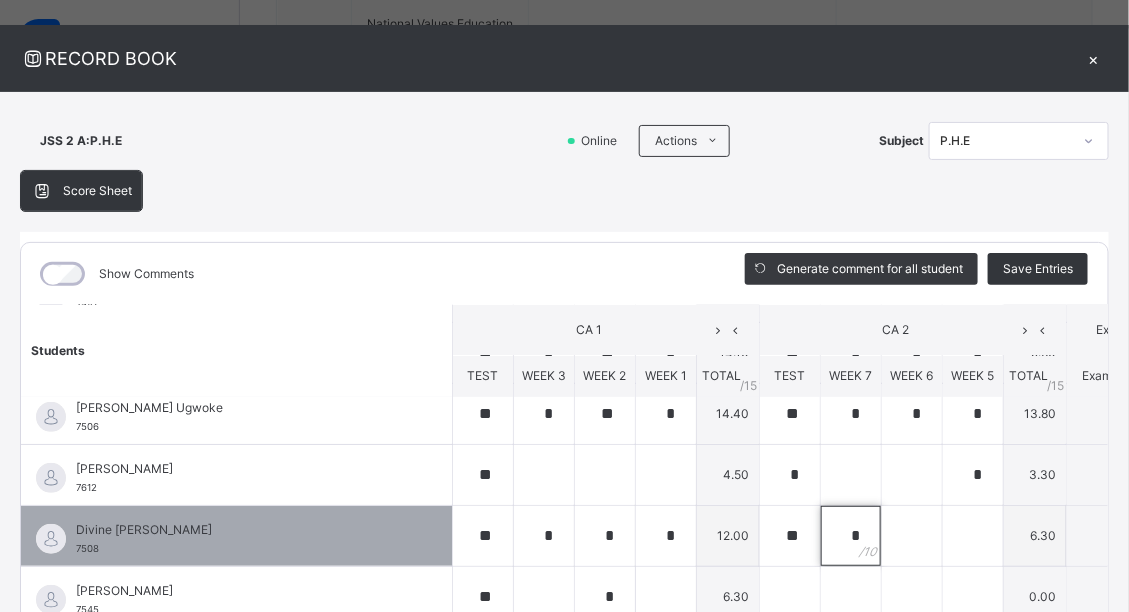 type on "*" 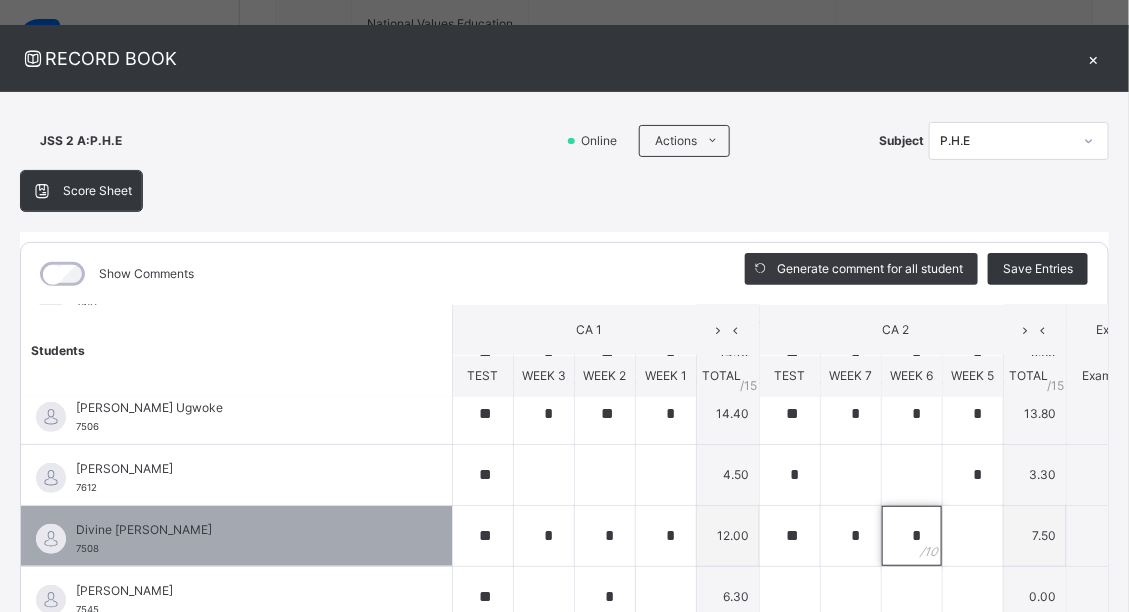 type on "*" 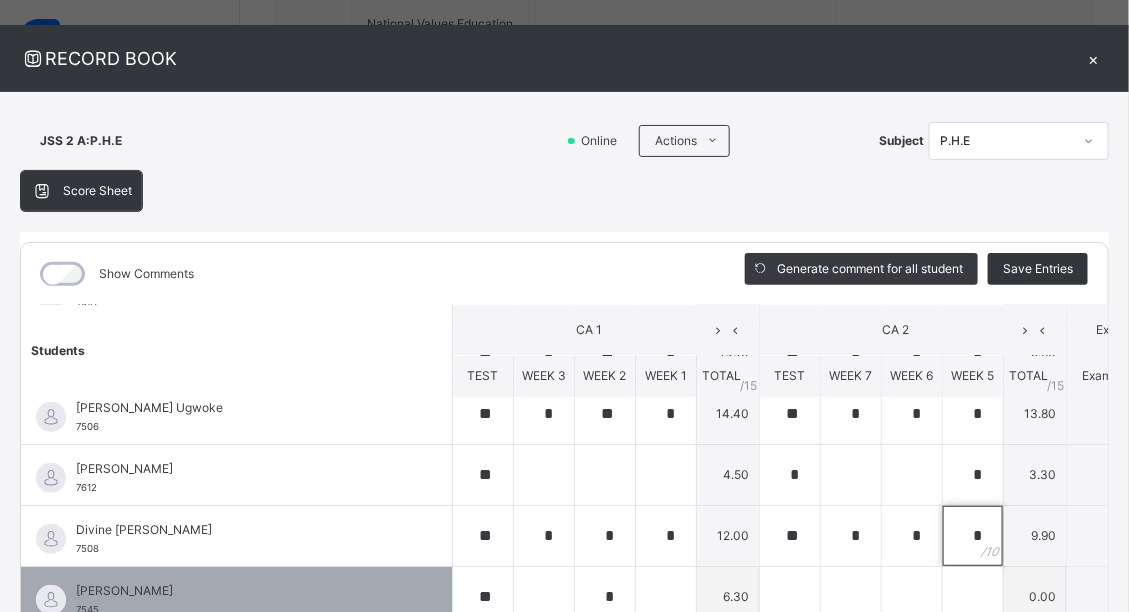 type on "*" 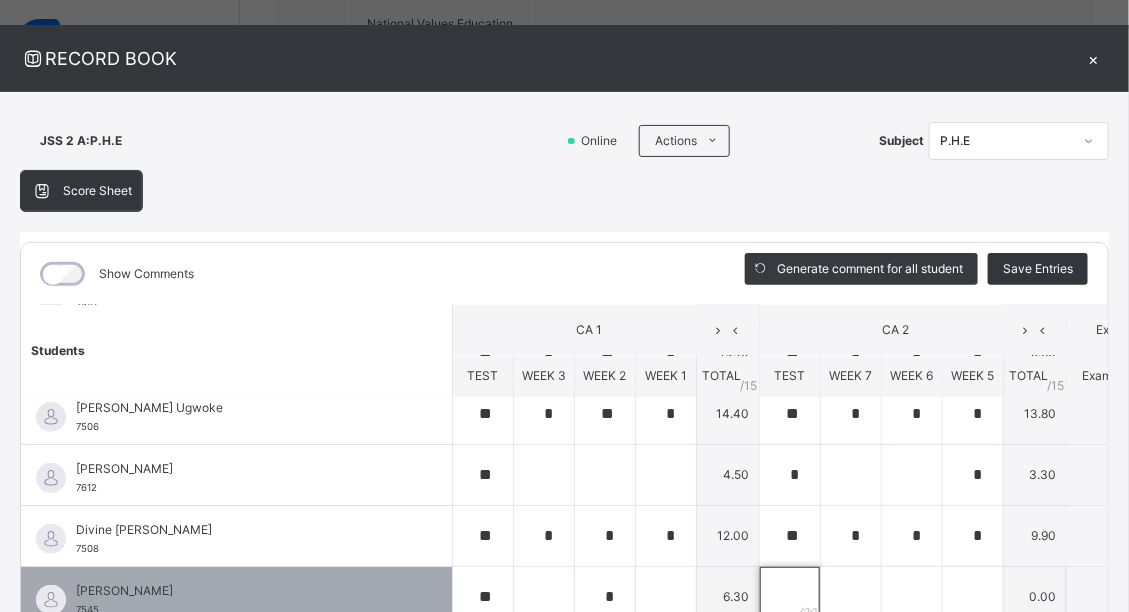 click at bounding box center [790, 597] 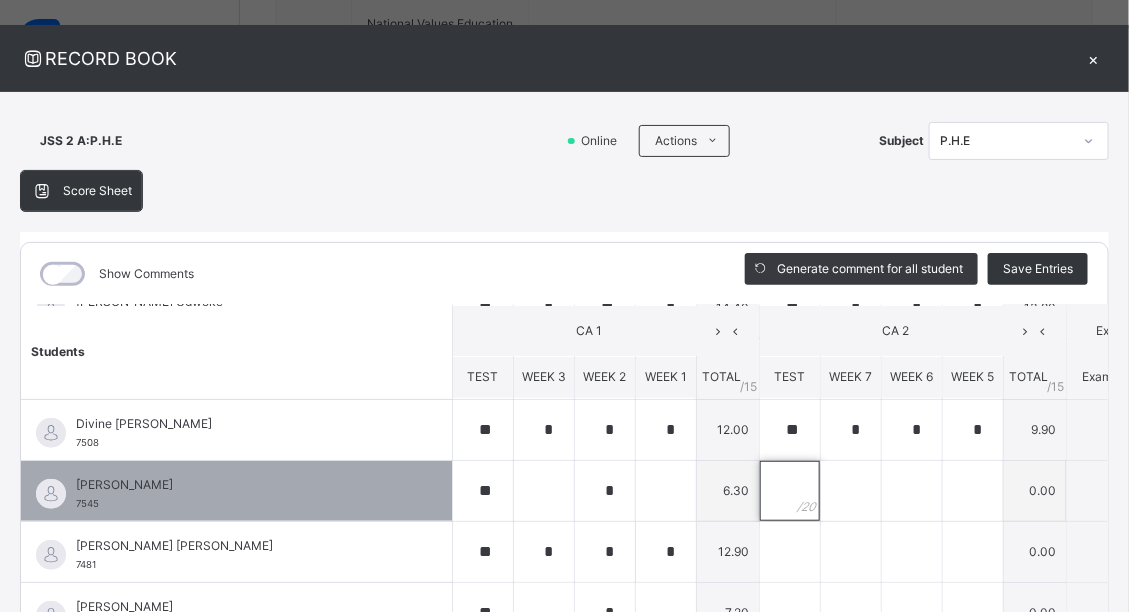 scroll, scrollTop: 479, scrollLeft: 0, axis: vertical 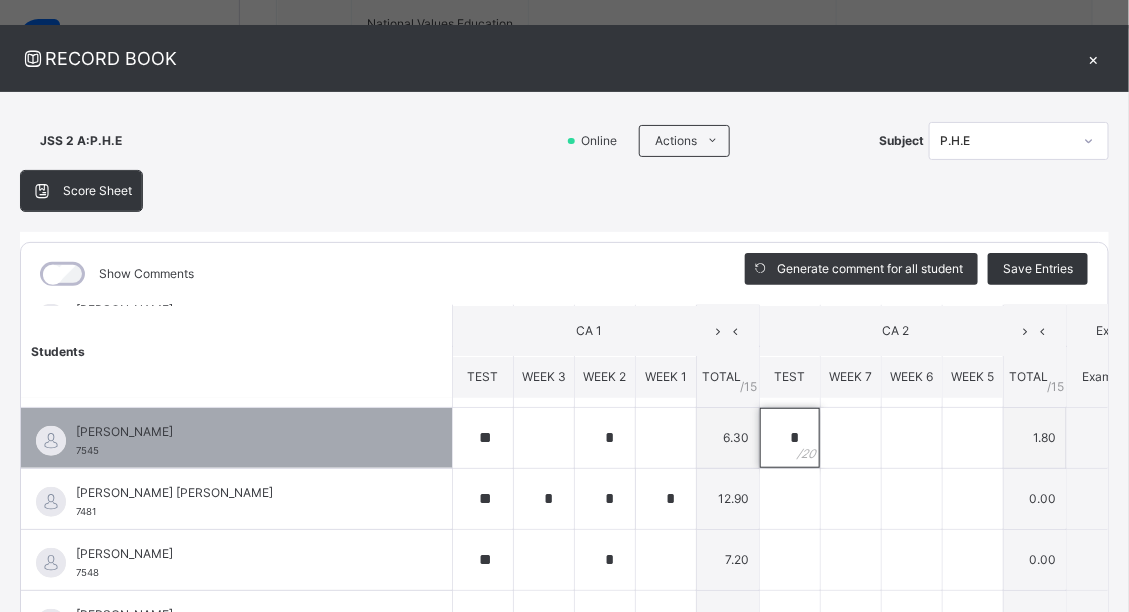 type on "*" 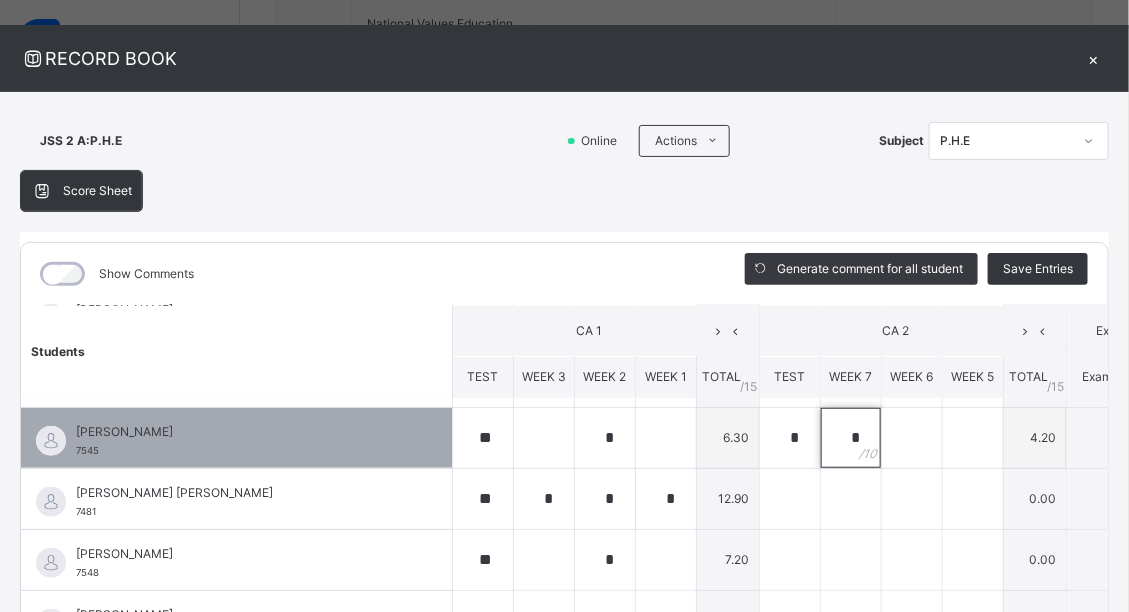 type on "*" 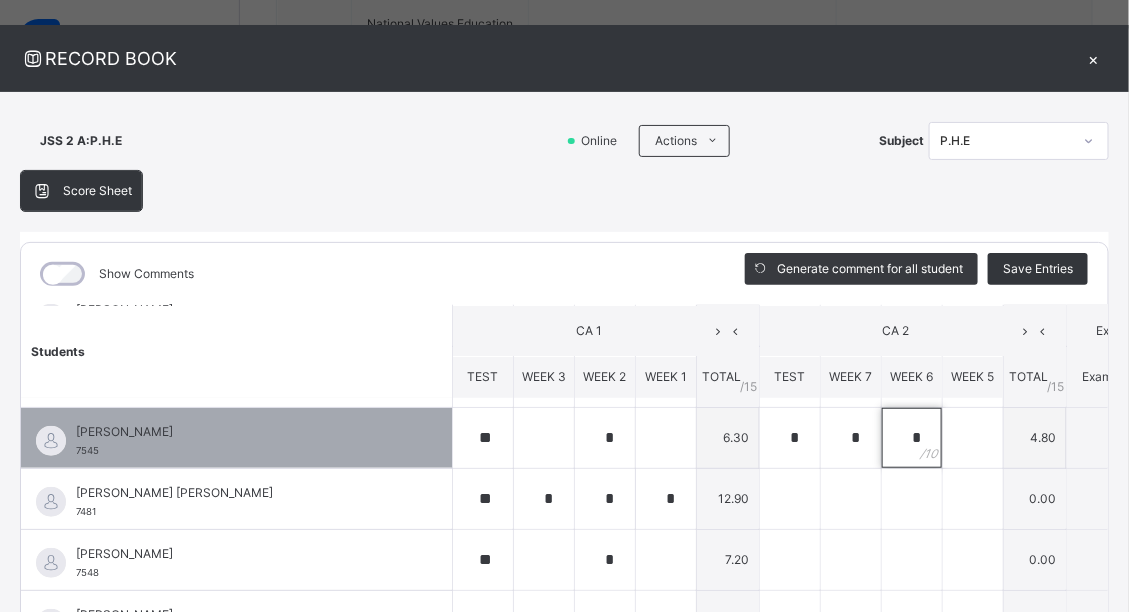 type on "*" 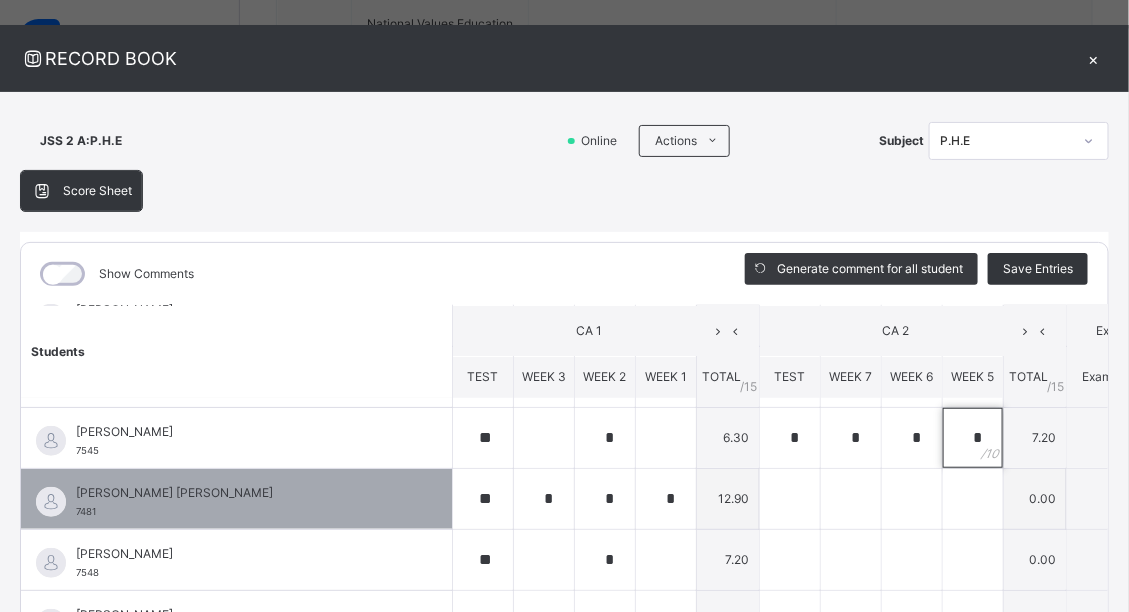 type on "*" 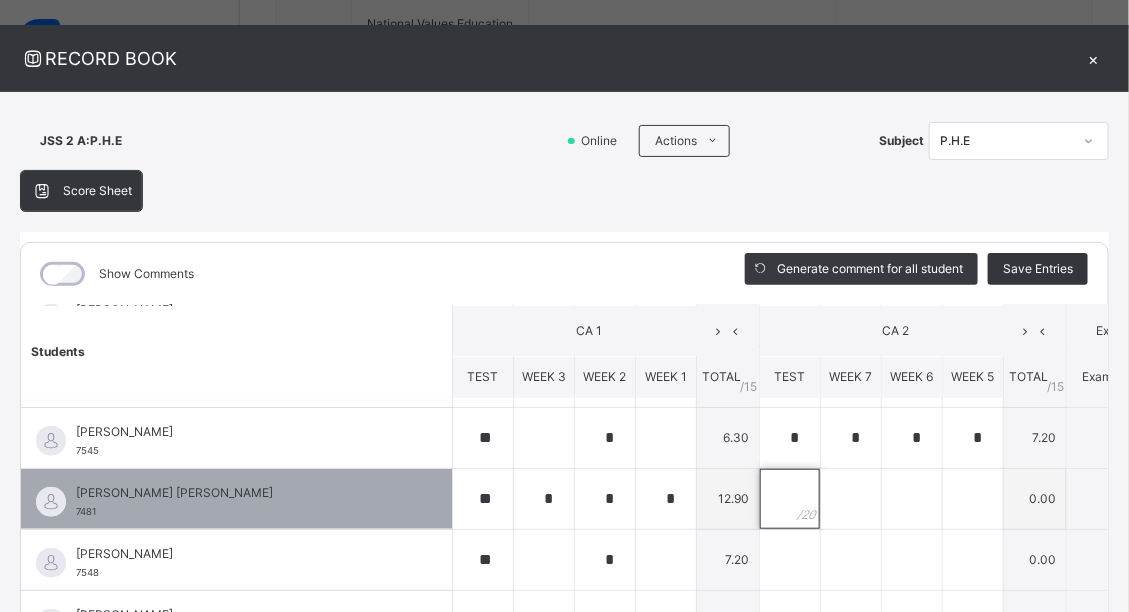 click at bounding box center (790, 499) 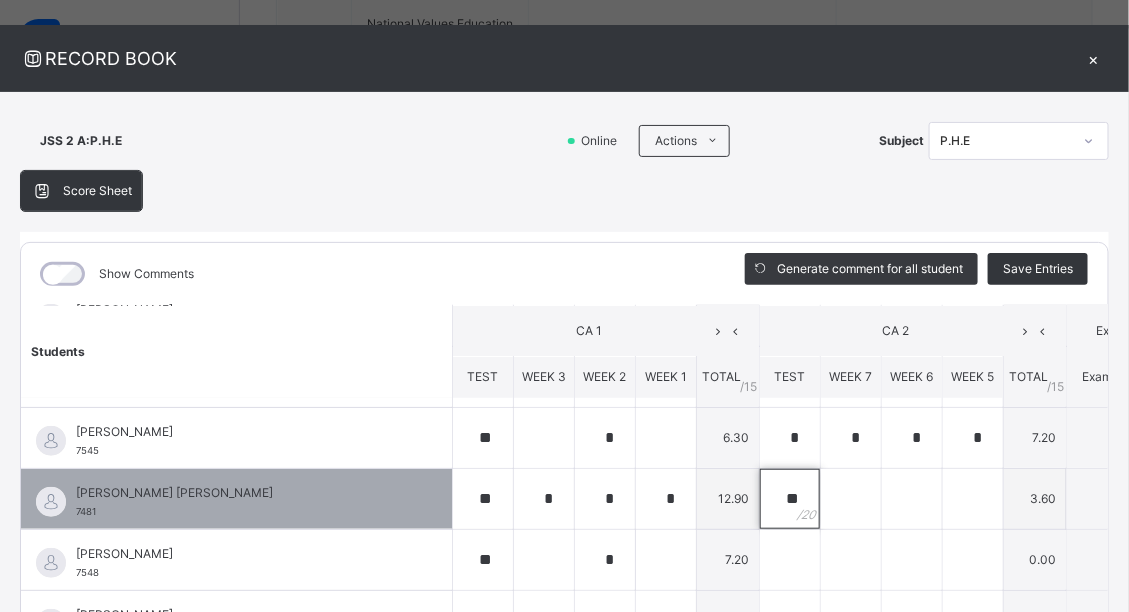 type on "**" 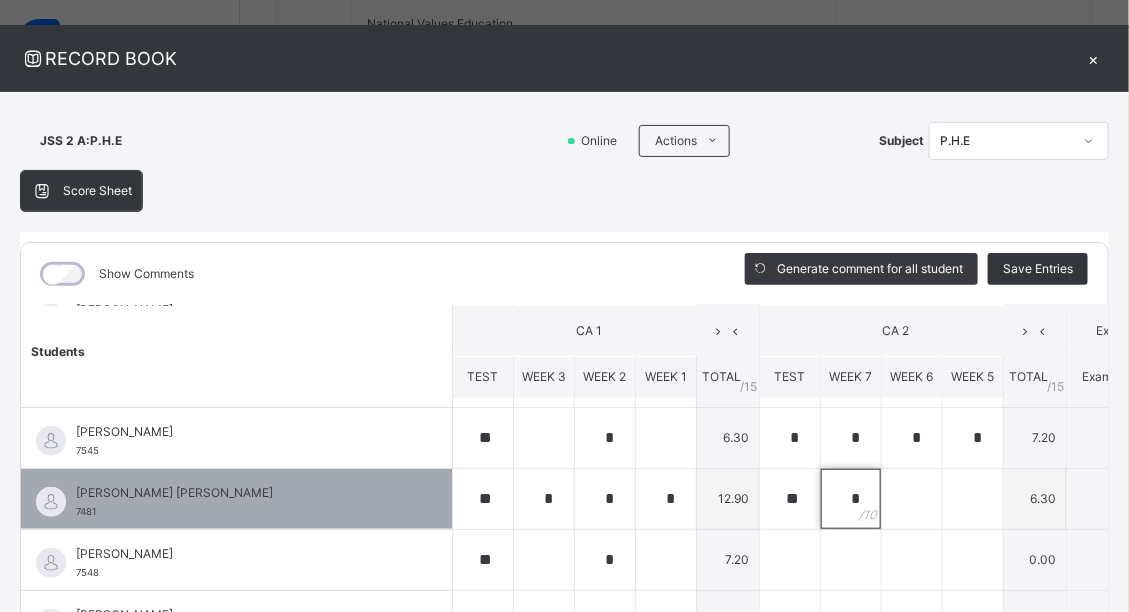 type on "*" 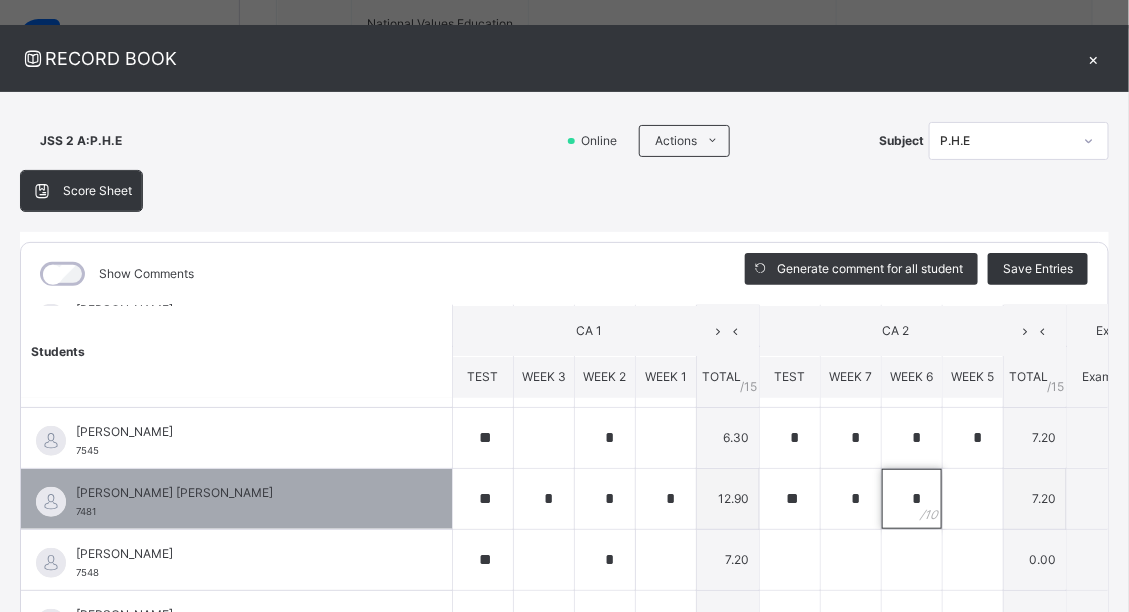 type on "*" 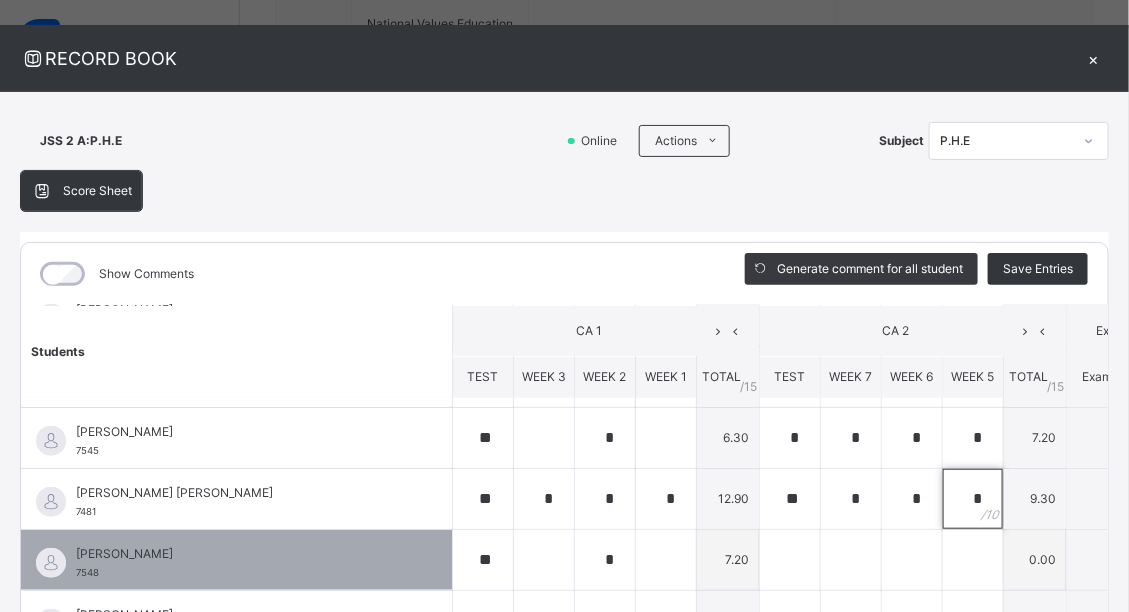 type on "*" 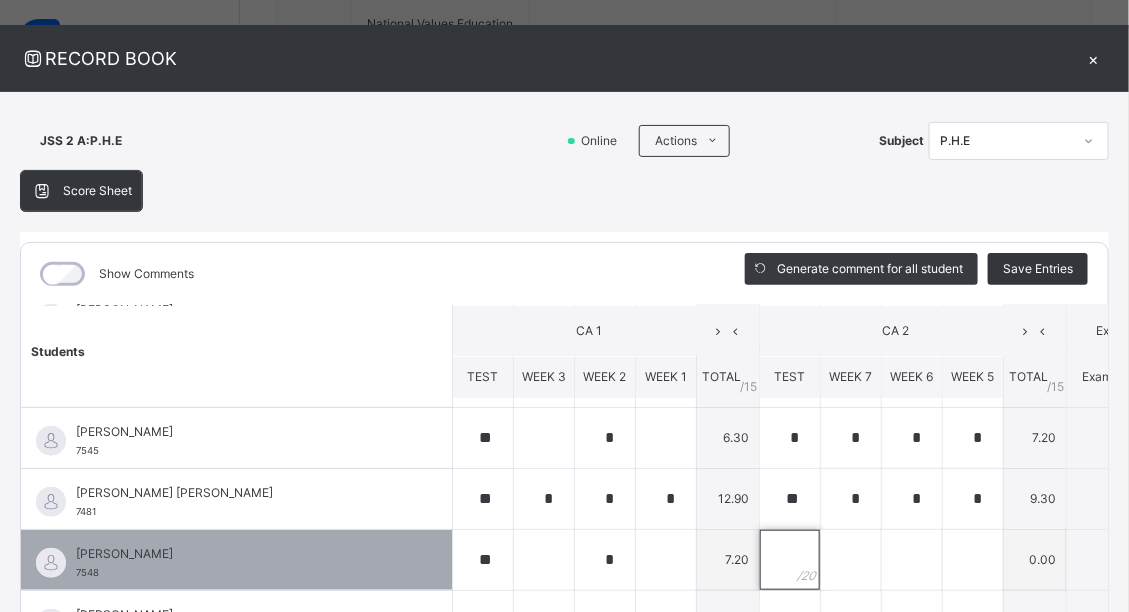 click at bounding box center (790, 560) 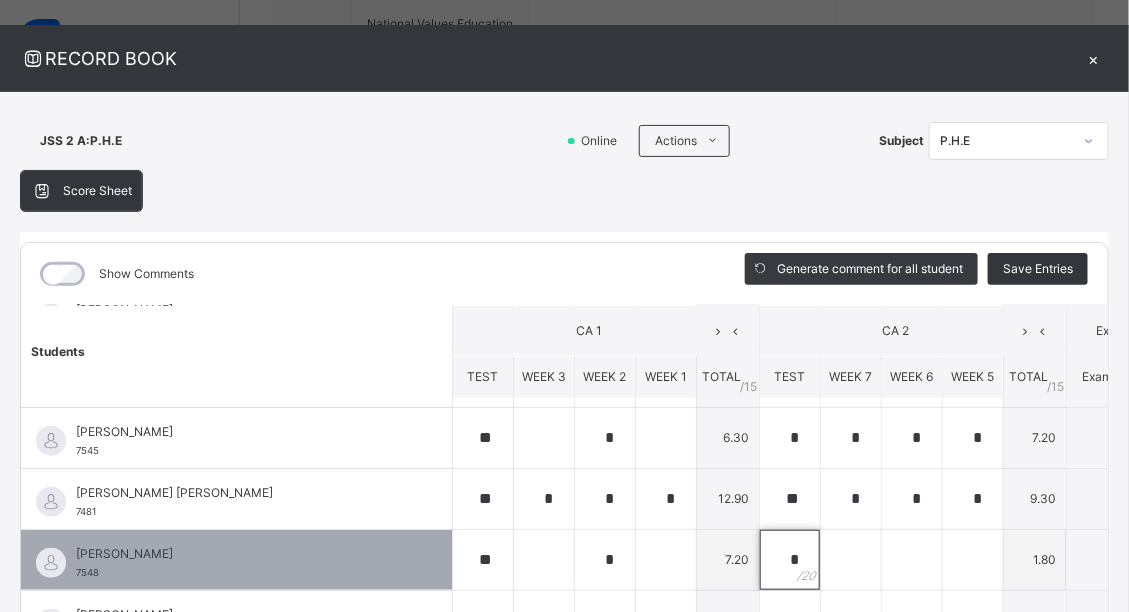 type on "*" 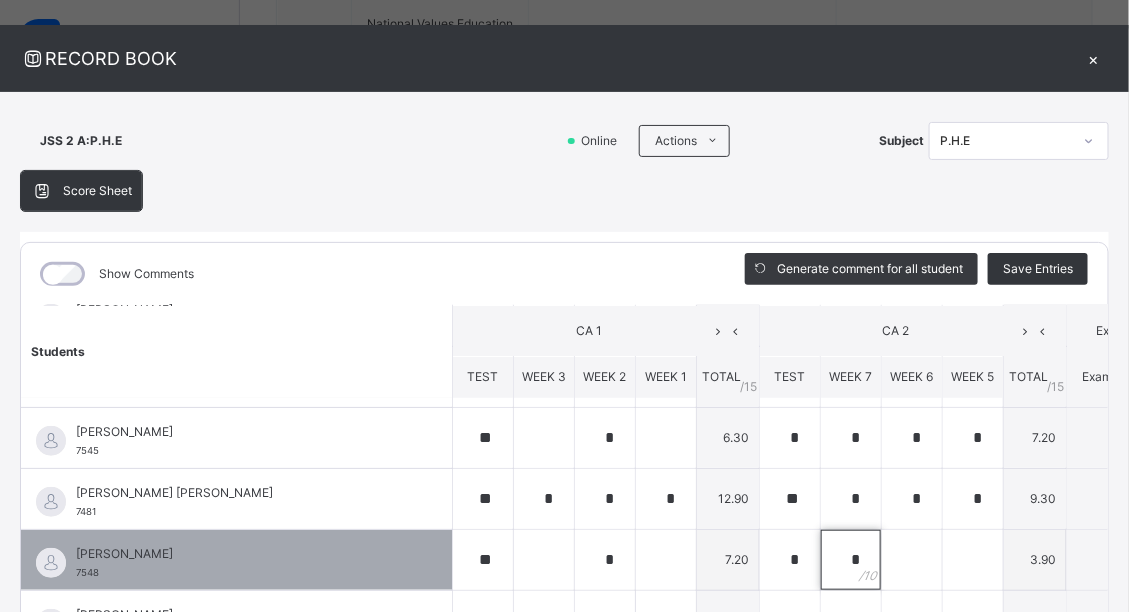 type on "*" 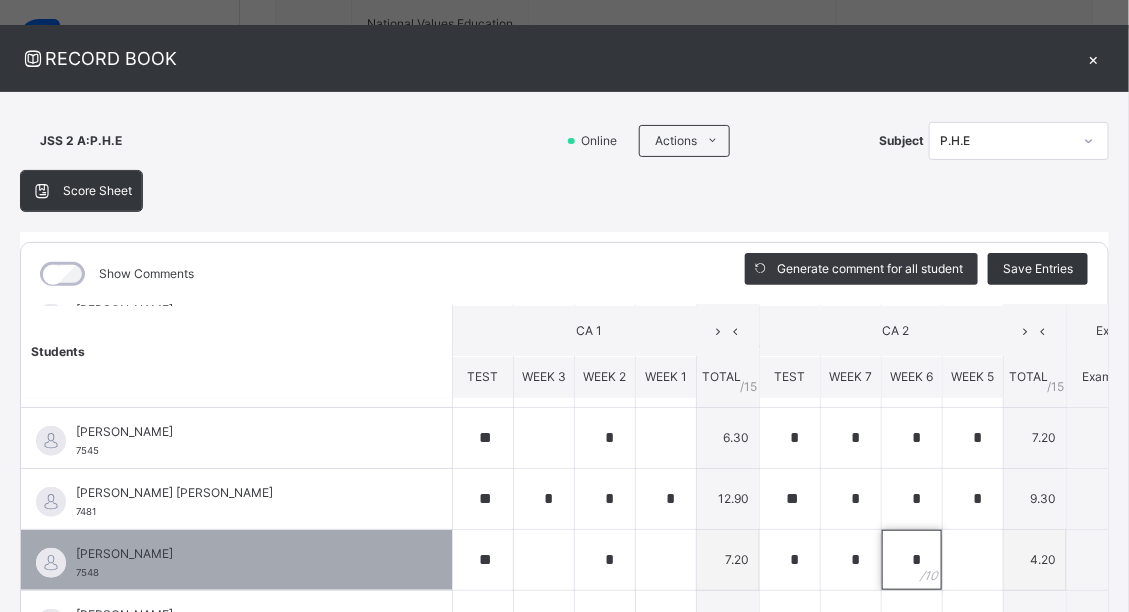 type on "*" 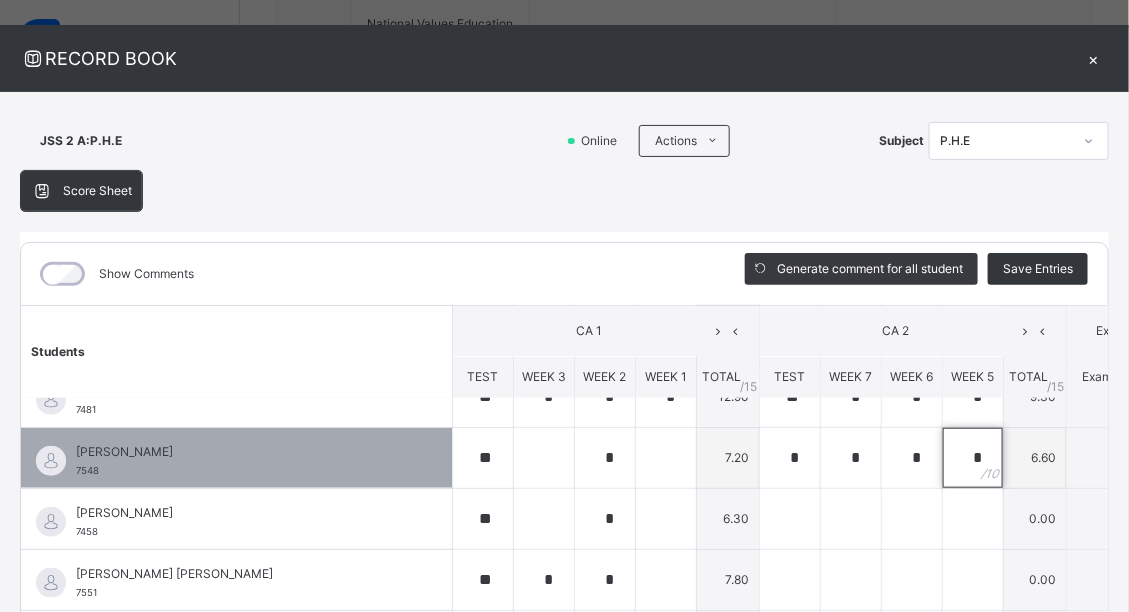scroll, scrollTop: 640, scrollLeft: 0, axis: vertical 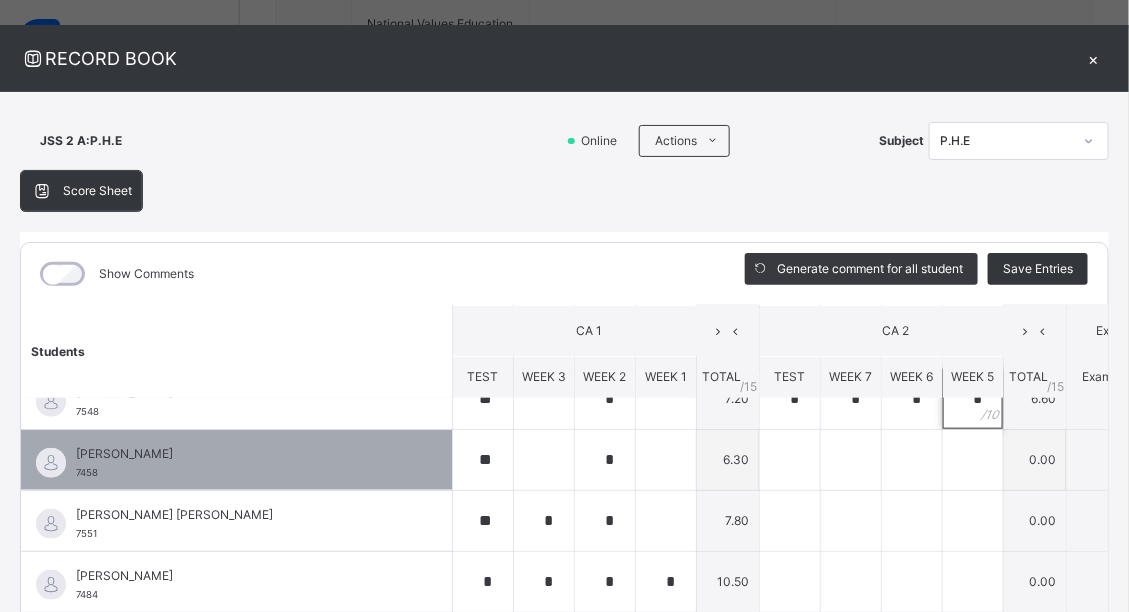 type on "*" 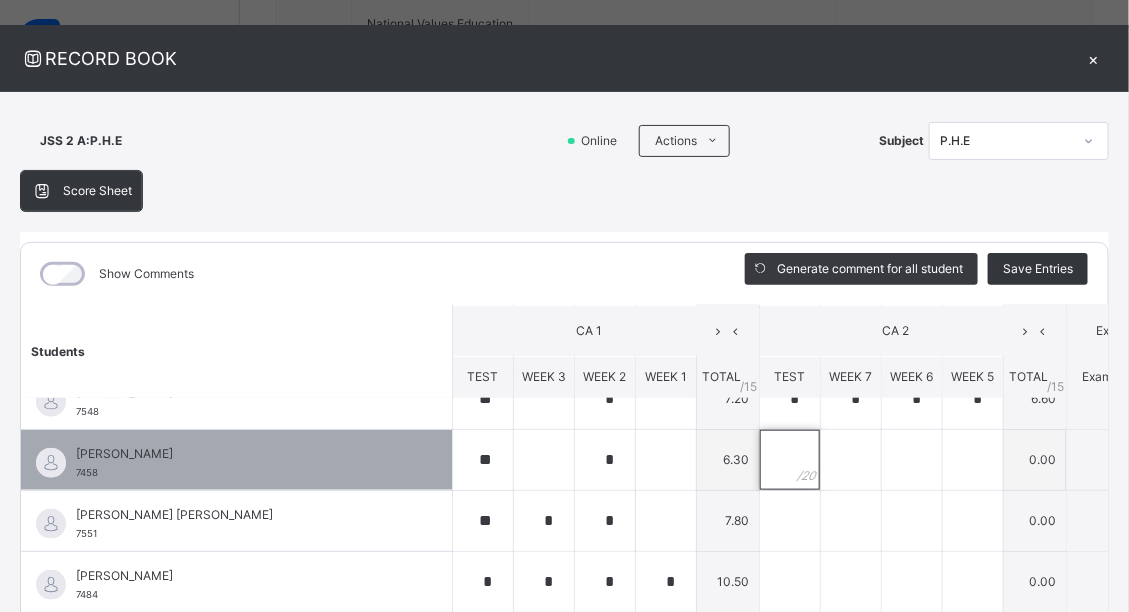 click at bounding box center (790, 460) 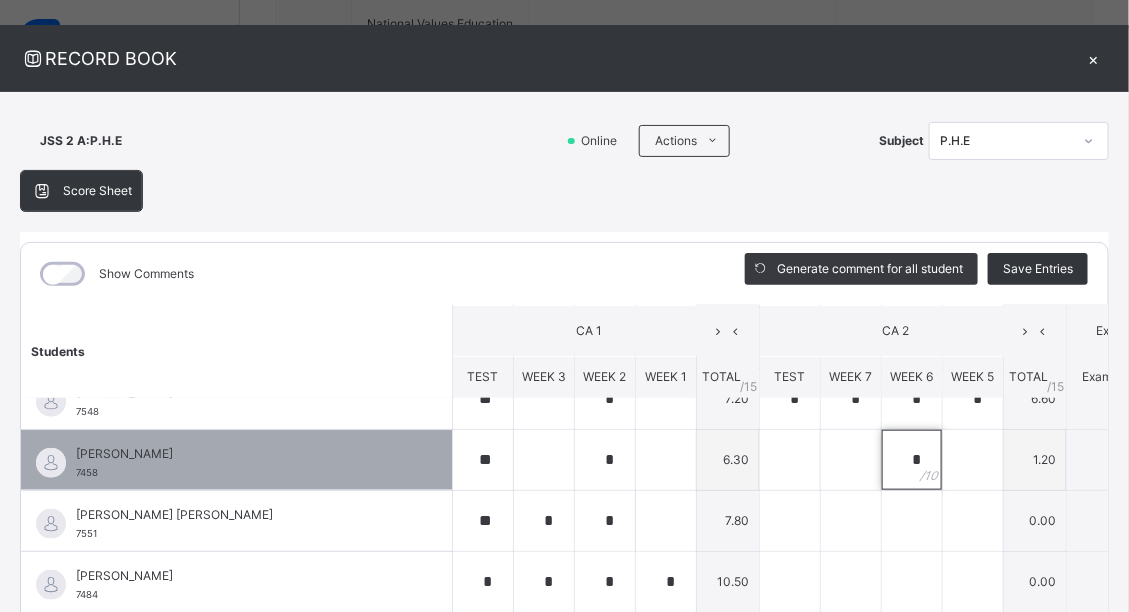 type on "*" 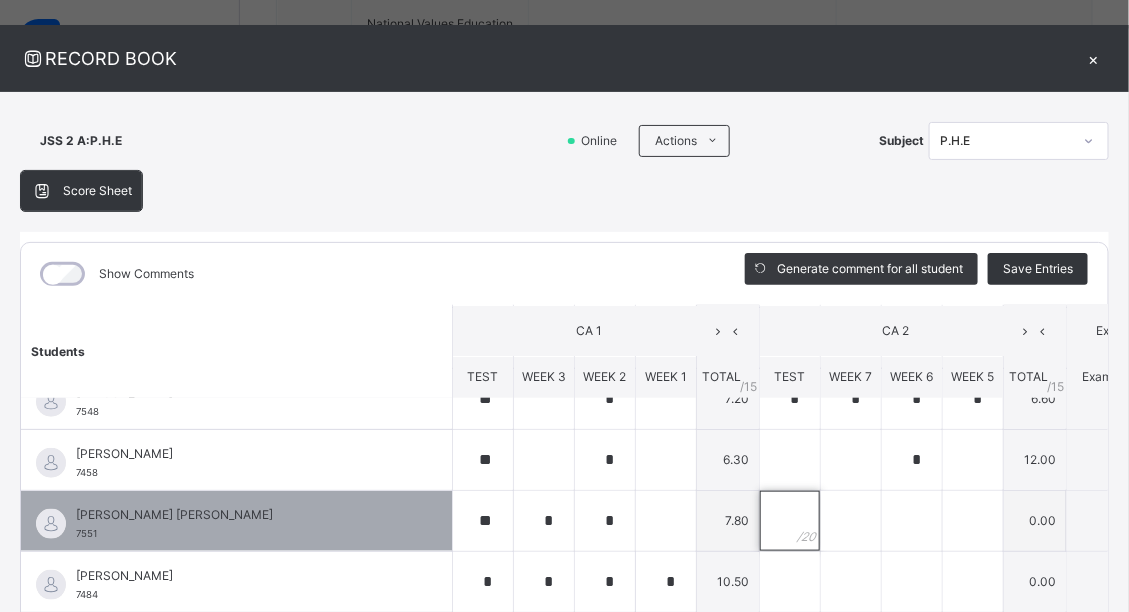 click at bounding box center (790, 521) 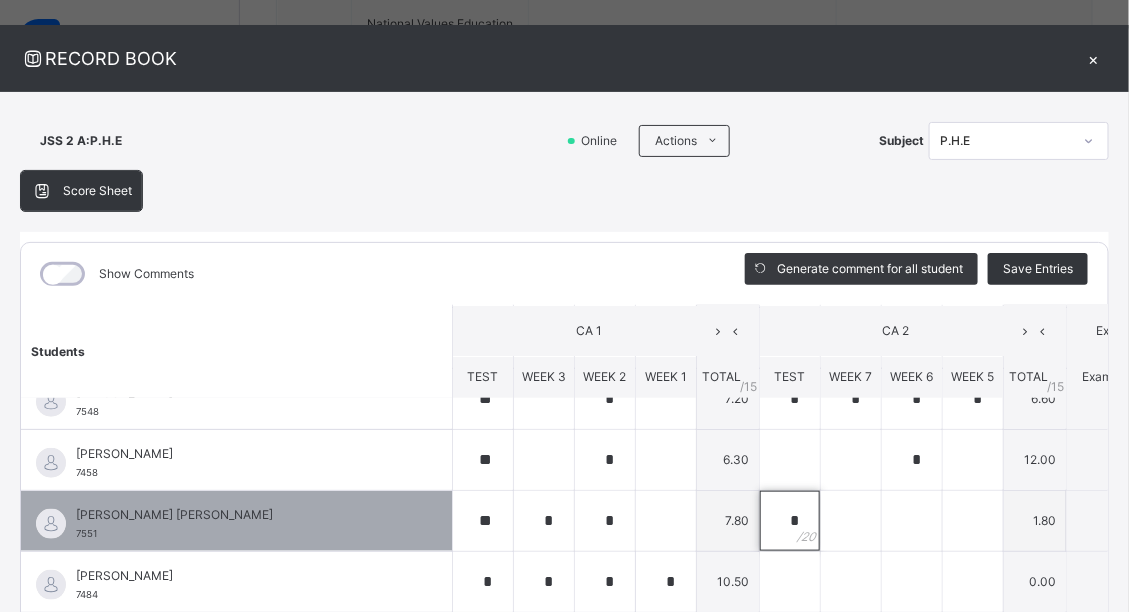 type on "*" 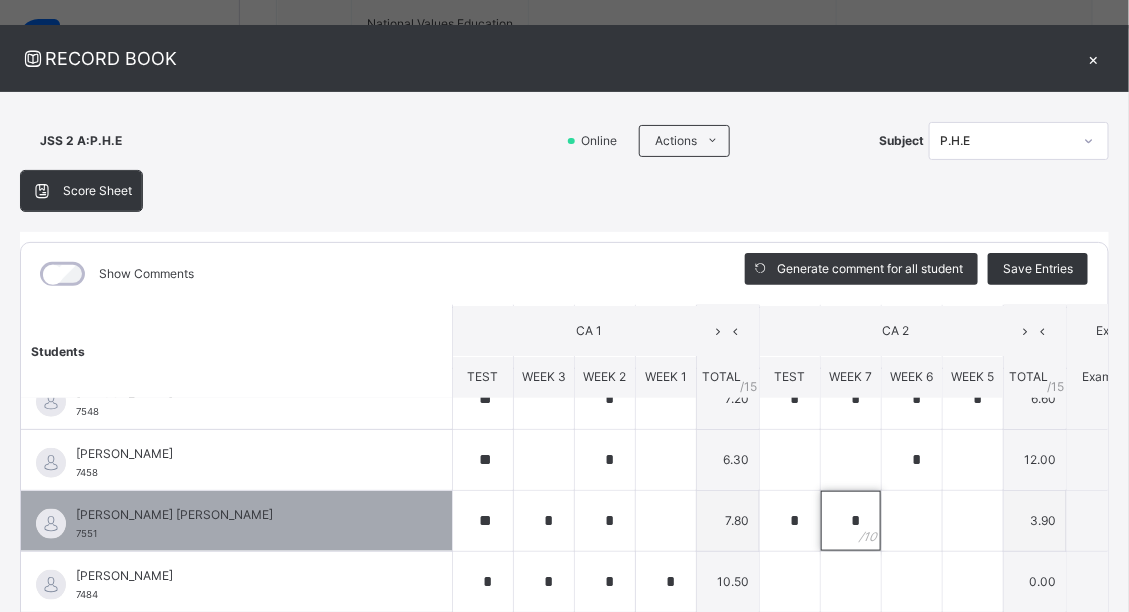 type on "*" 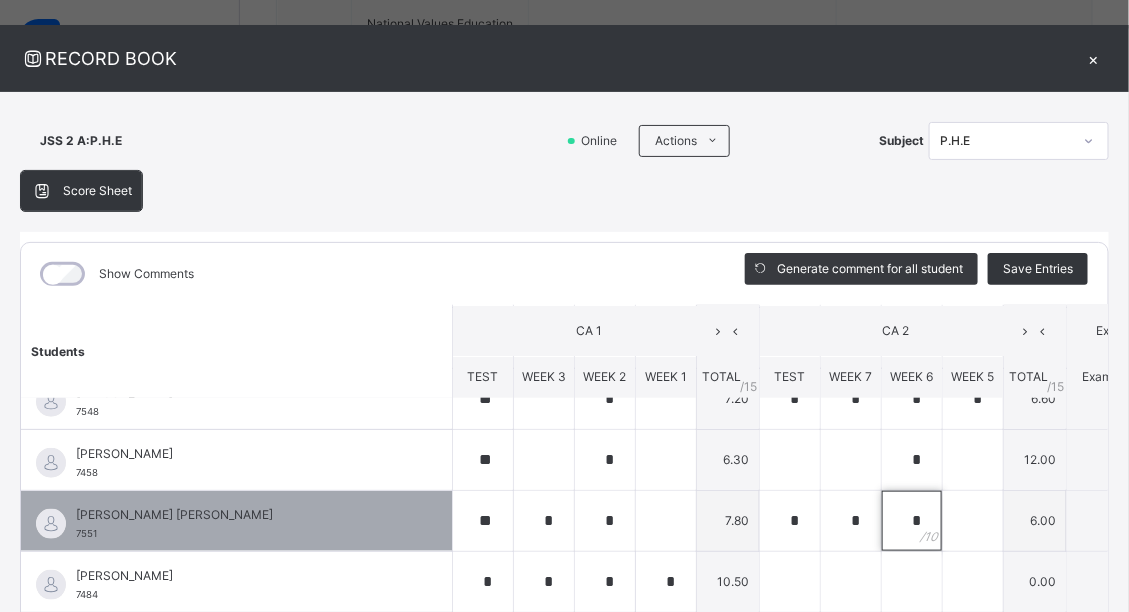 type on "*" 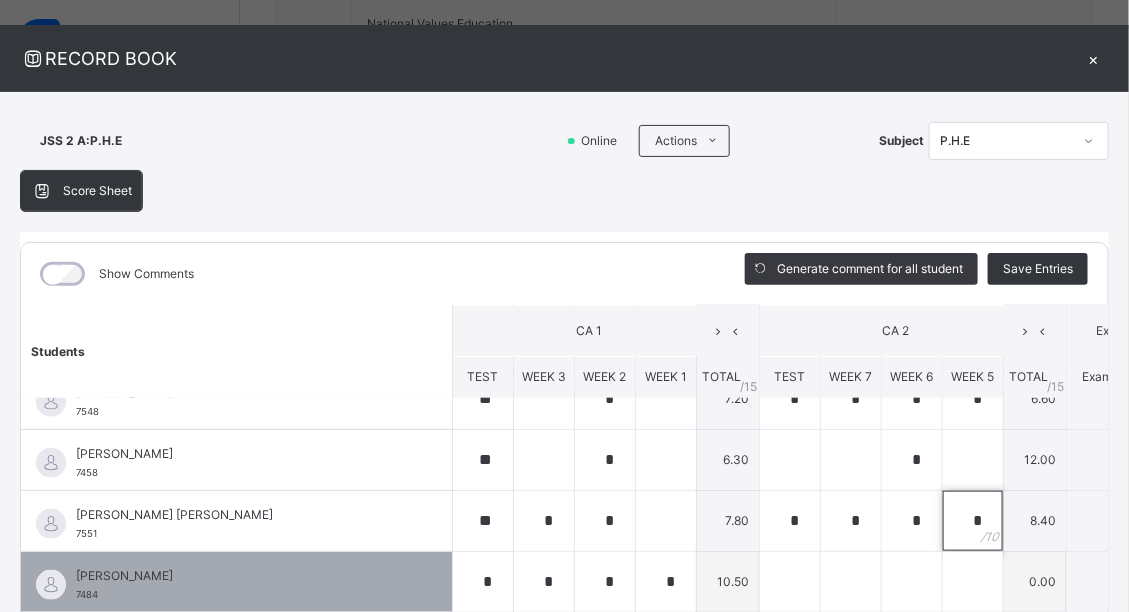 type on "*" 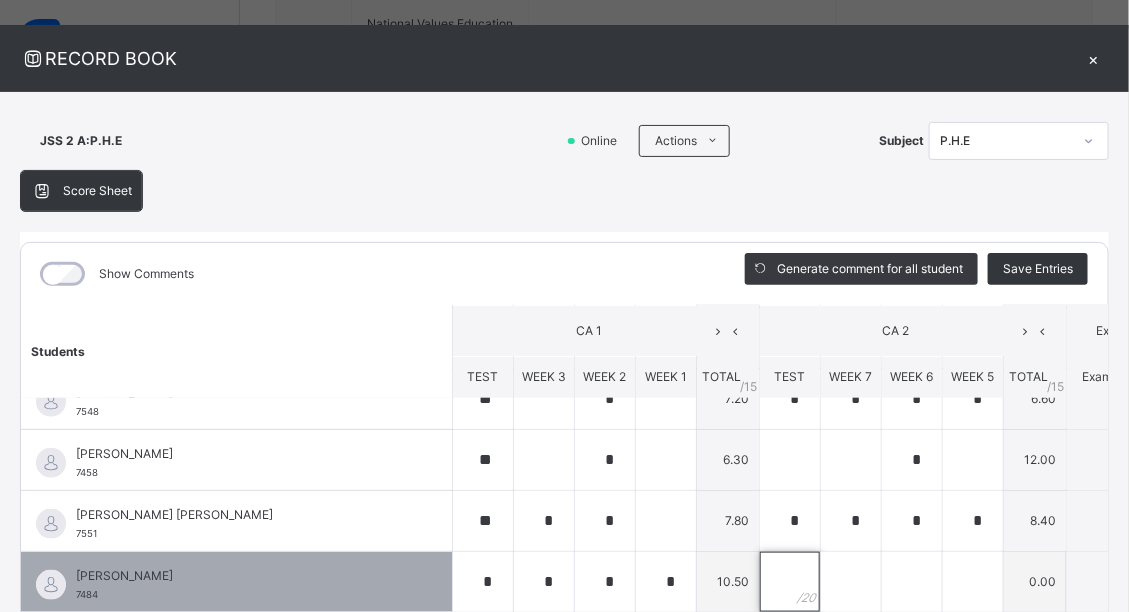 click at bounding box center (790, 582) 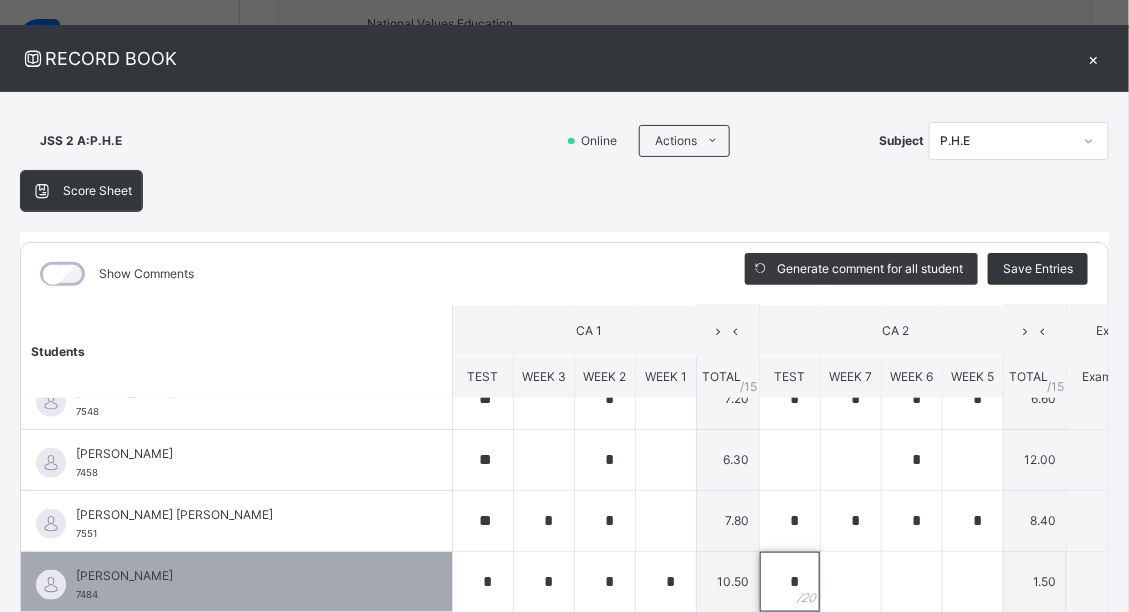 type on "*" 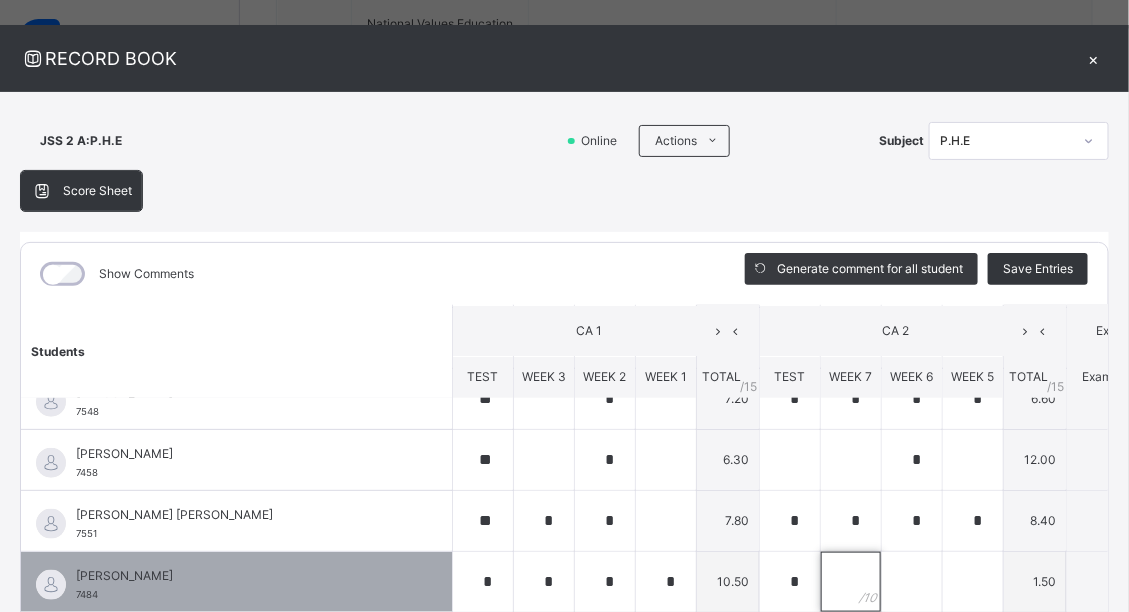 scroll, scrollTop: 31, scrollLeft: 0, axis: vertical 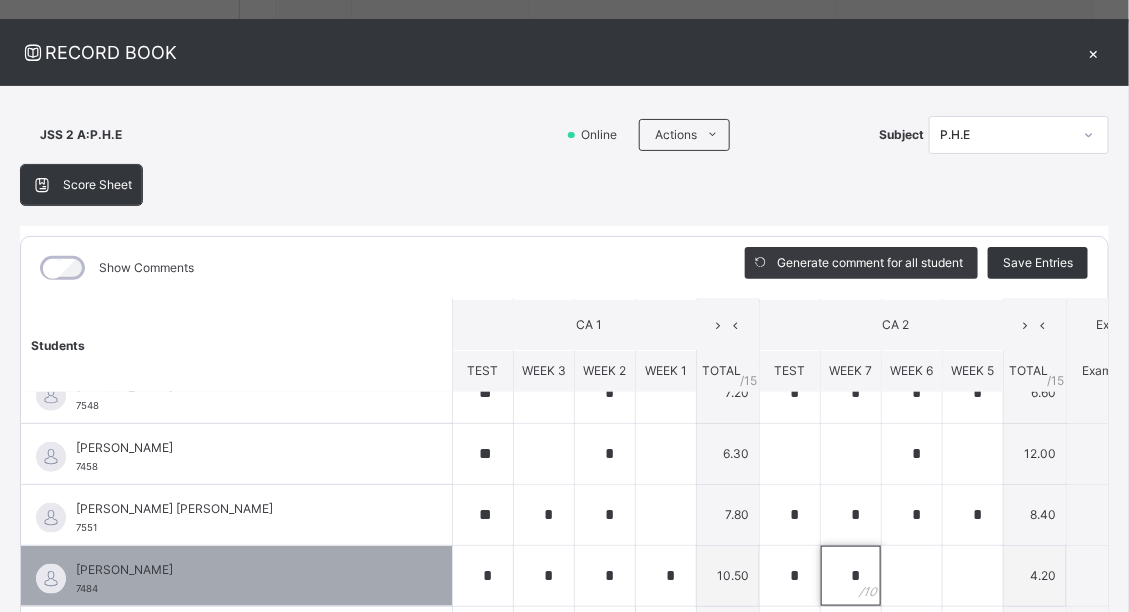 type on "*" 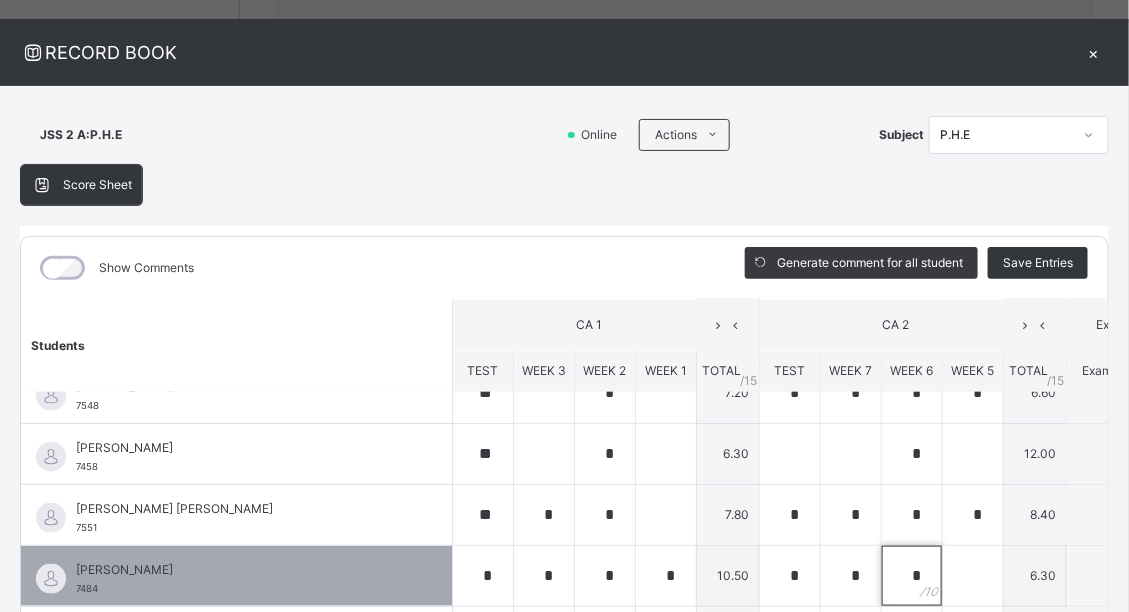 type on "*" 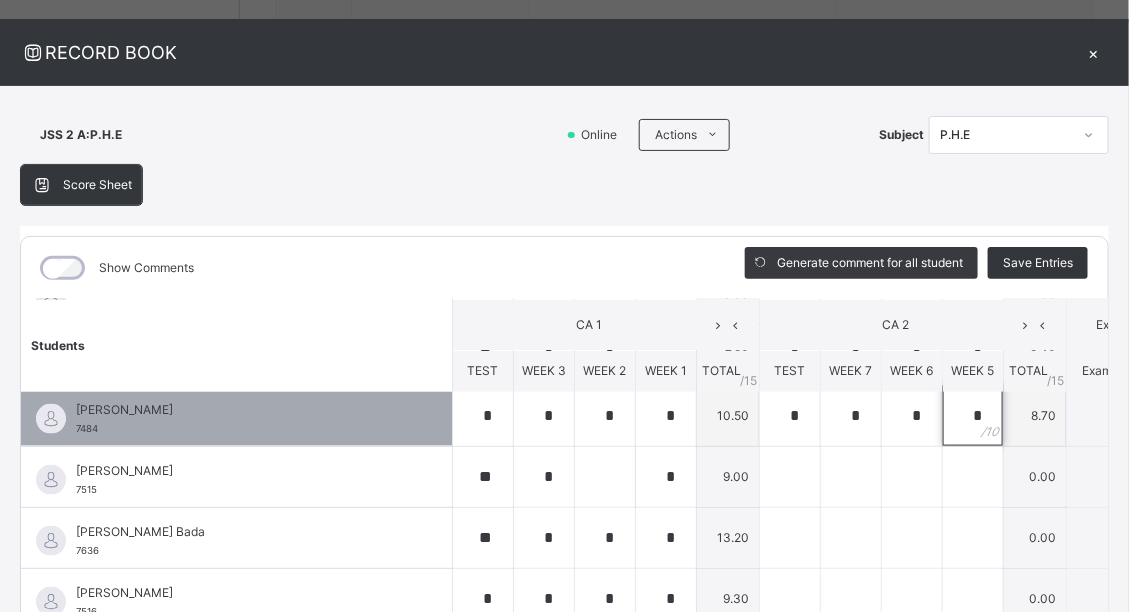 scroll, scrollTop: 800, scrollLeft: 0, axis: vertical 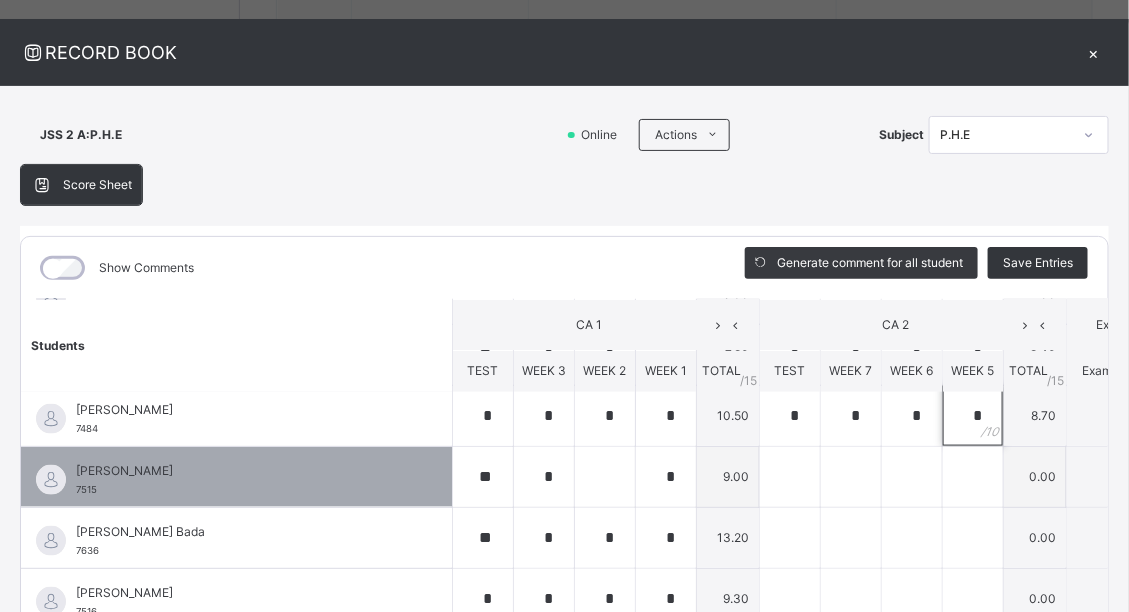 type on "*" 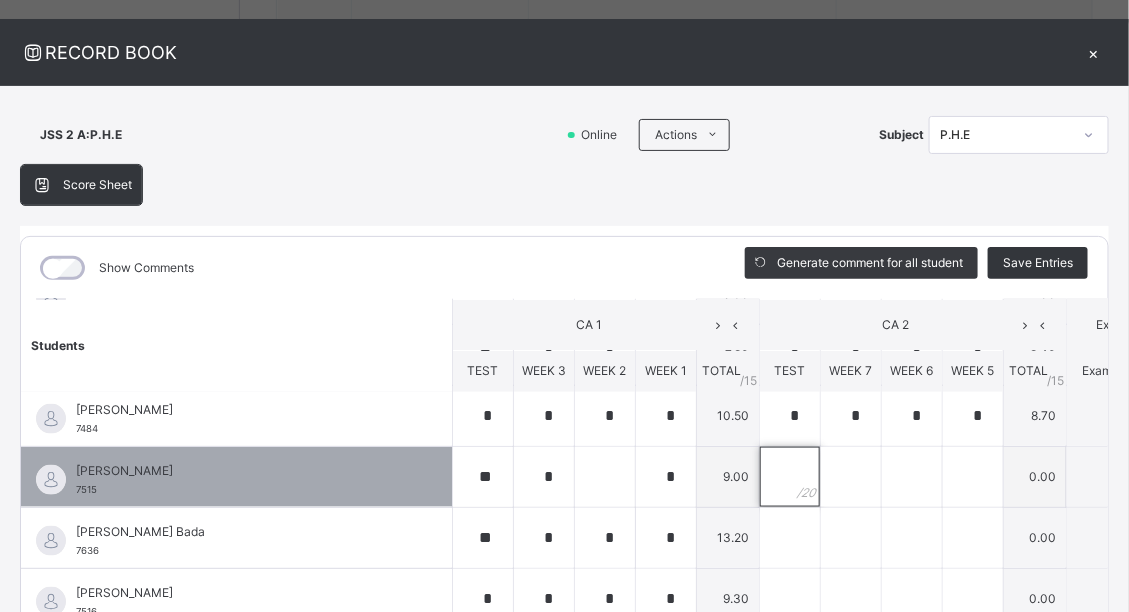 click at bounding box center (790, 477) 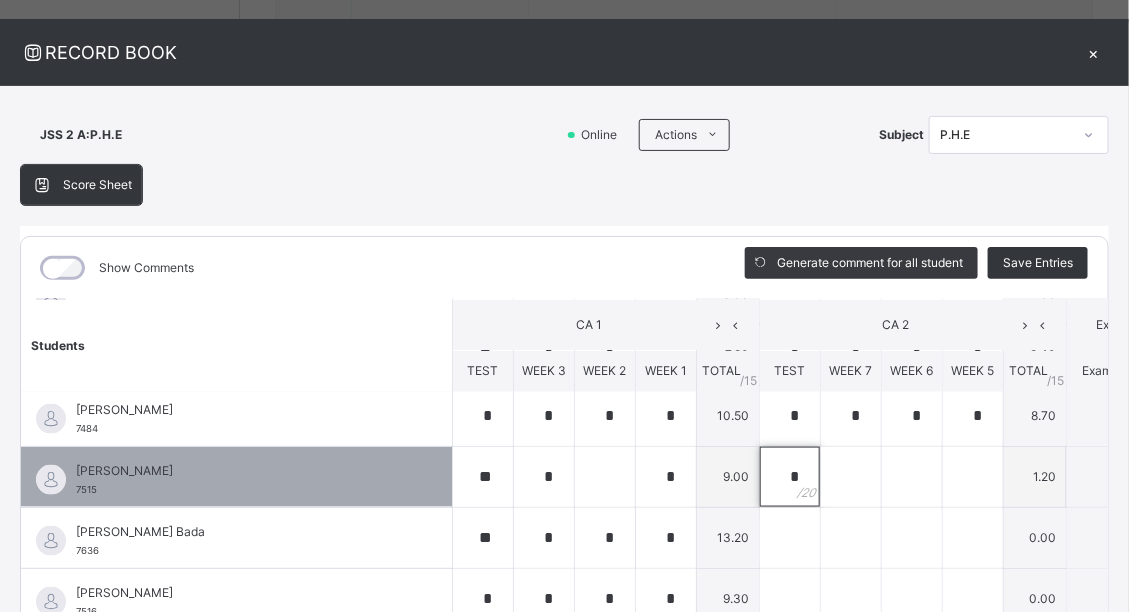type on "*" 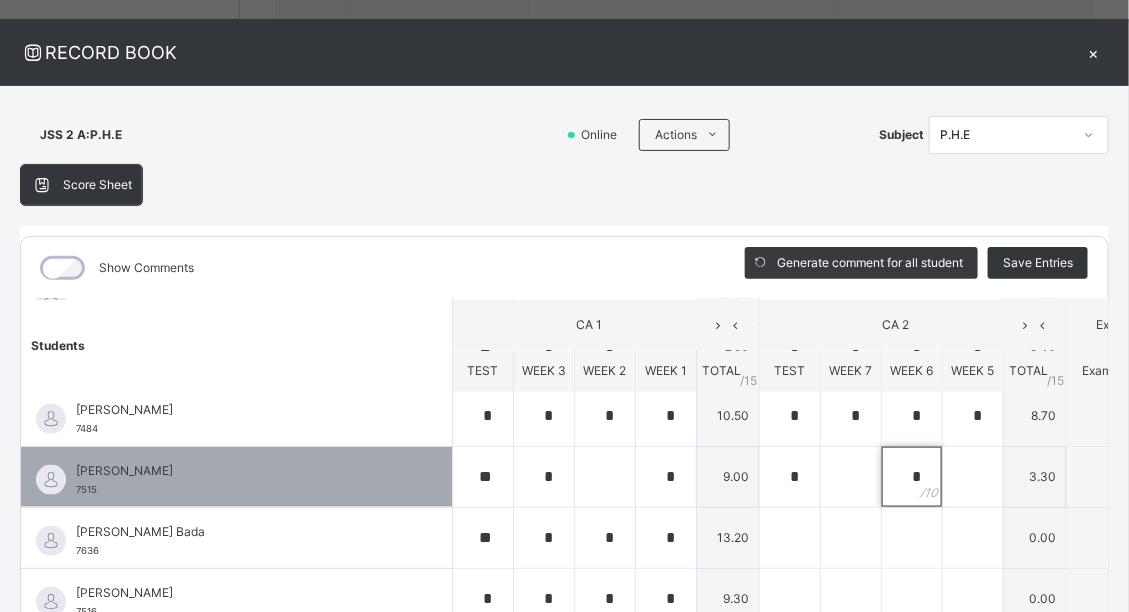 type on "*" 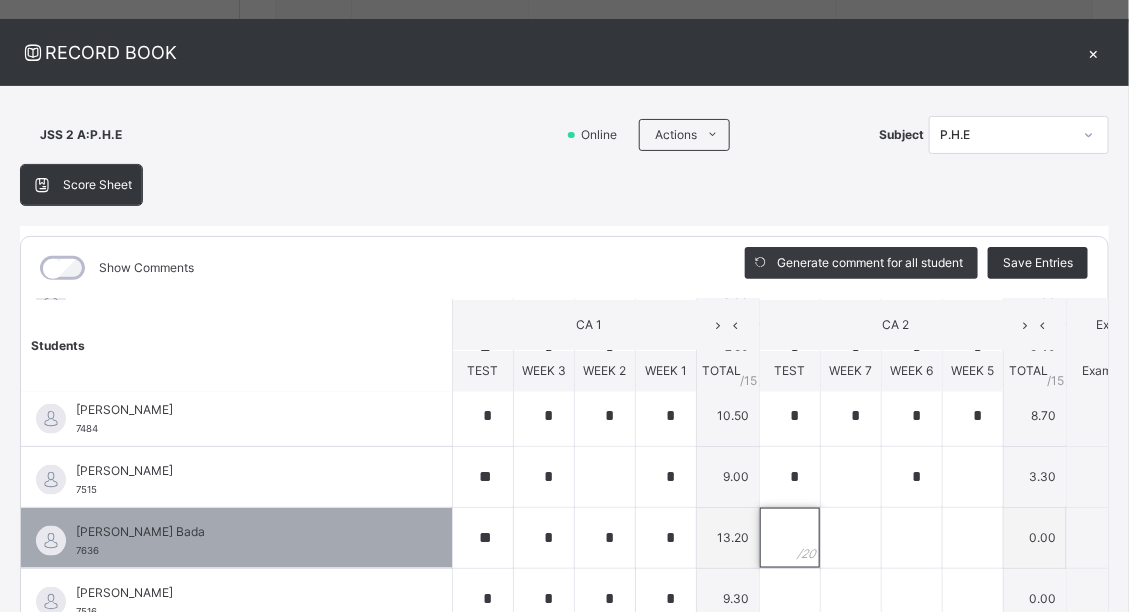 click at bounding box center [790, 538] 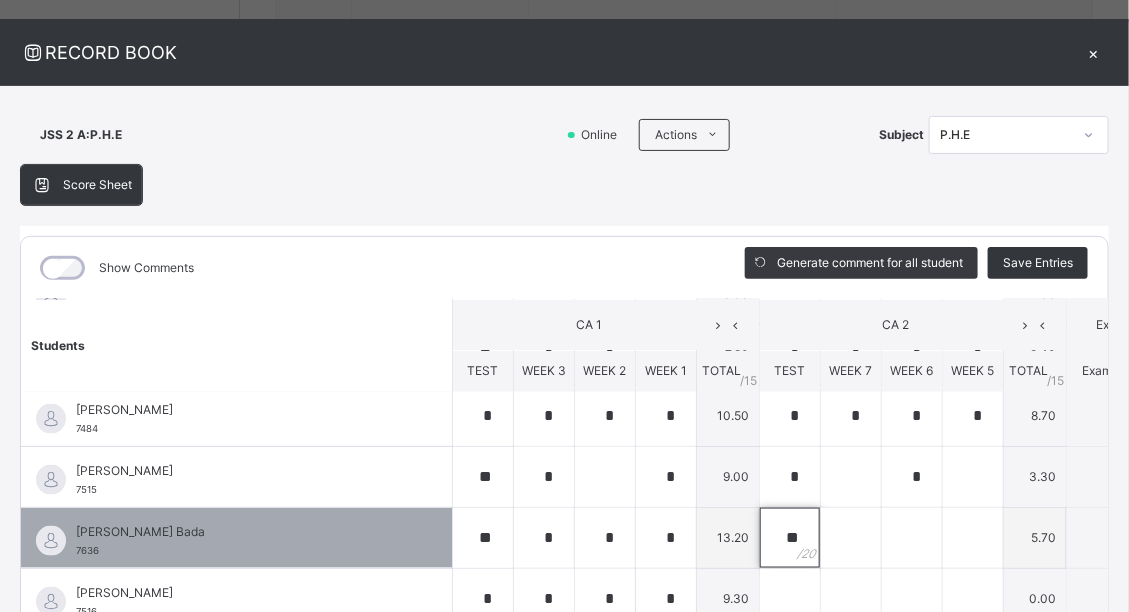 type on "**" 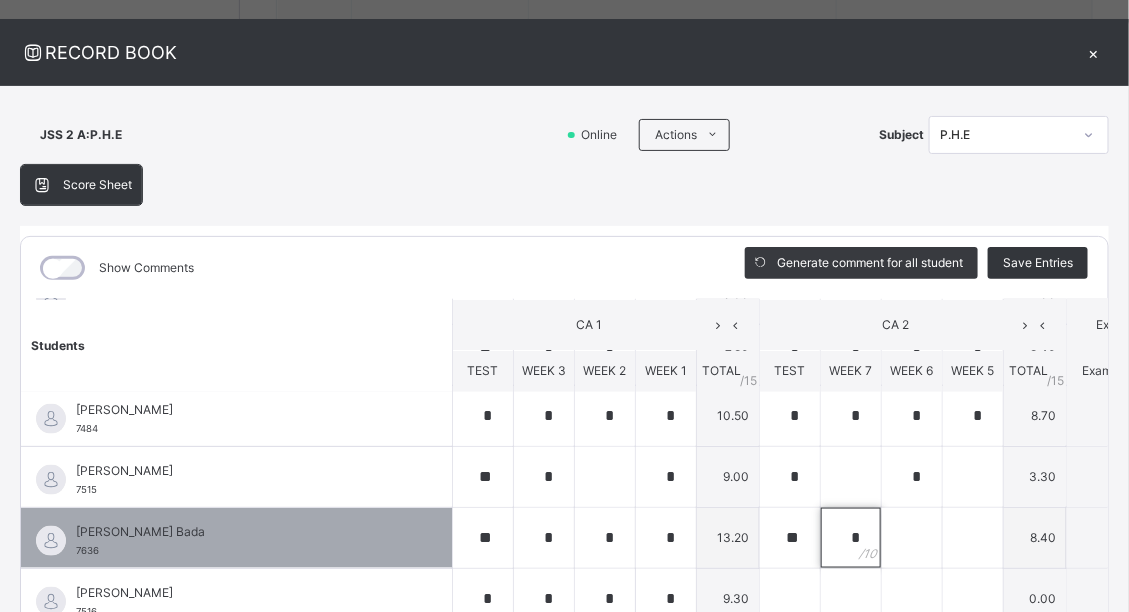 type on "*" 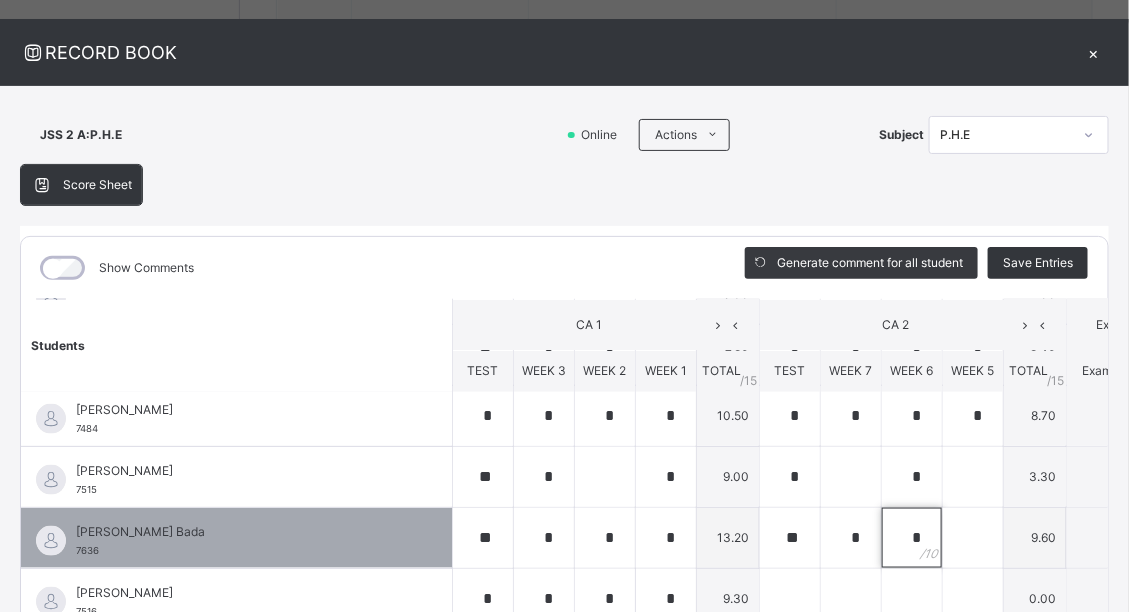 type on "*" 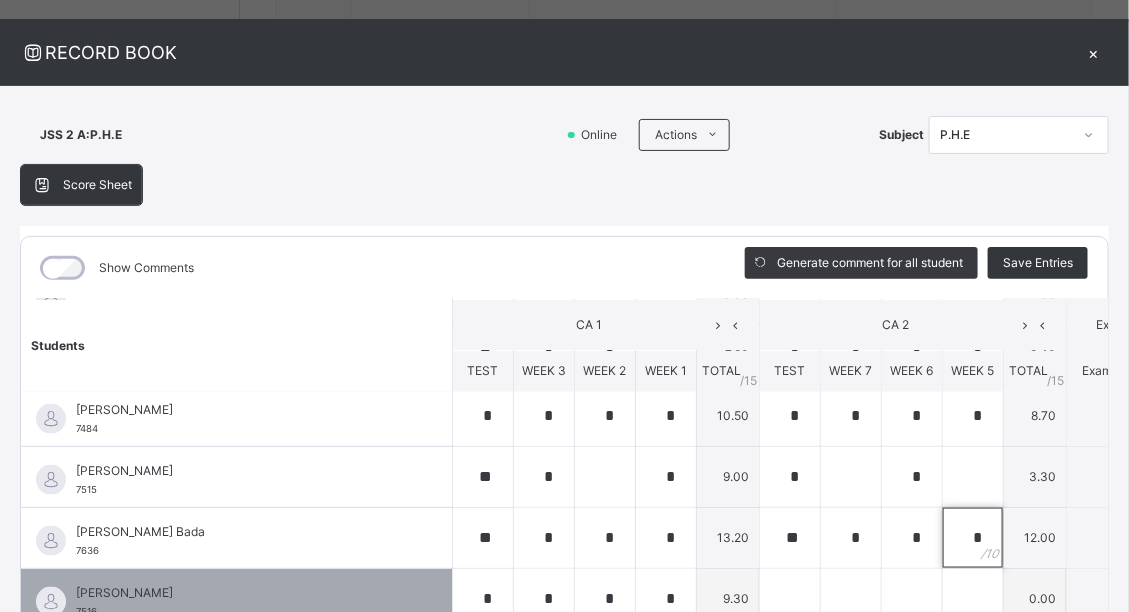 type on "*" 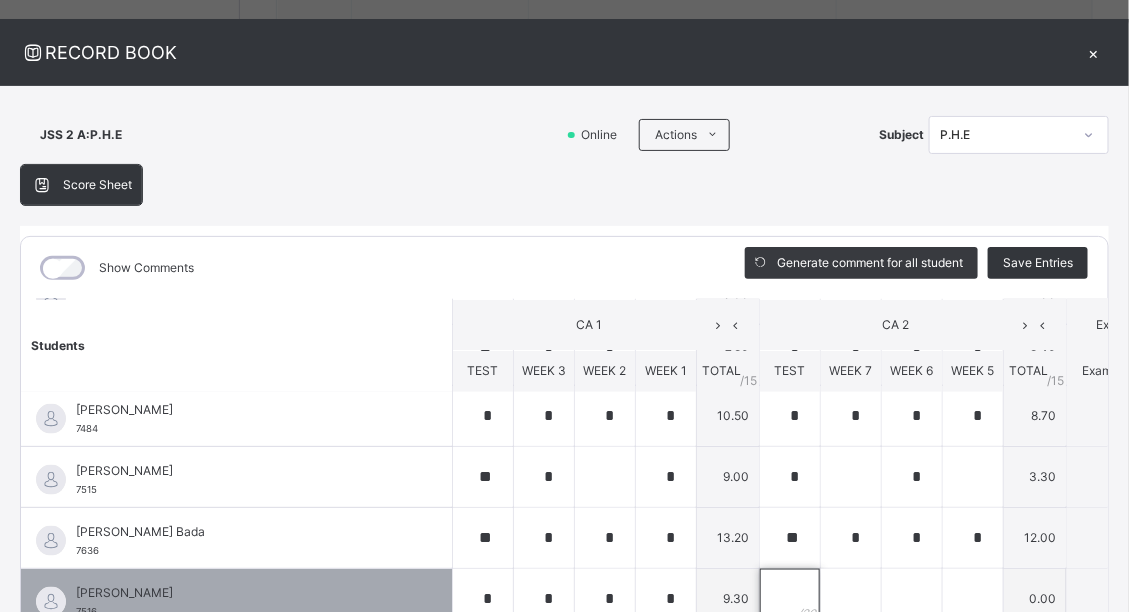click at bounding box center [790, 599] 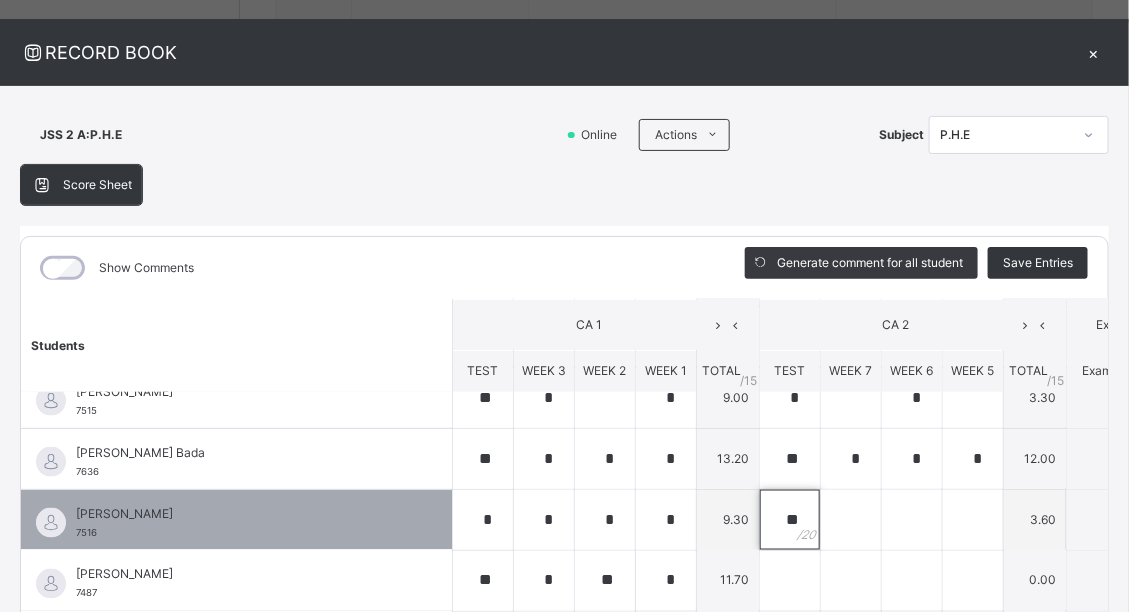type on "**" 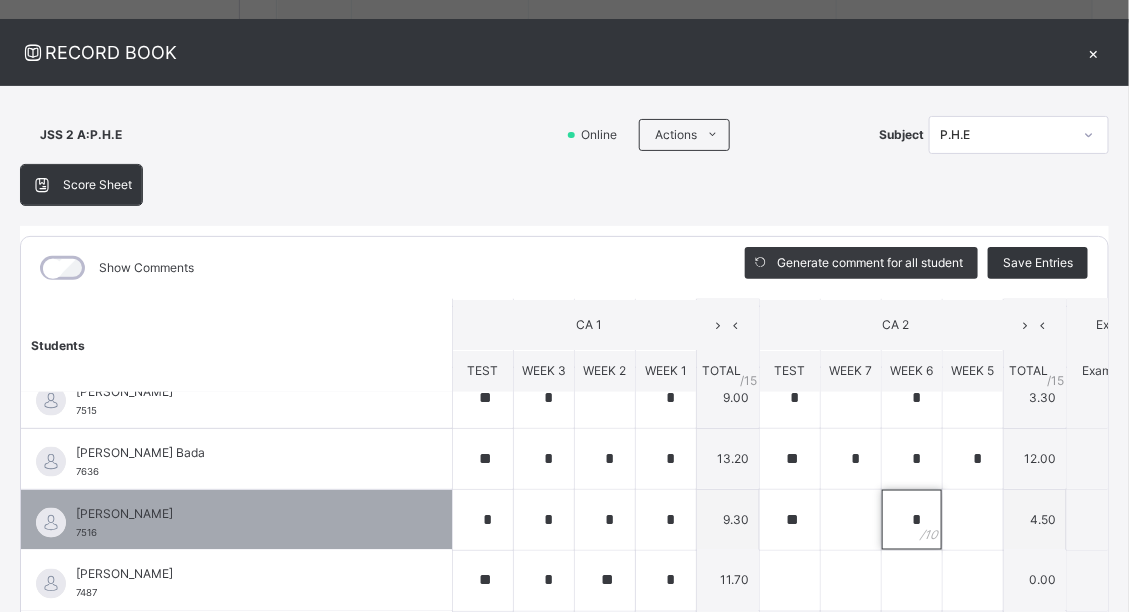 type on "*" 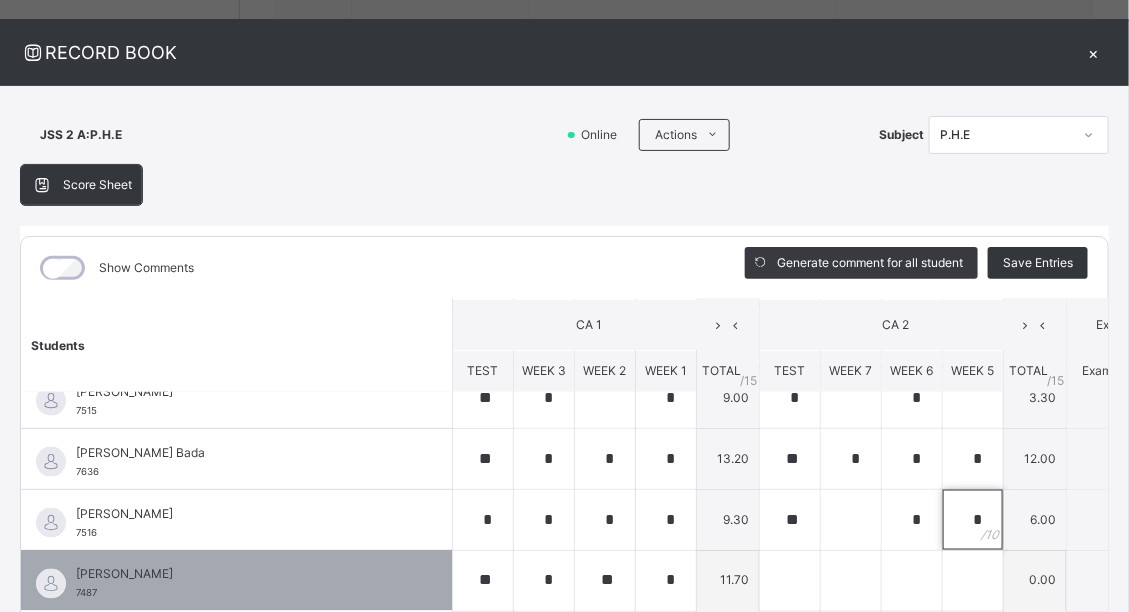 type on "*" 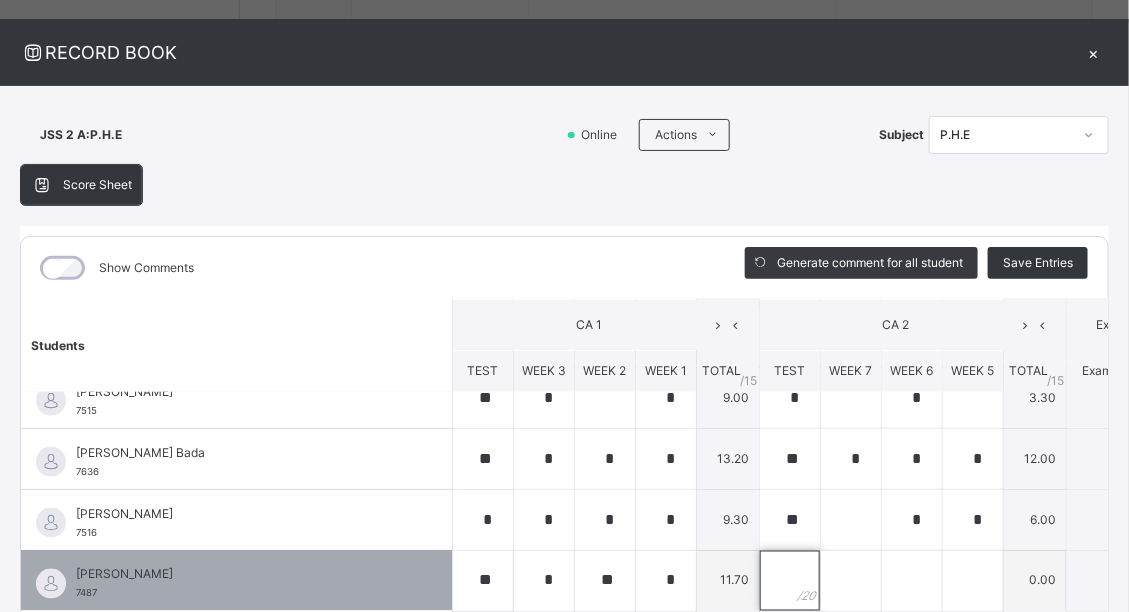 click at bounding box center [790, 581] 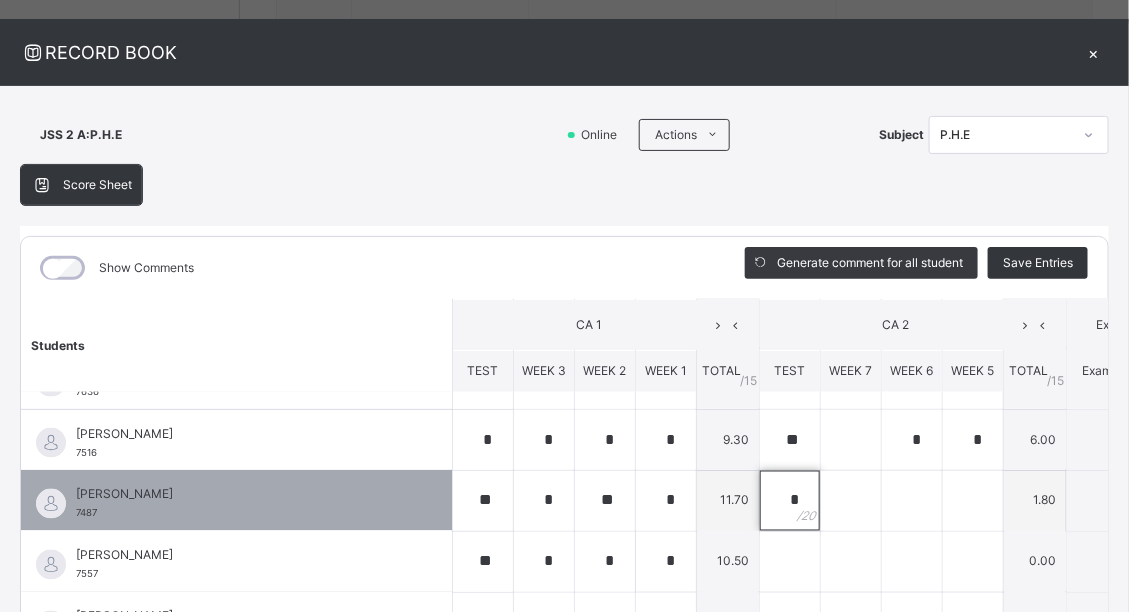 type on "*" 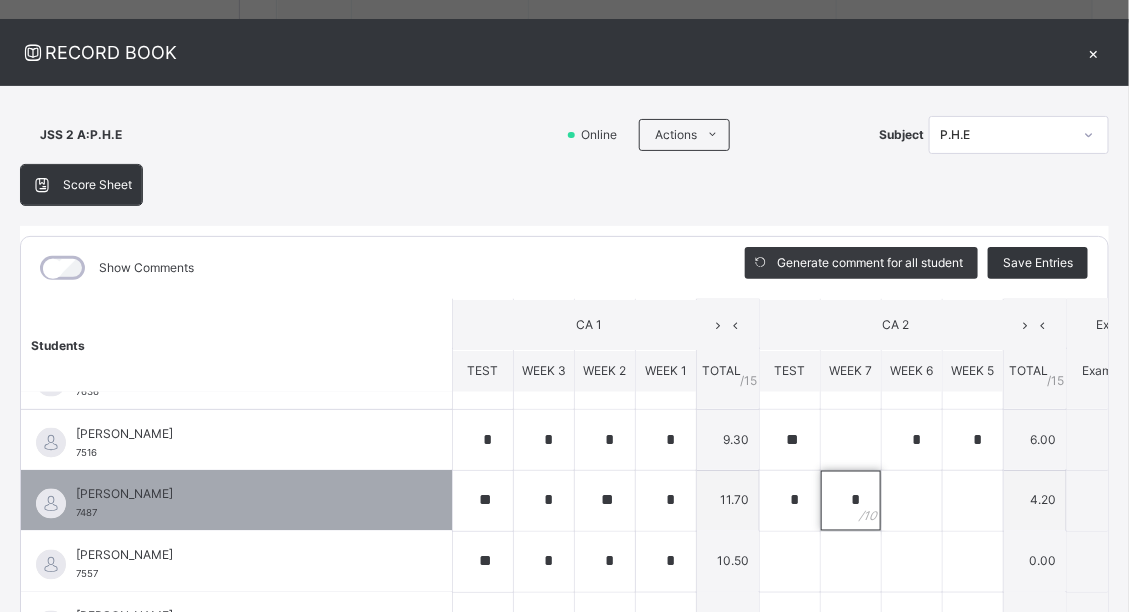 type on "*" 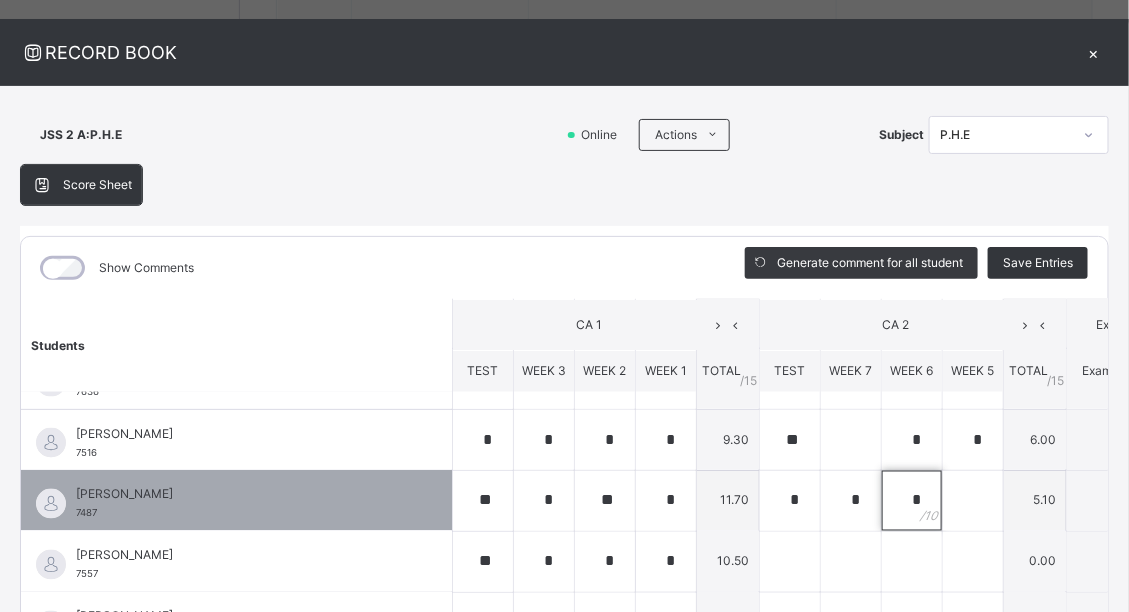 type on "*" 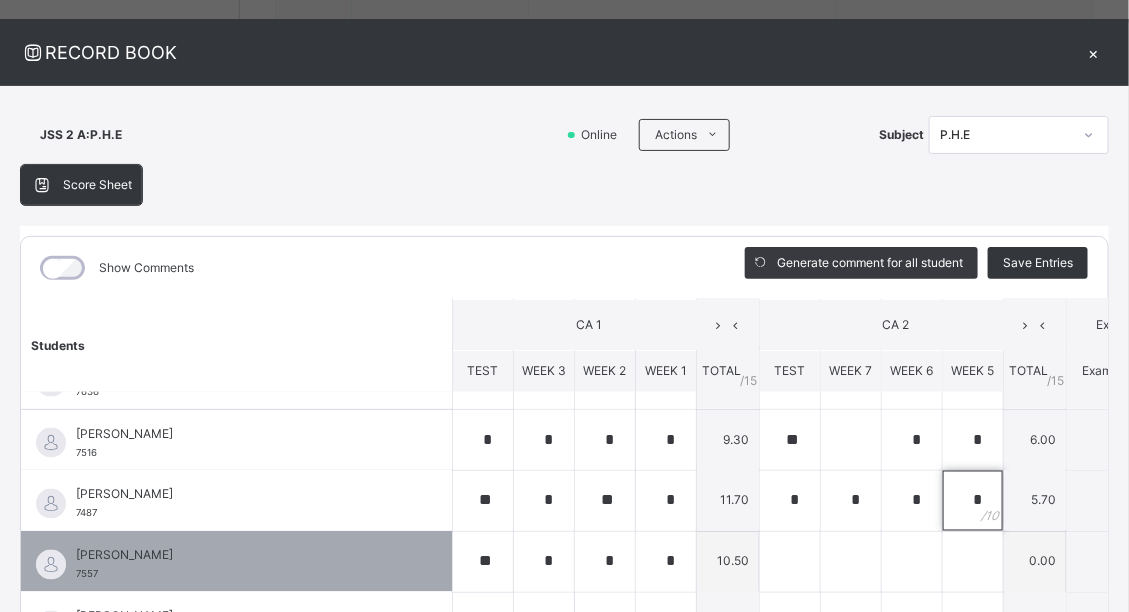 type on "*" 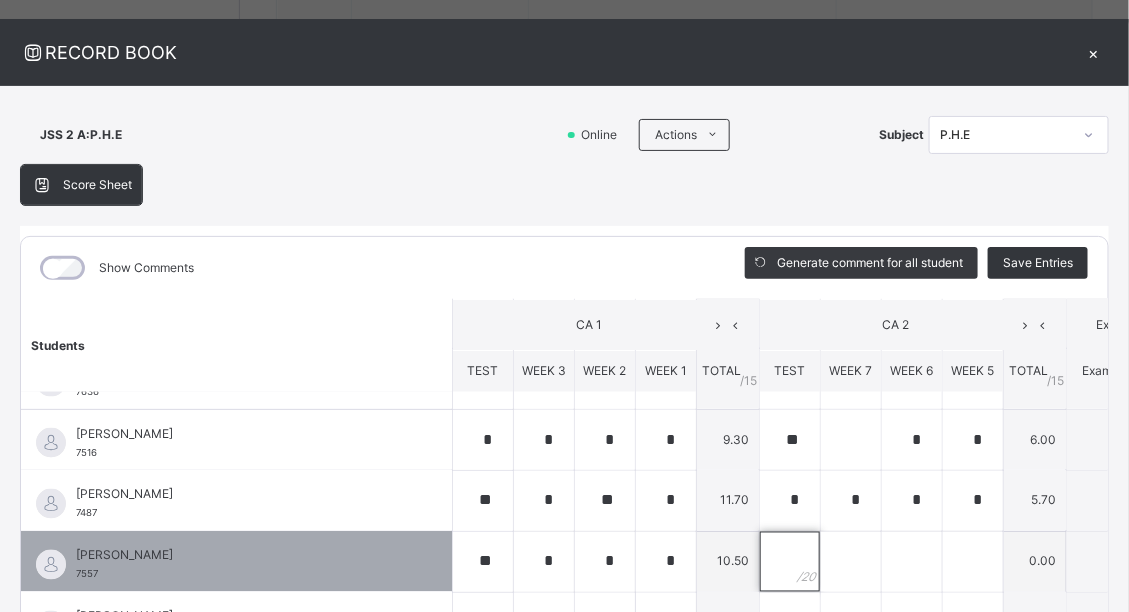 click at bounding box center (790, 562) 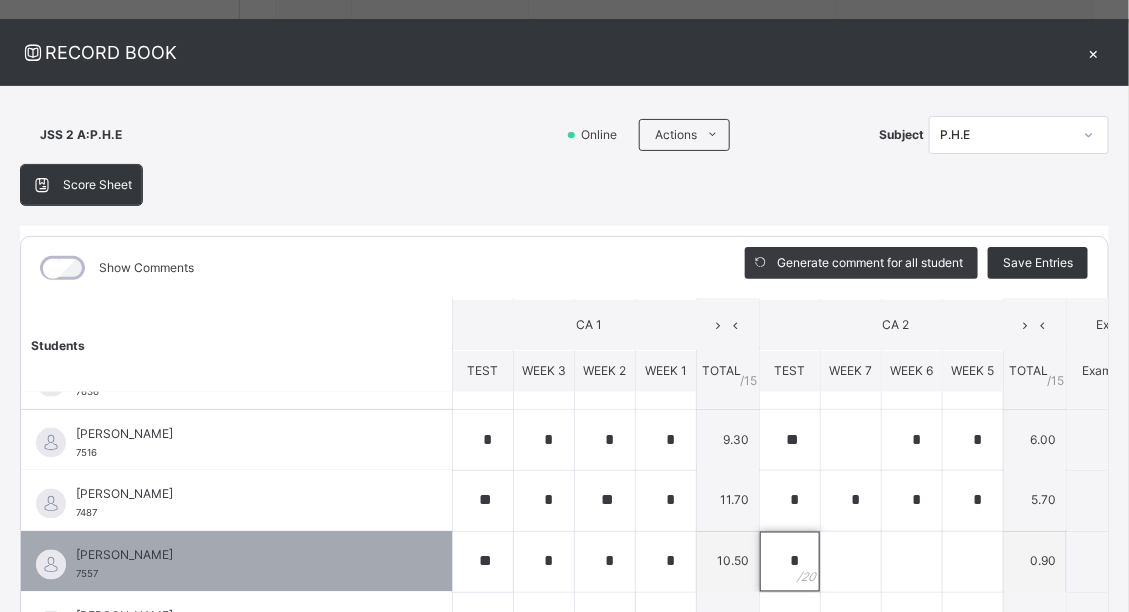 type on "*" 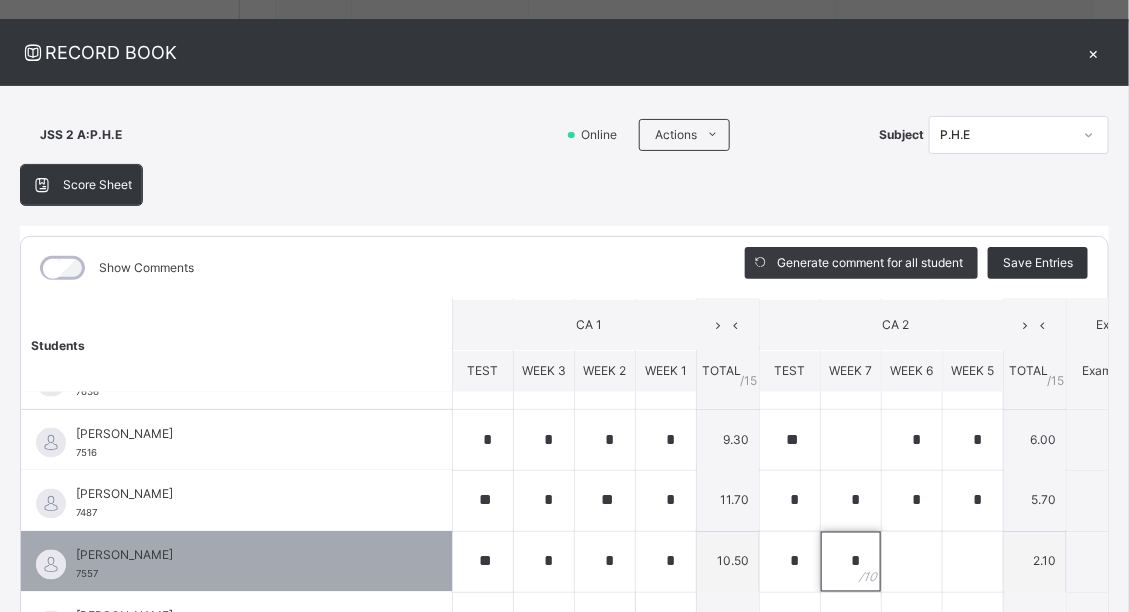 type on "*" 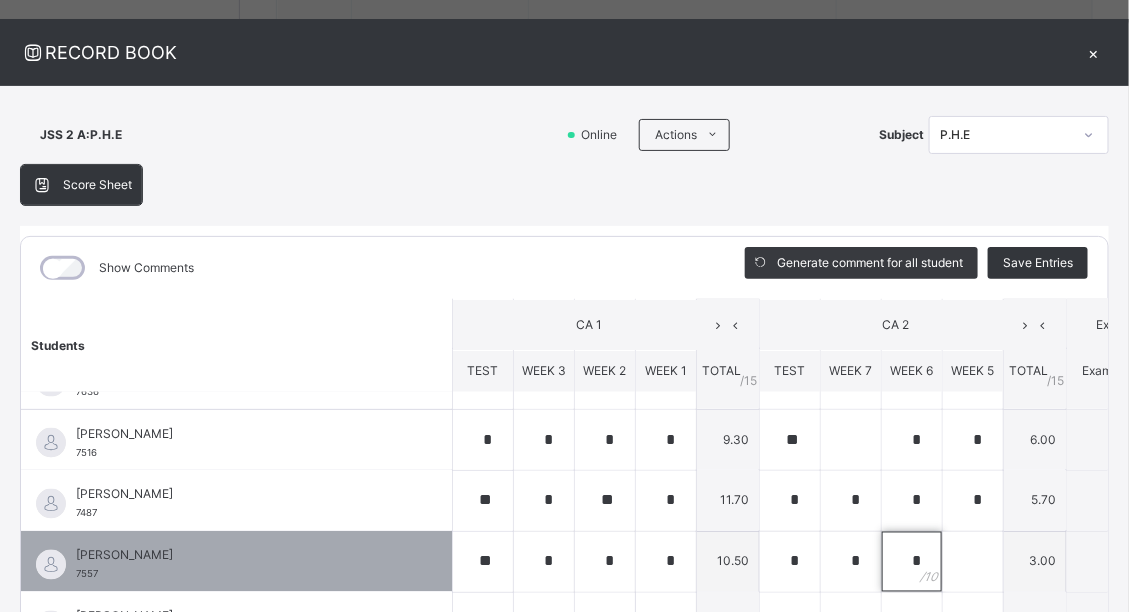 type on "*" 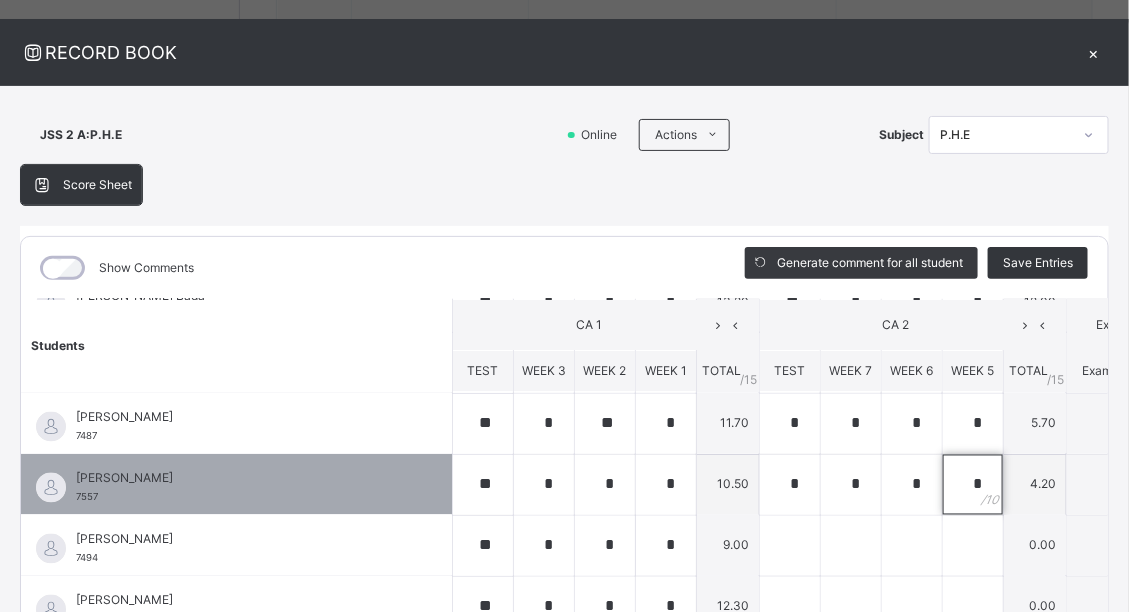 scroll, scrollTop: 1040, scrollLeft: 0, axis: vertical 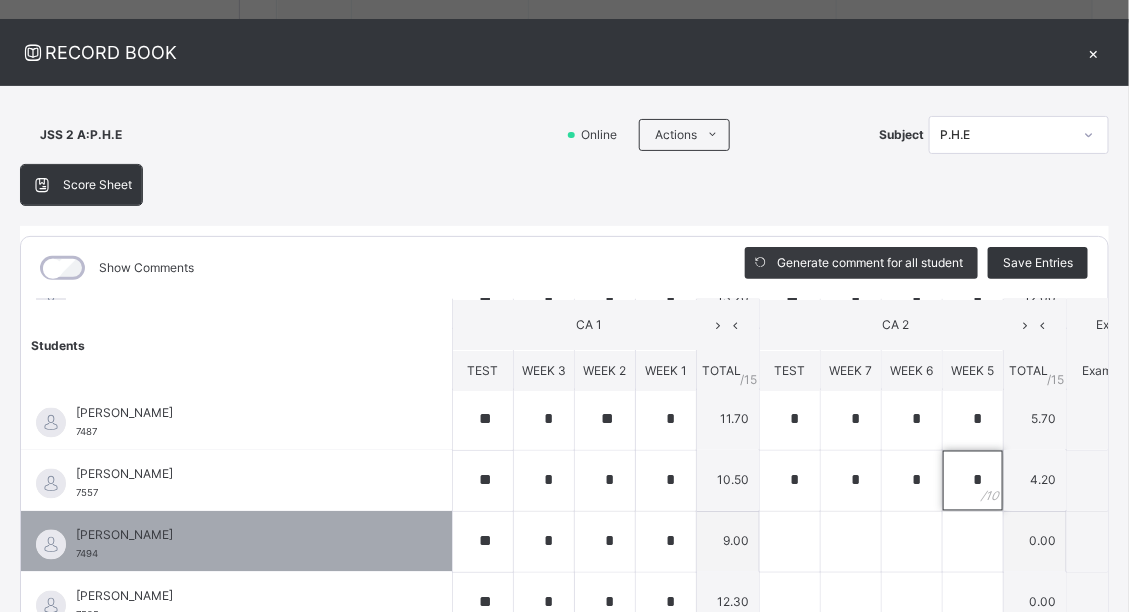 type on "*" 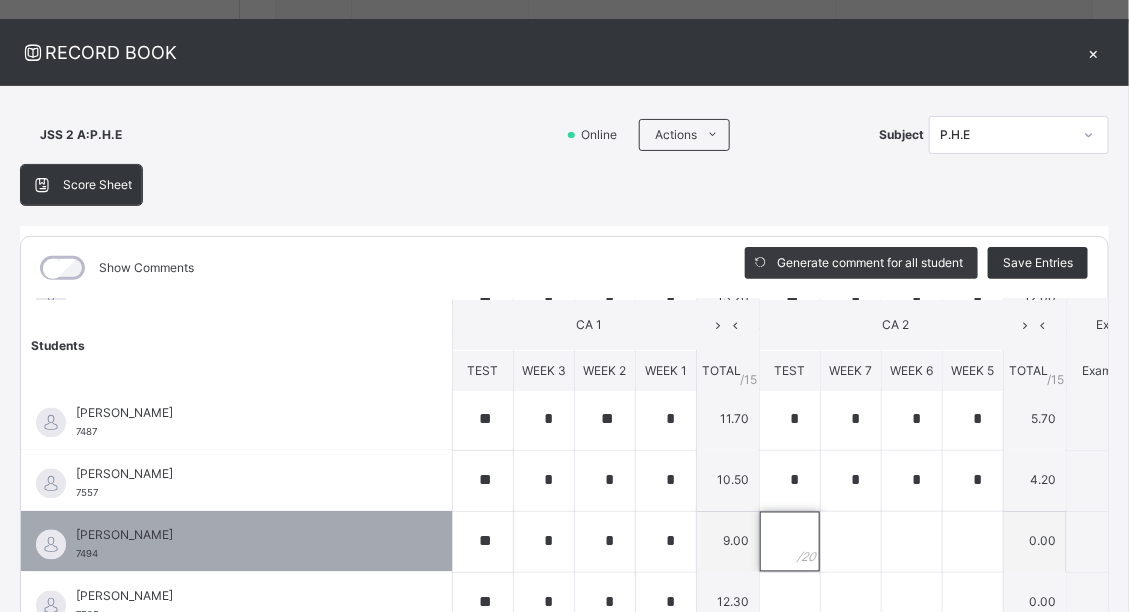 click at bounding box center [790, 542] 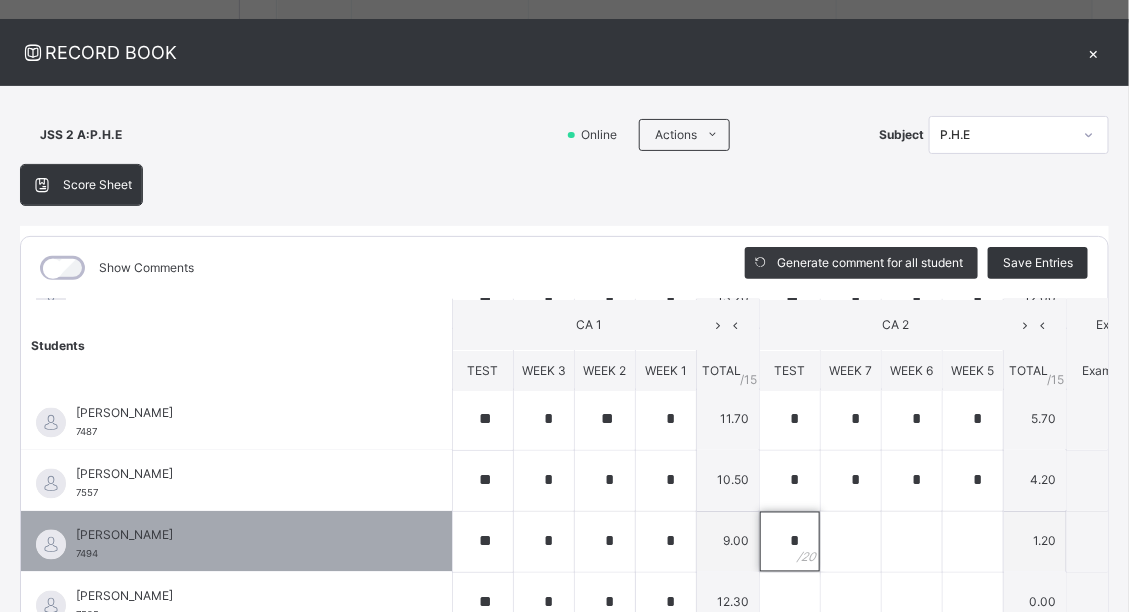 type on "*" 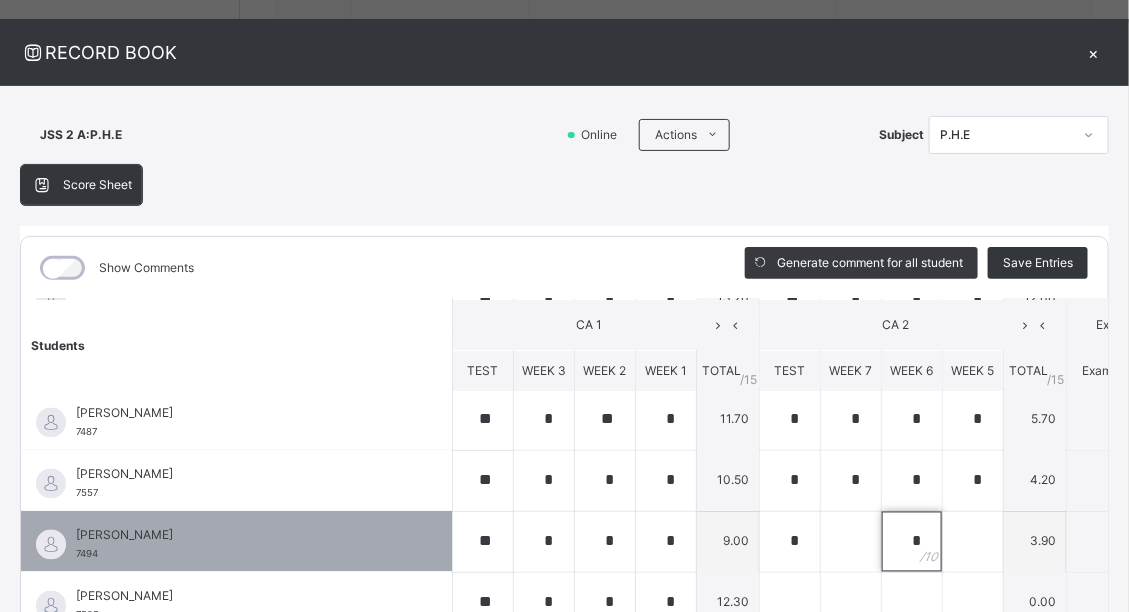 type on "*" 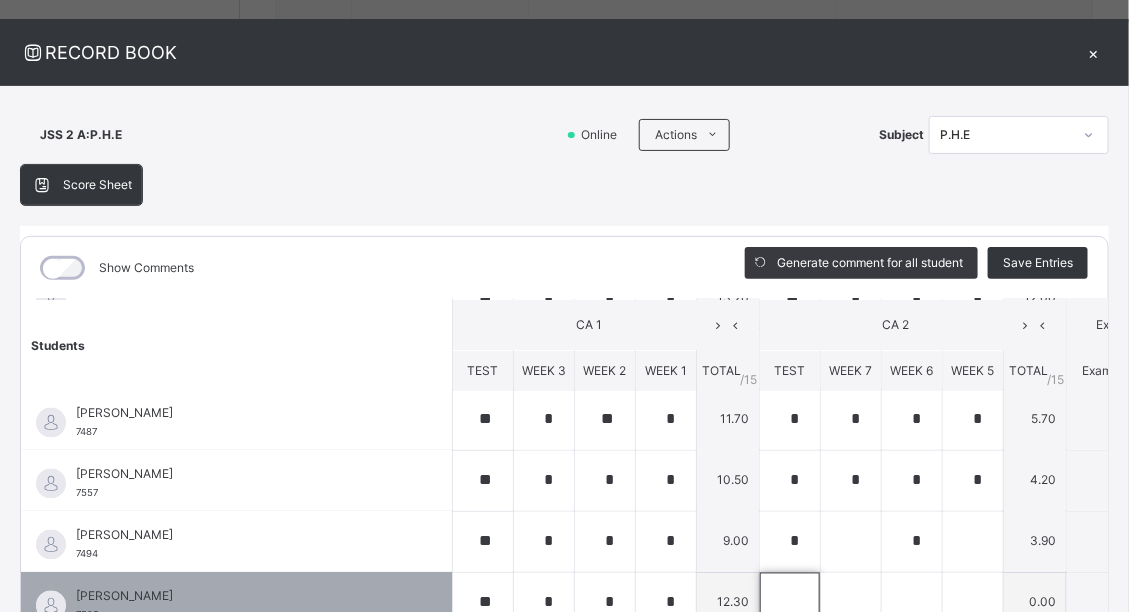 click at bounding box center [790, 603] 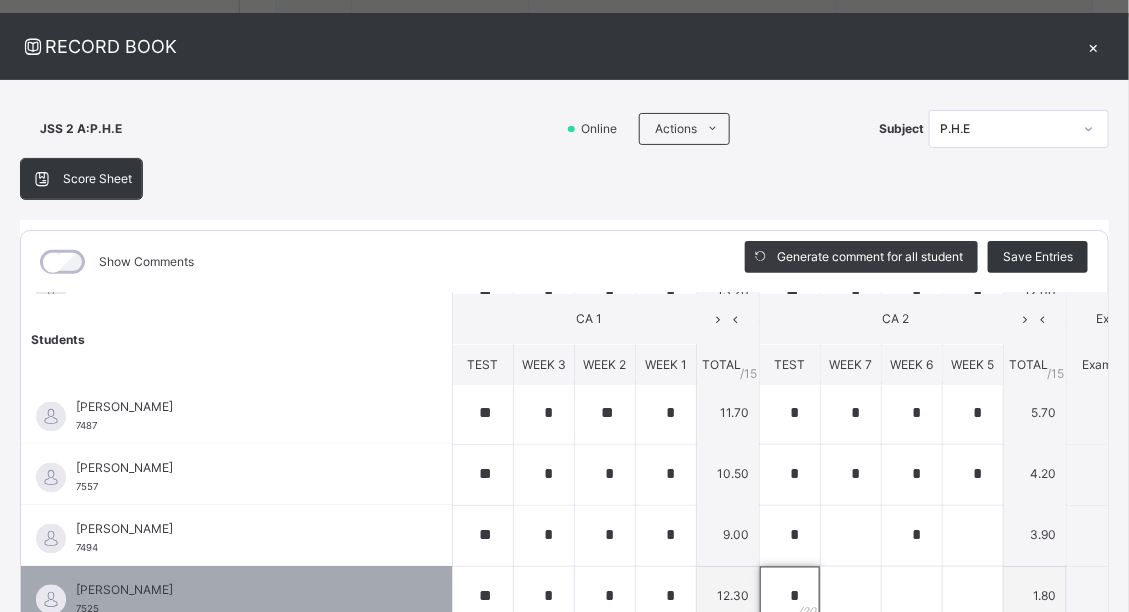 type on "*" 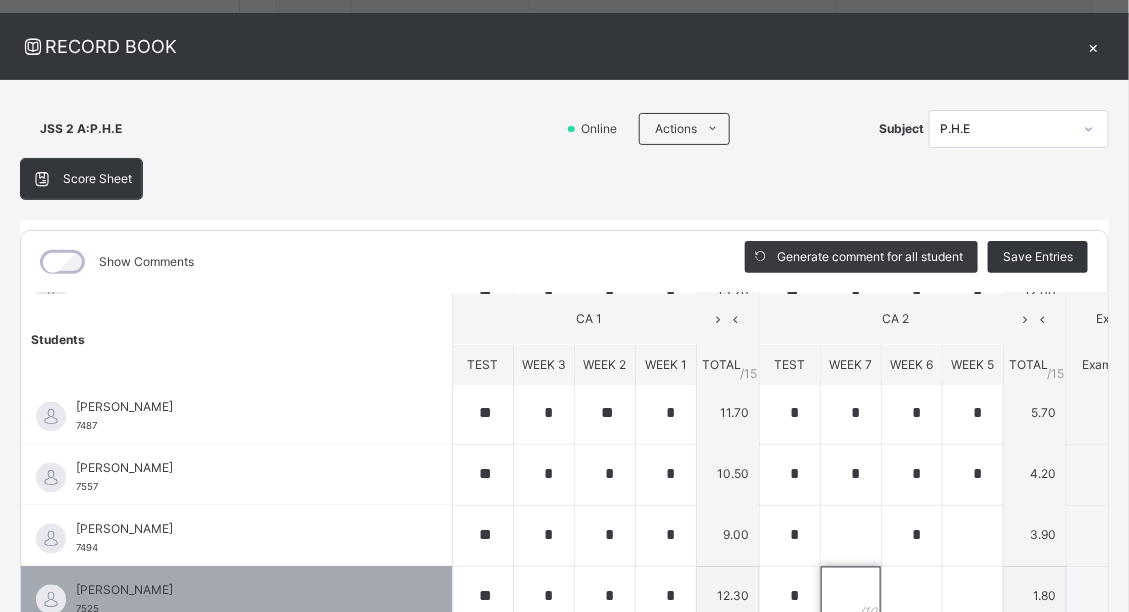scroll, scrollTop: 57, scrollLeft: 0, axis: vertical 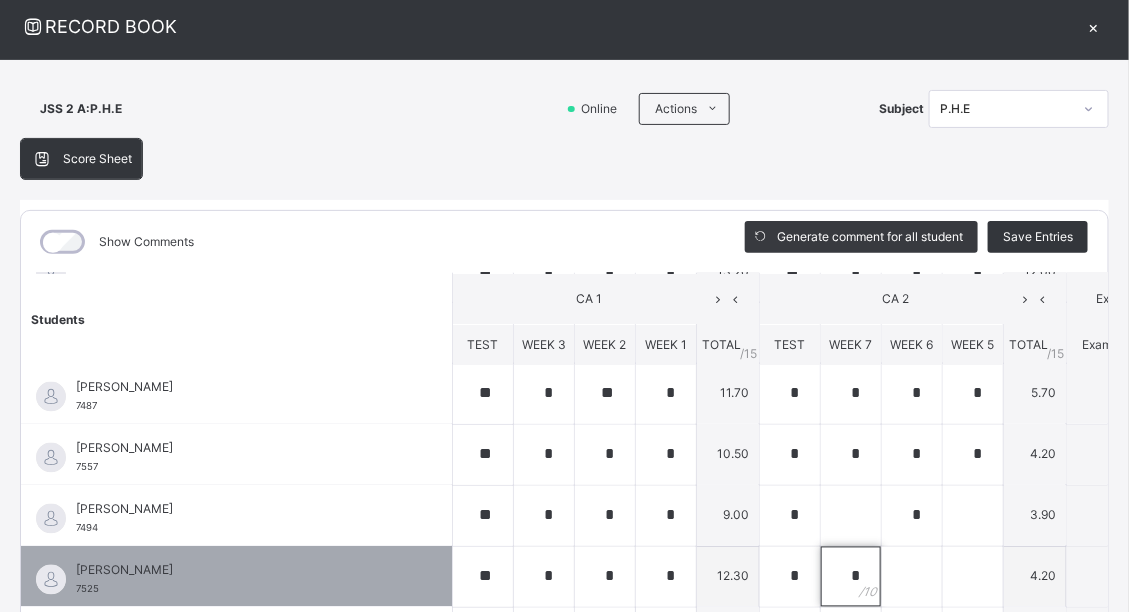type on "*" 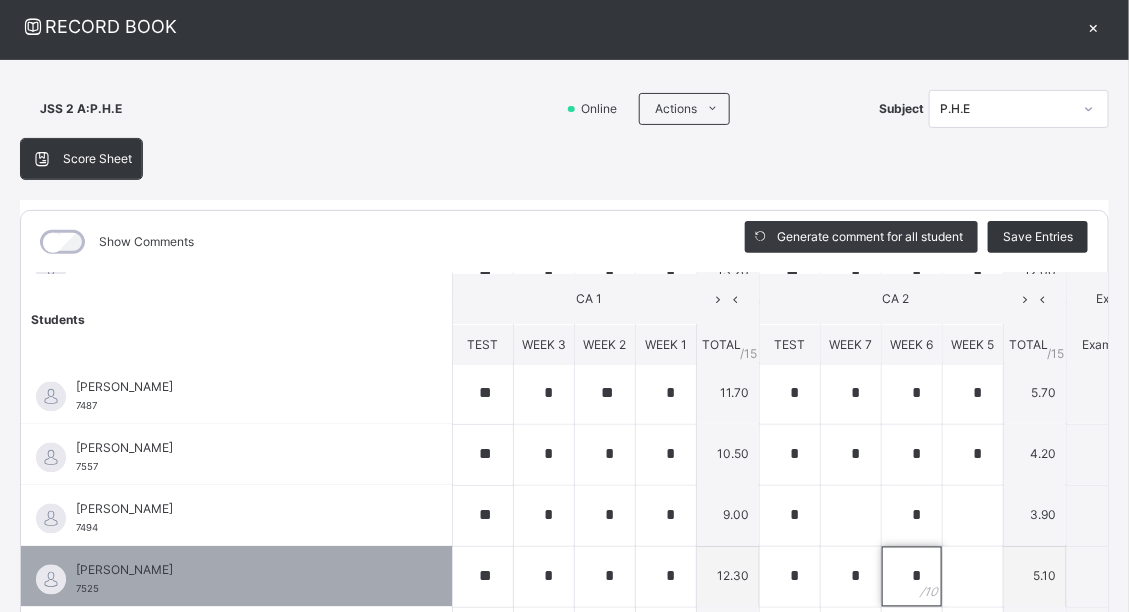 type on "*" 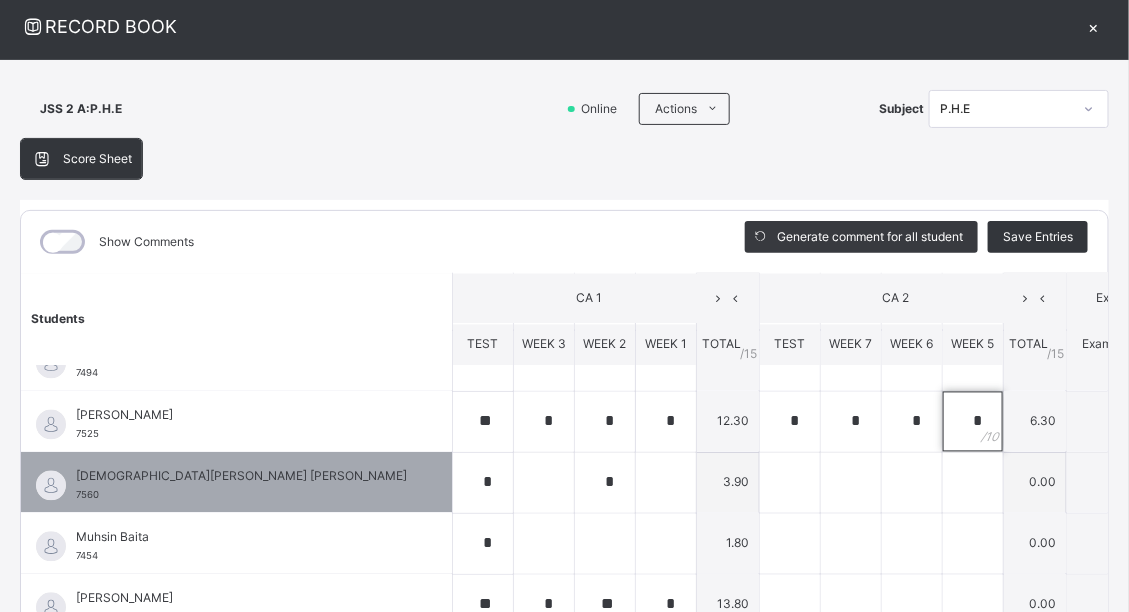 scroll, scrollTop: 1200, scrollLeft: 0, axis: vertical 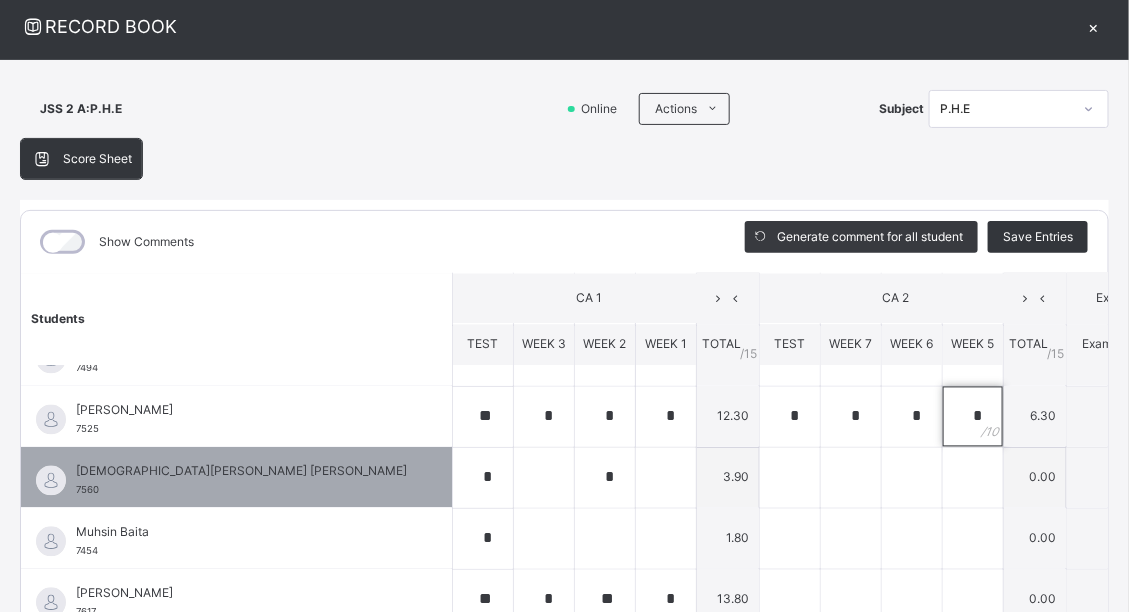 type on "*" 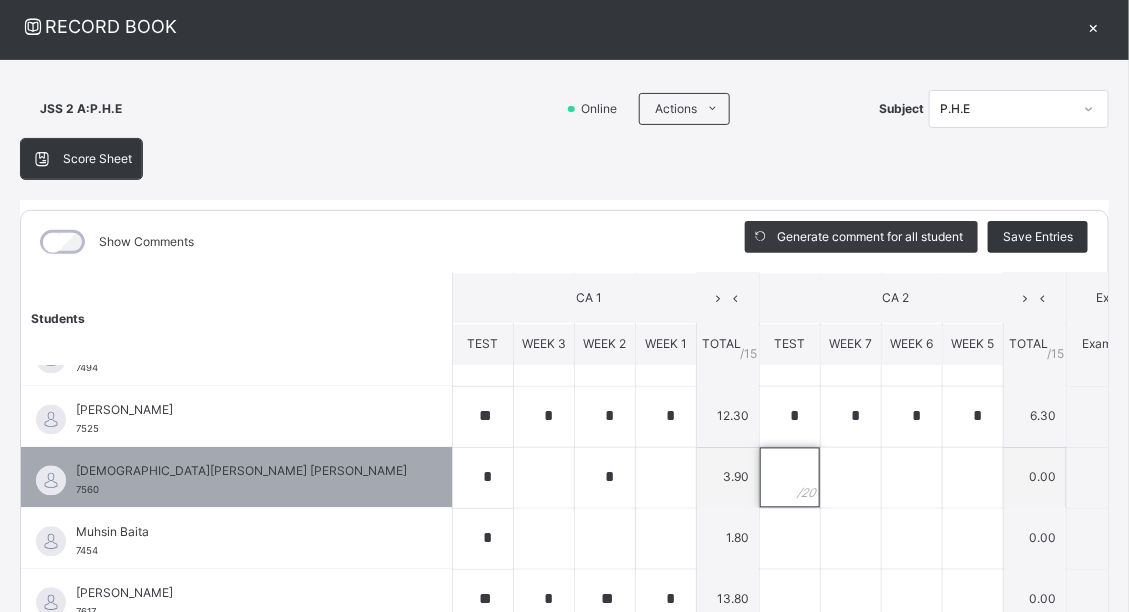 click at bounding box center (790, 478) 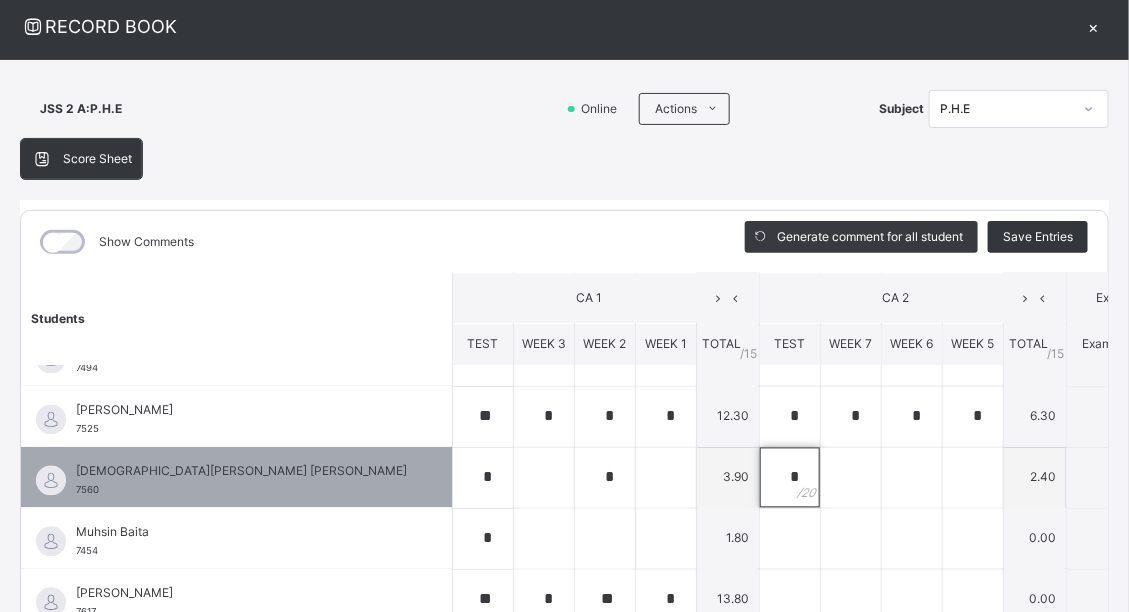 type on "*" 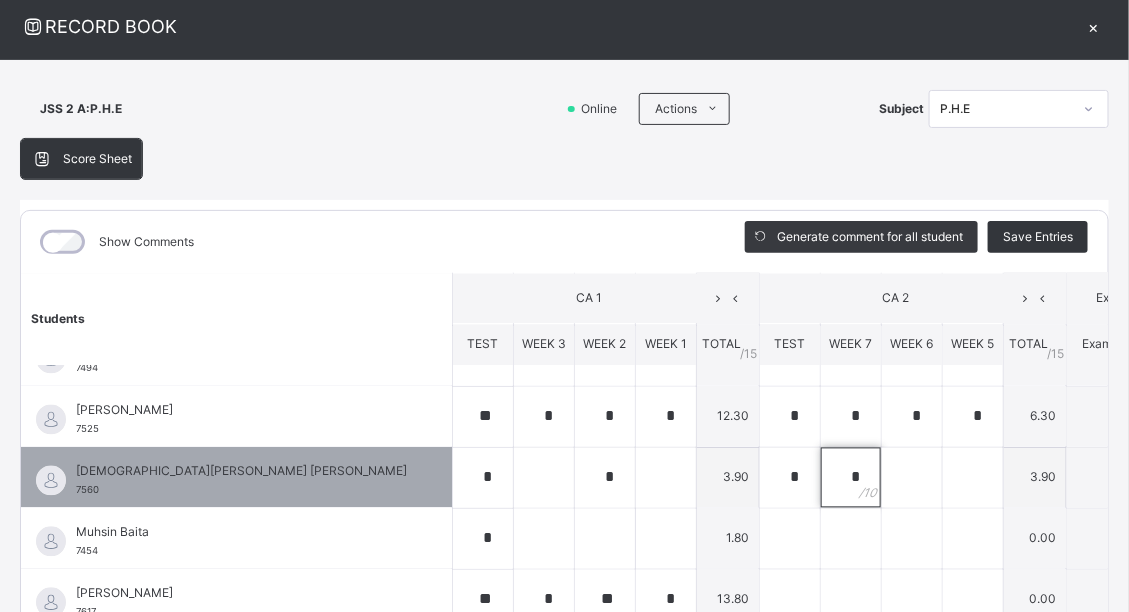 type on "*" 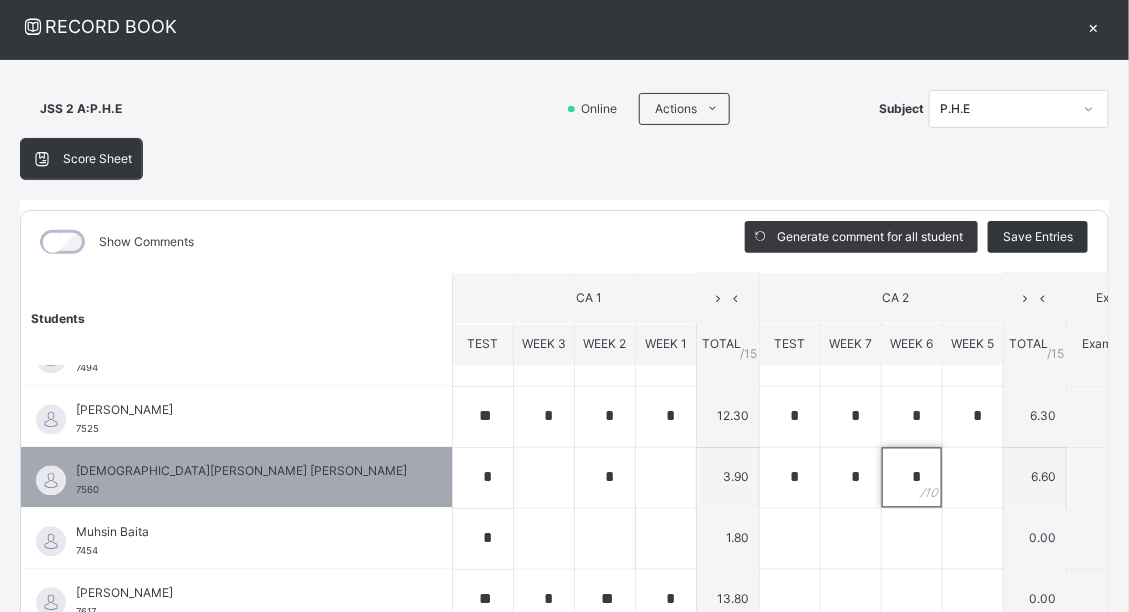 type on "*" 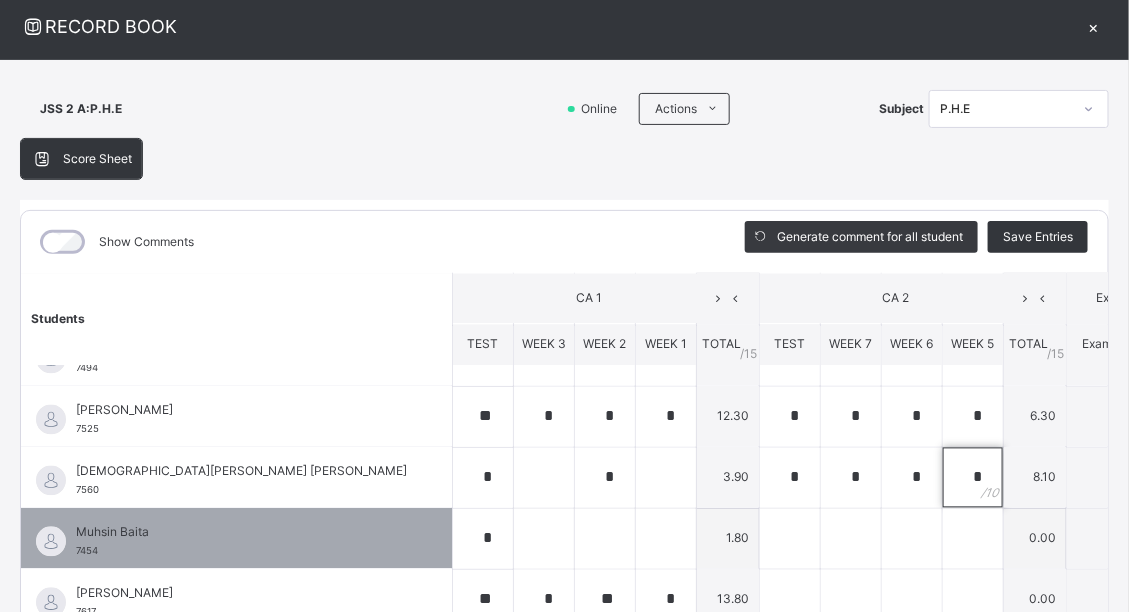 type on "*" 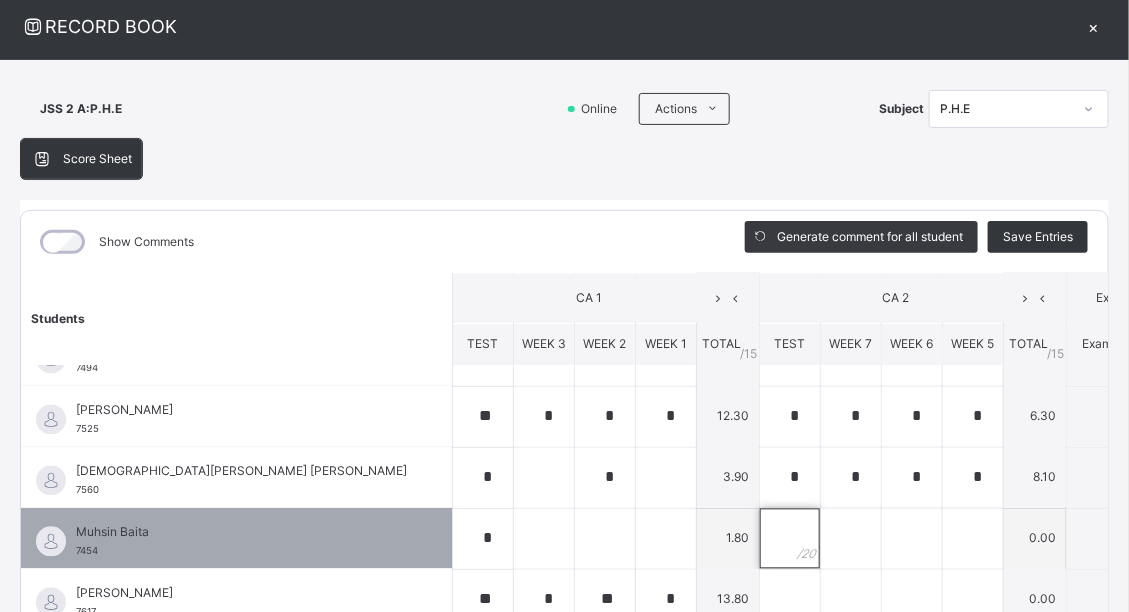 click at bounding box center (790, 539) 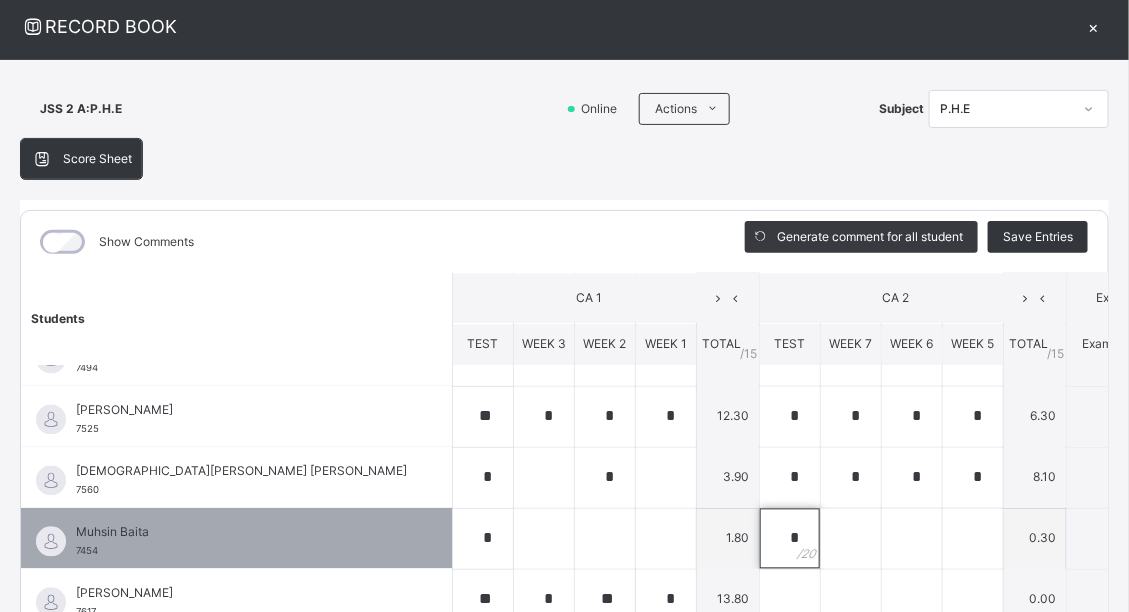 type on "*" 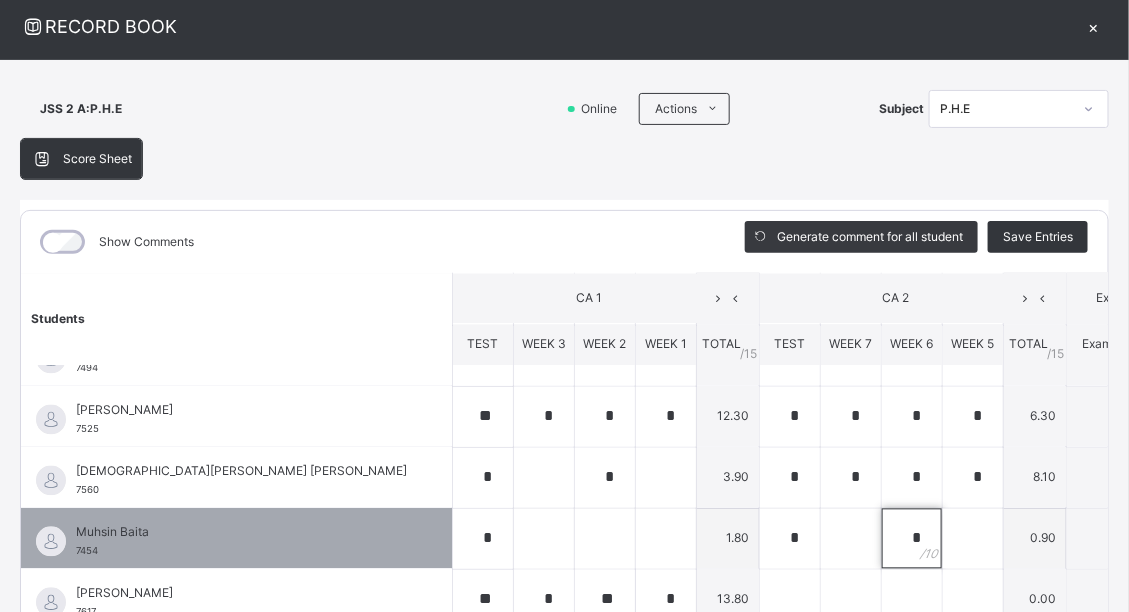 type on "*" 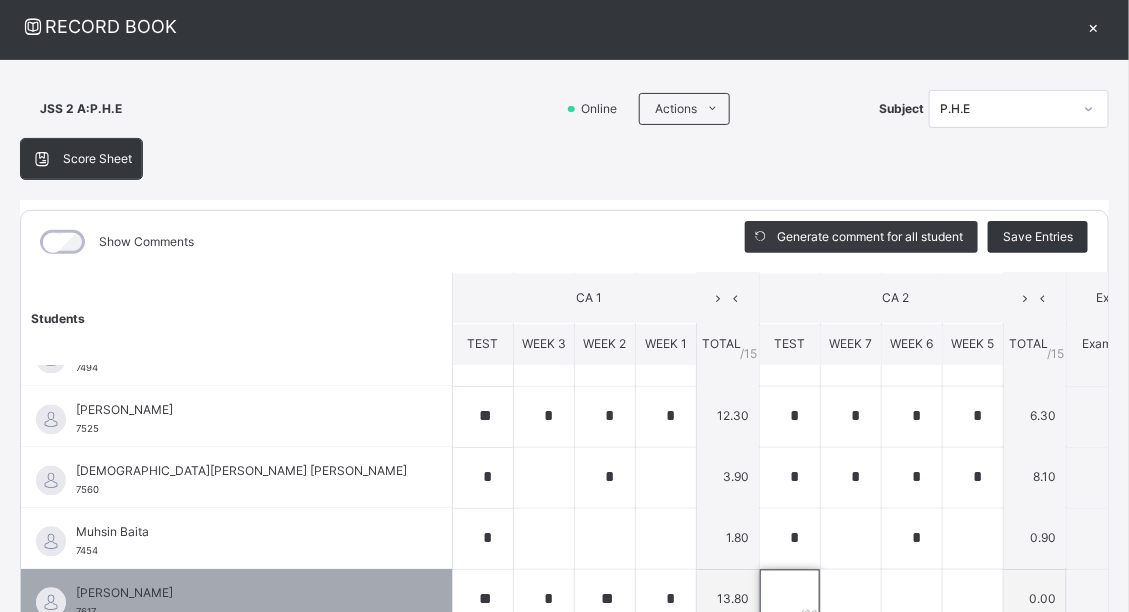click at bounding box center (790, 600) 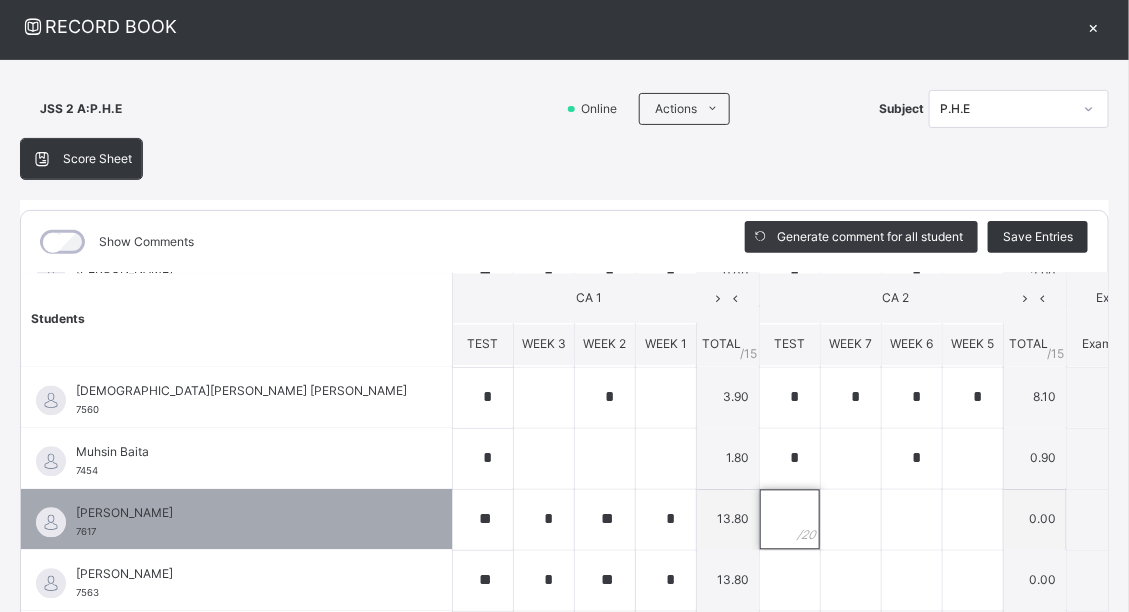 scroll, scrollTop: 1360, scrollLeft: 0, axis: vertical 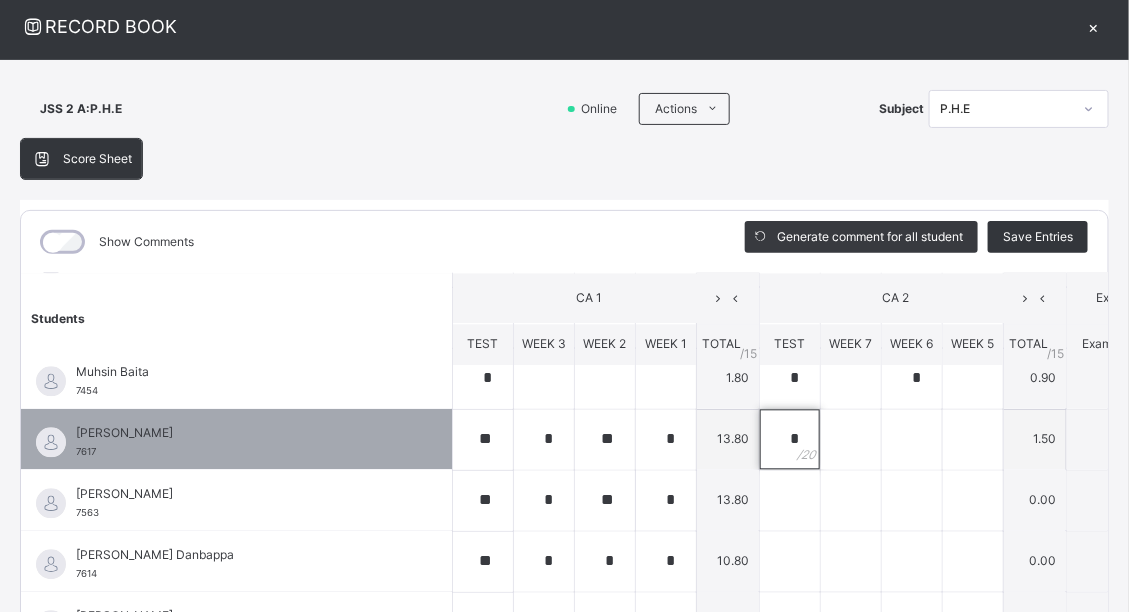 type on "*" 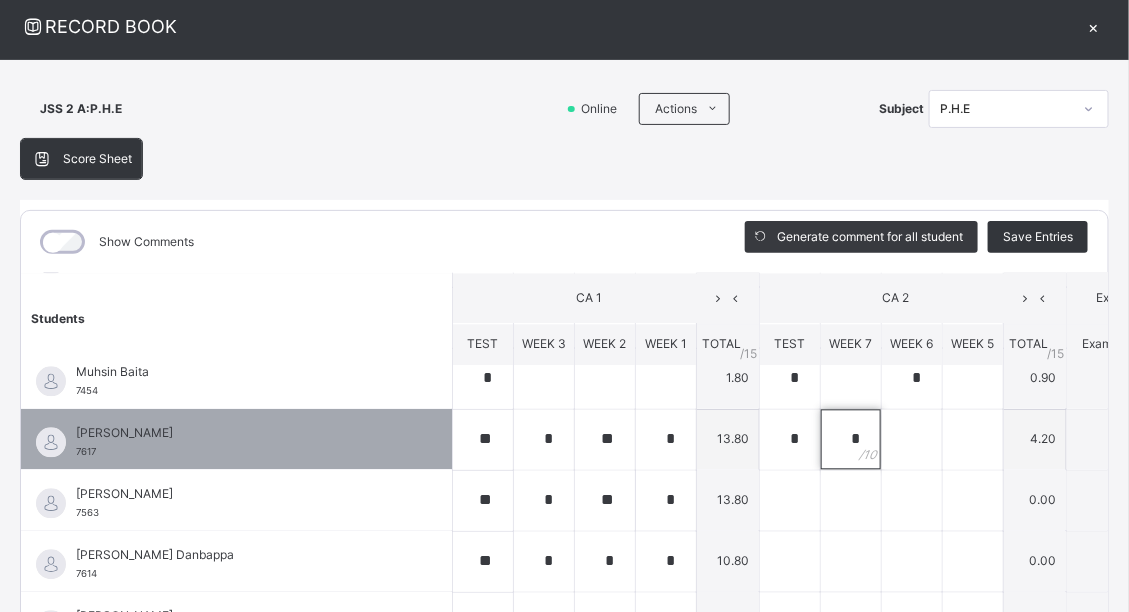 type on "*" 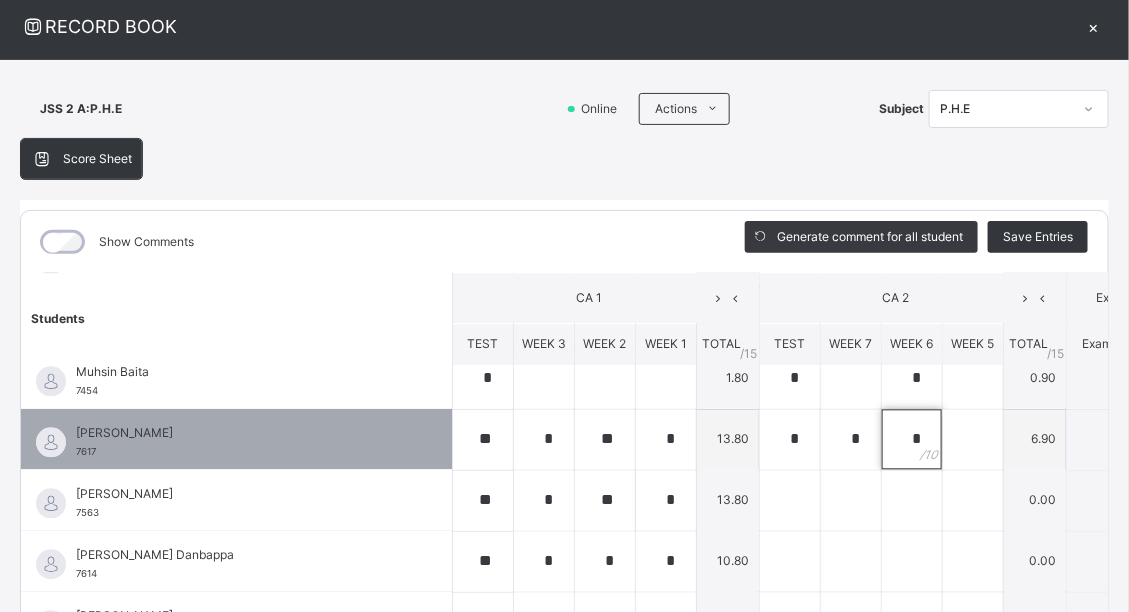type on "*" 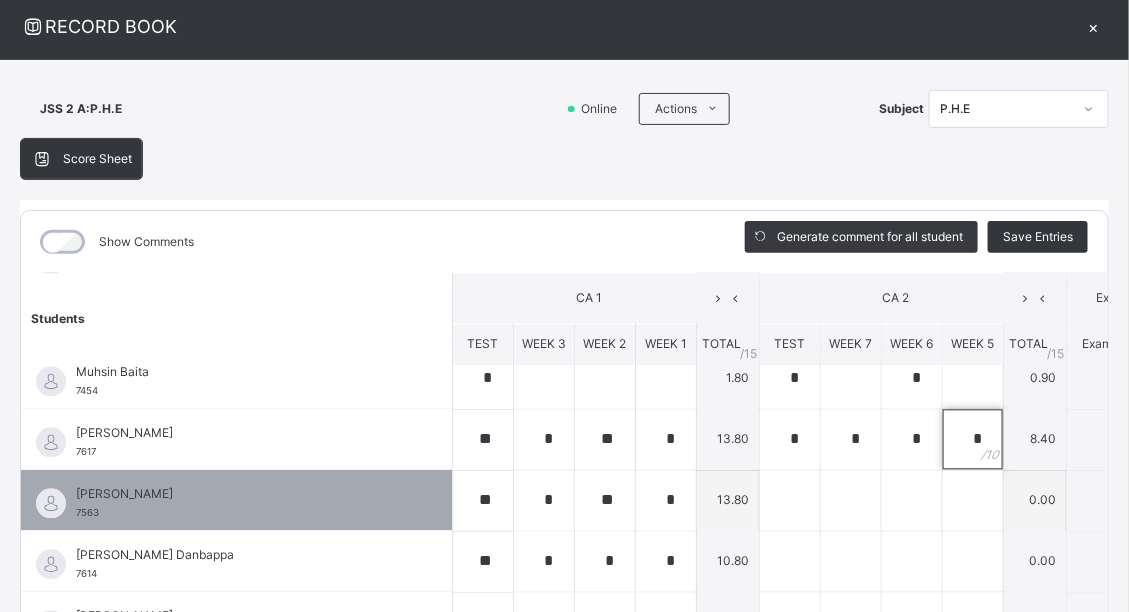 type on "*" 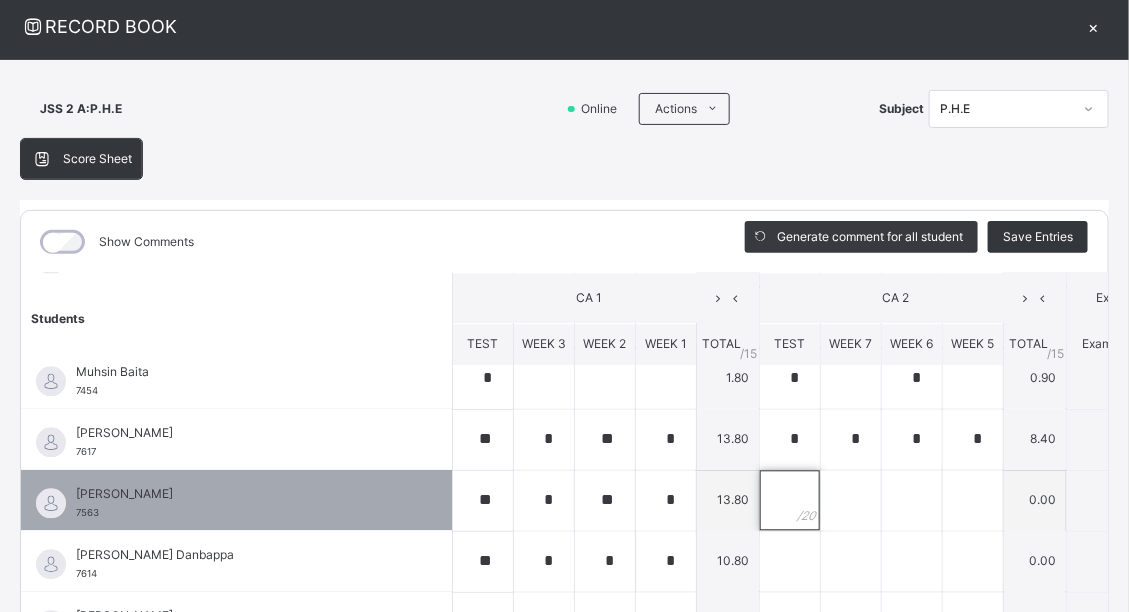 click at bounding box center [790, 501] 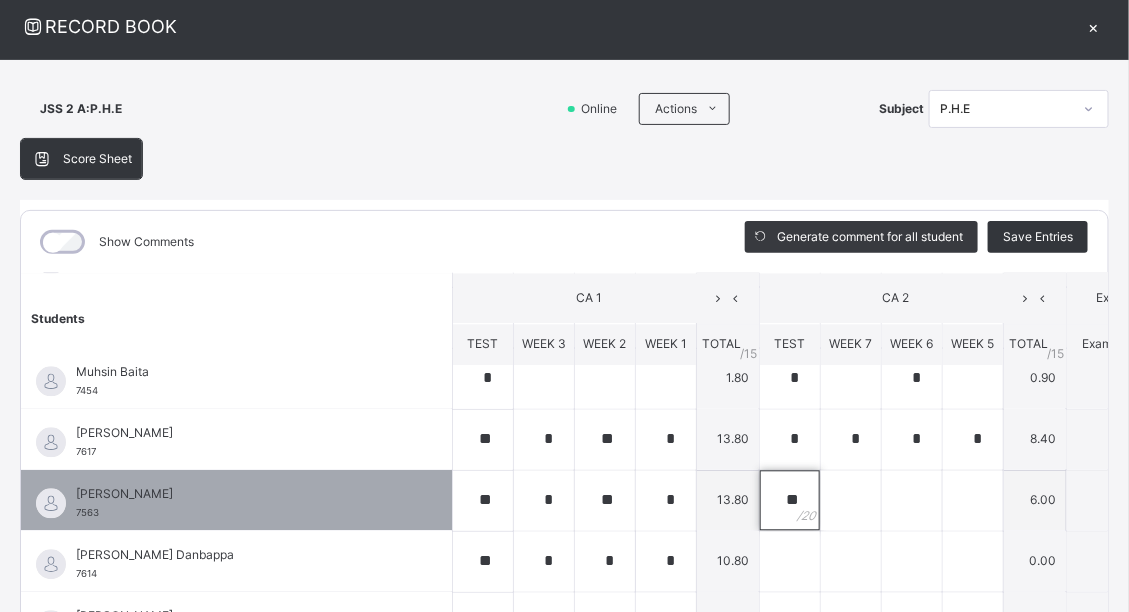 type on "**" 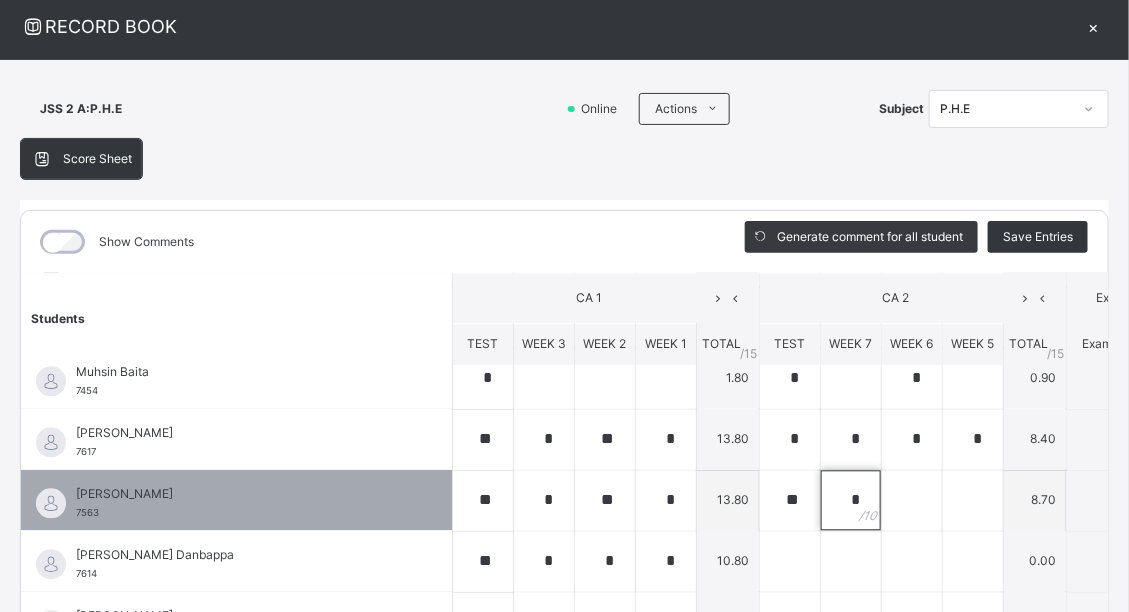 type on "*" 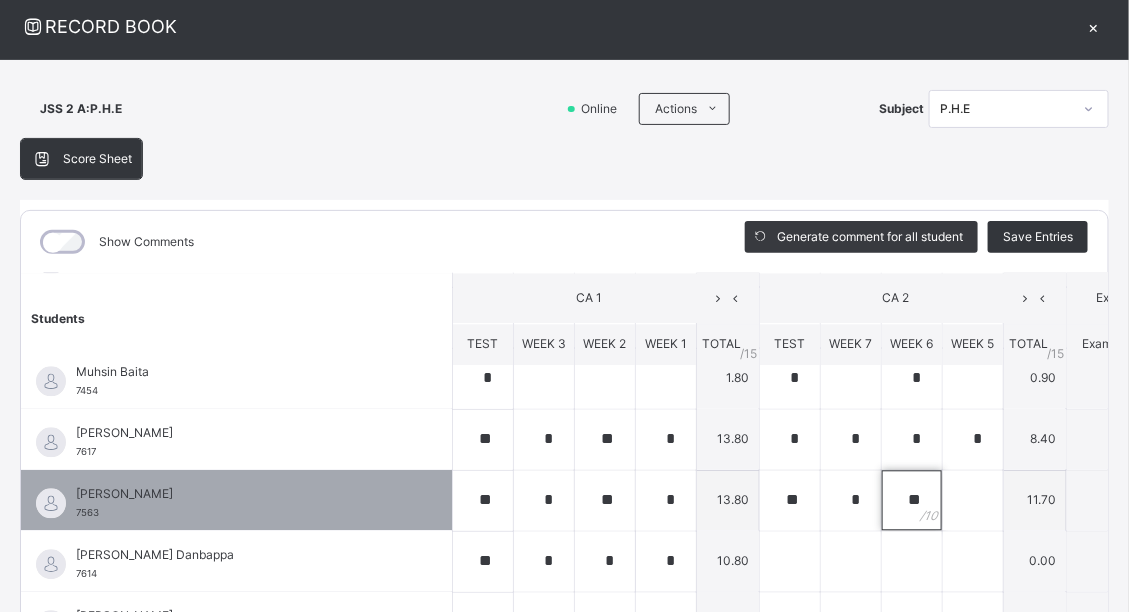 type on "**" 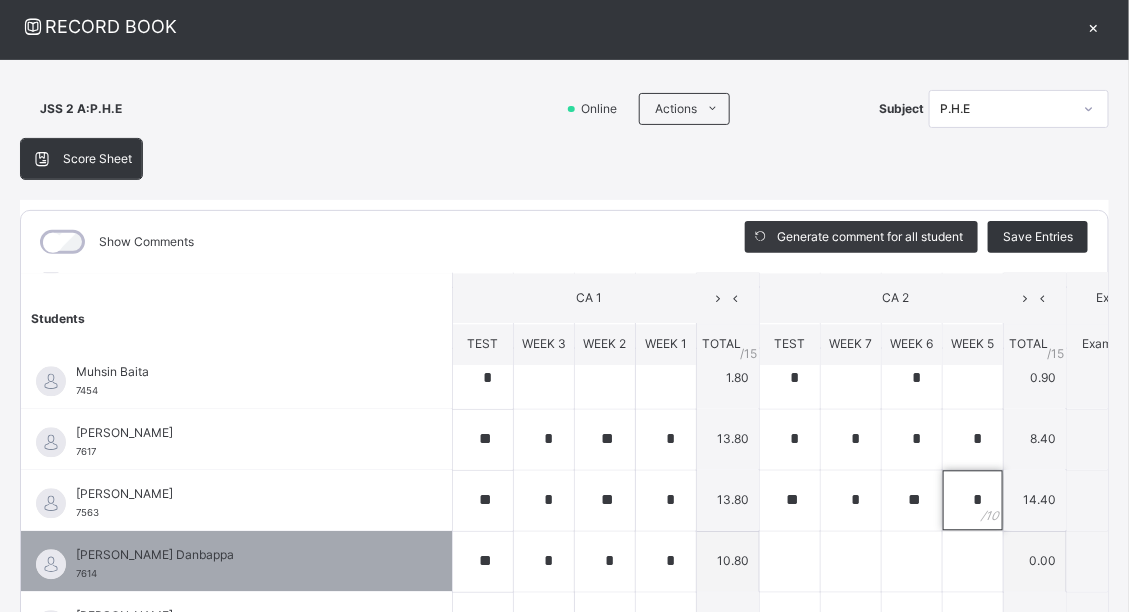 type on "*" 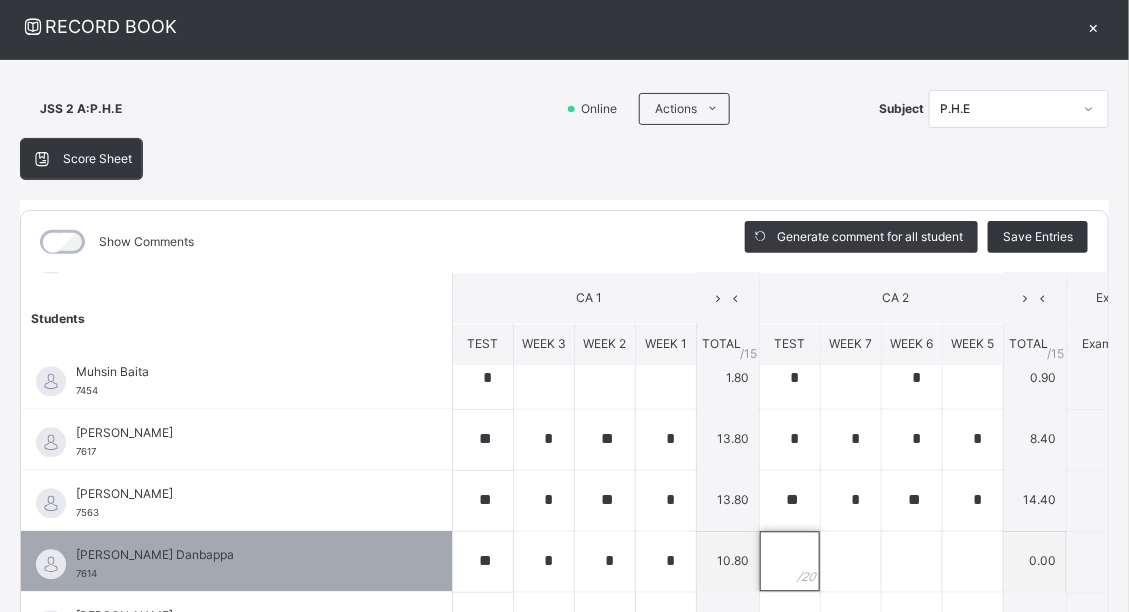 click at bounding box center [790, 562] 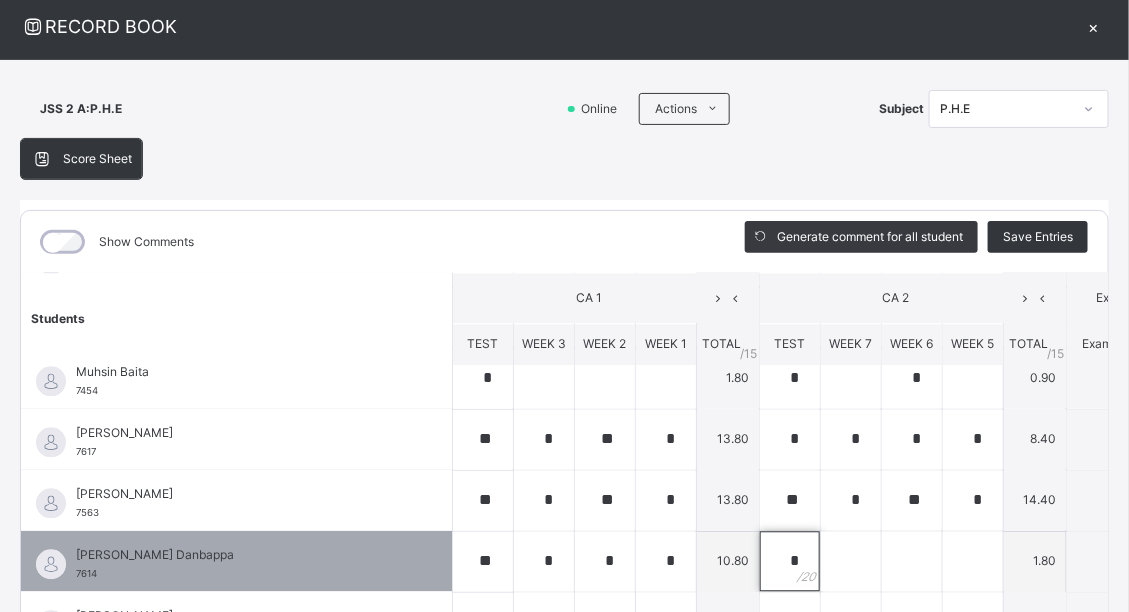 type on "*" 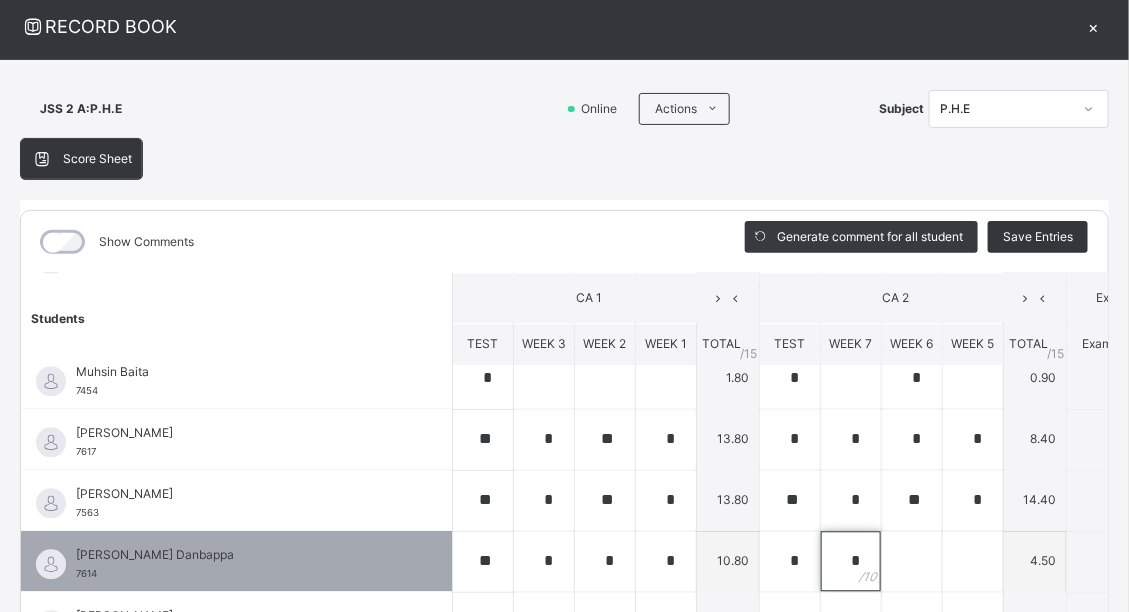type on "*" 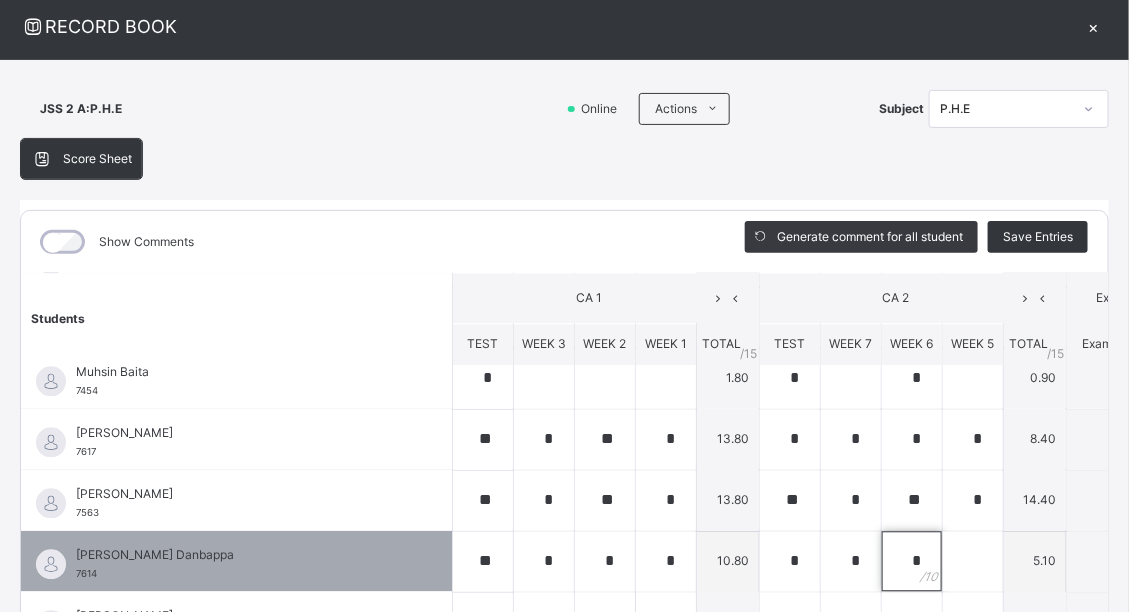type on "*" 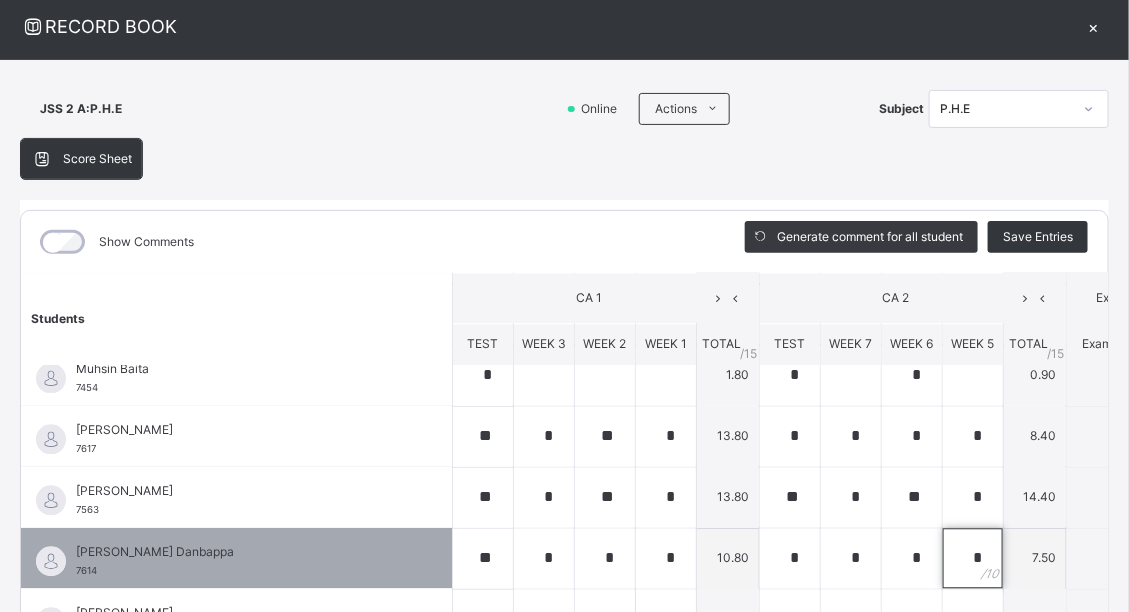 scroll, scrollTop: 1367, scrollLeft: 0, axis: vertical 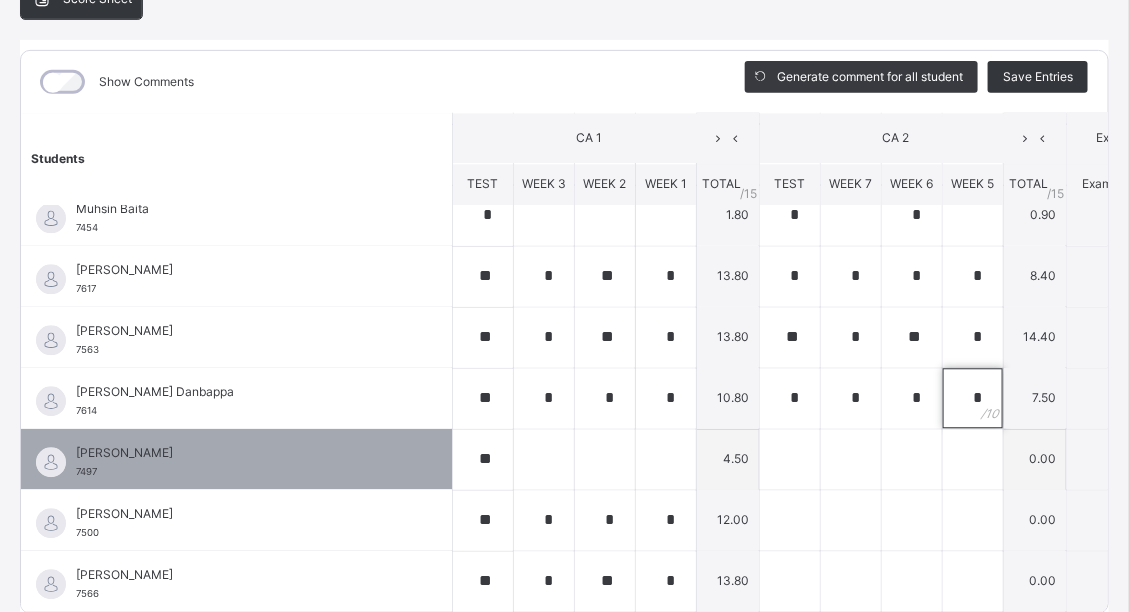 type on "*" 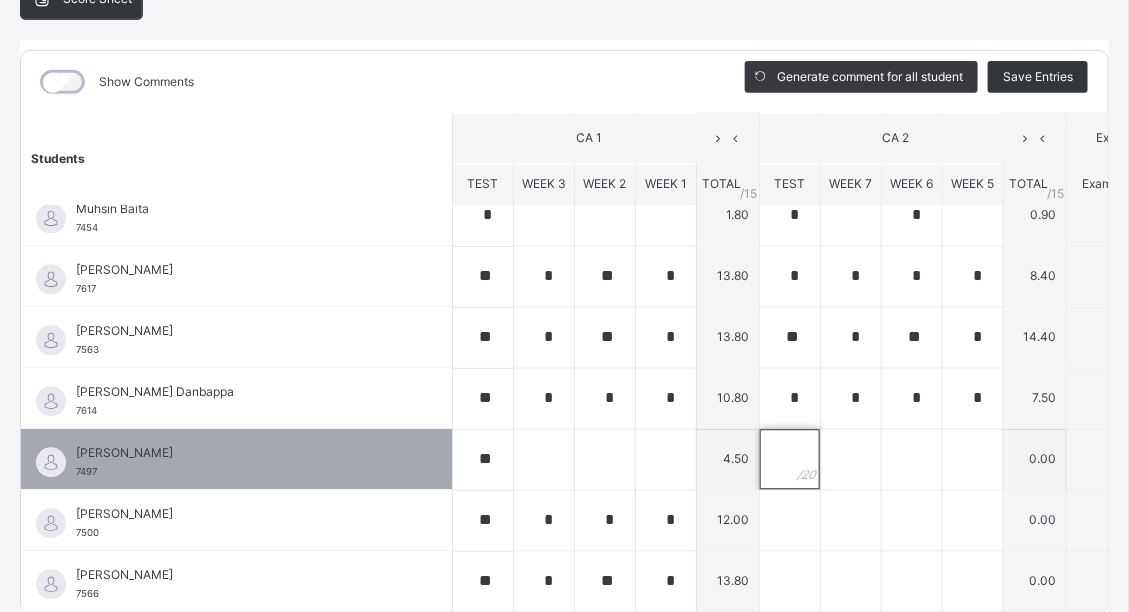 click at bounding box center (790, 460) 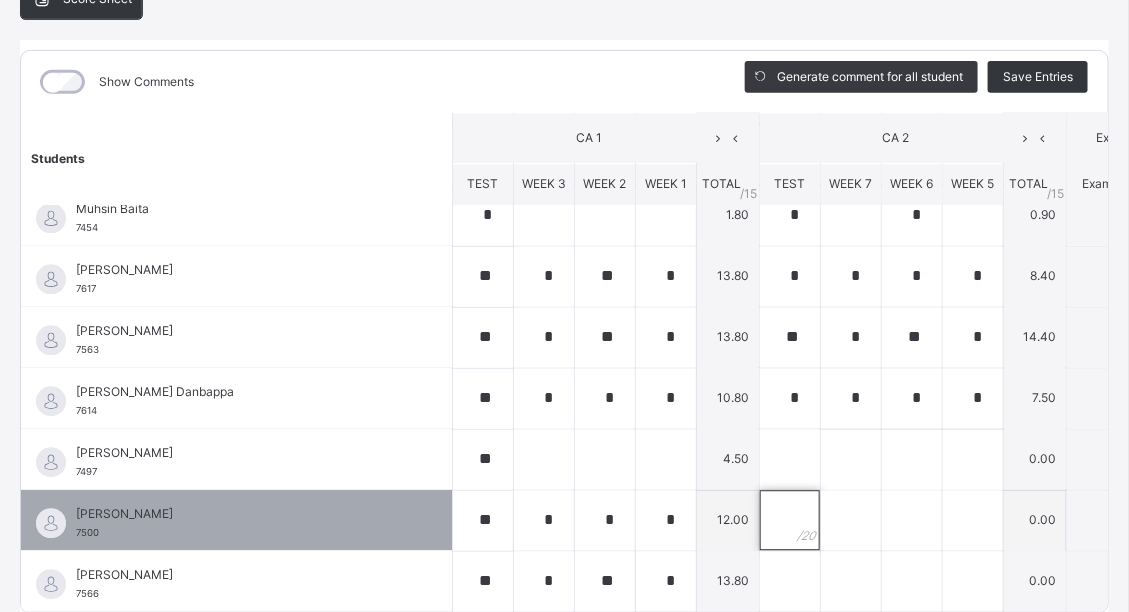 click at bounding box center (790, 521) 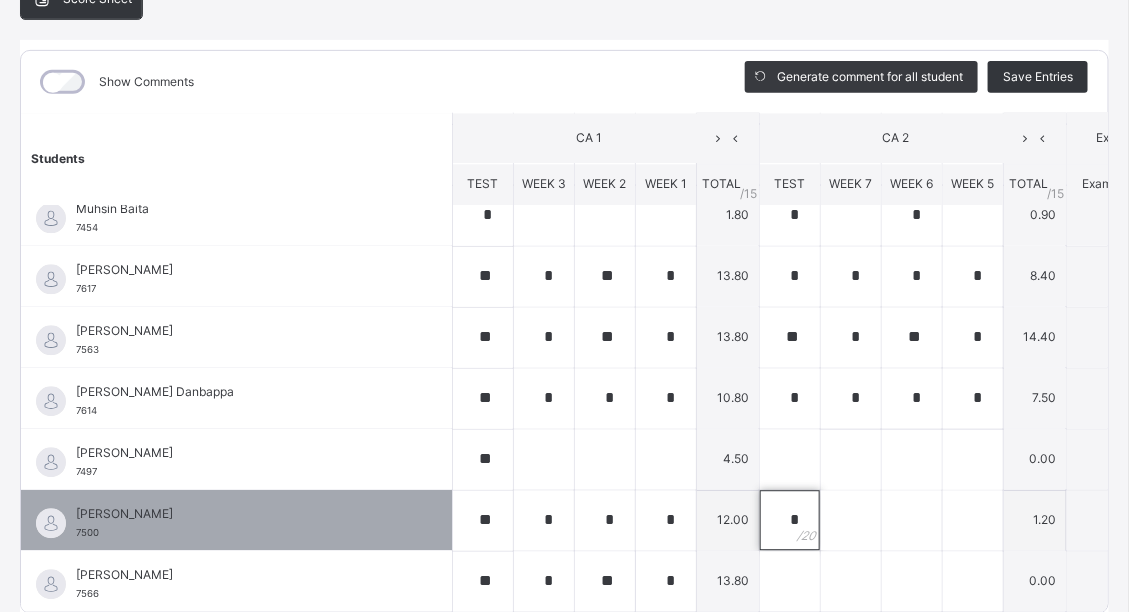 type on "*" 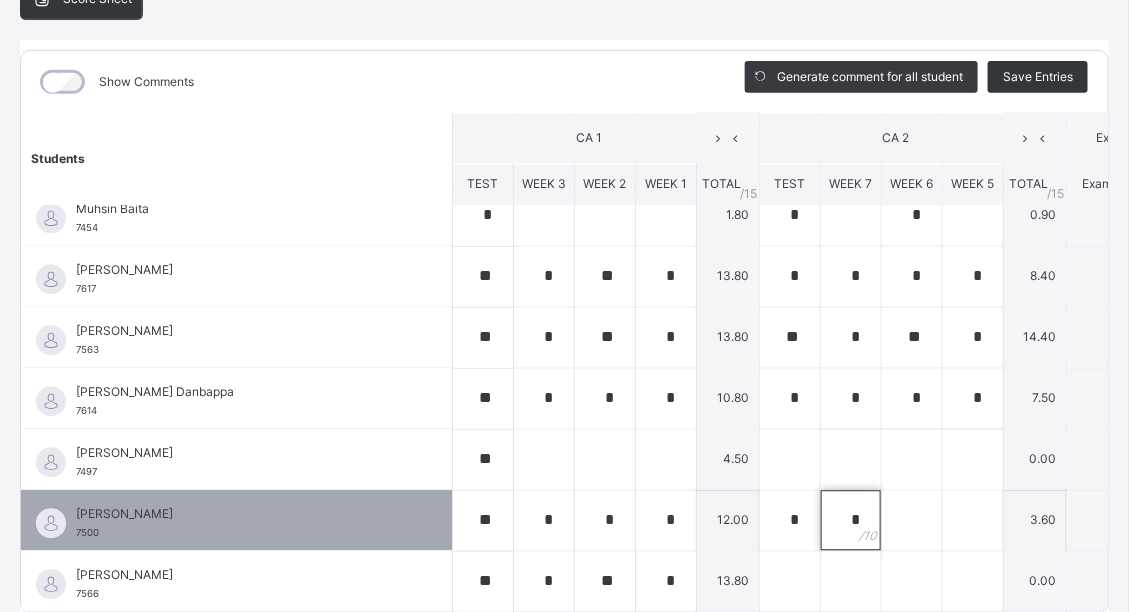 type on "*" 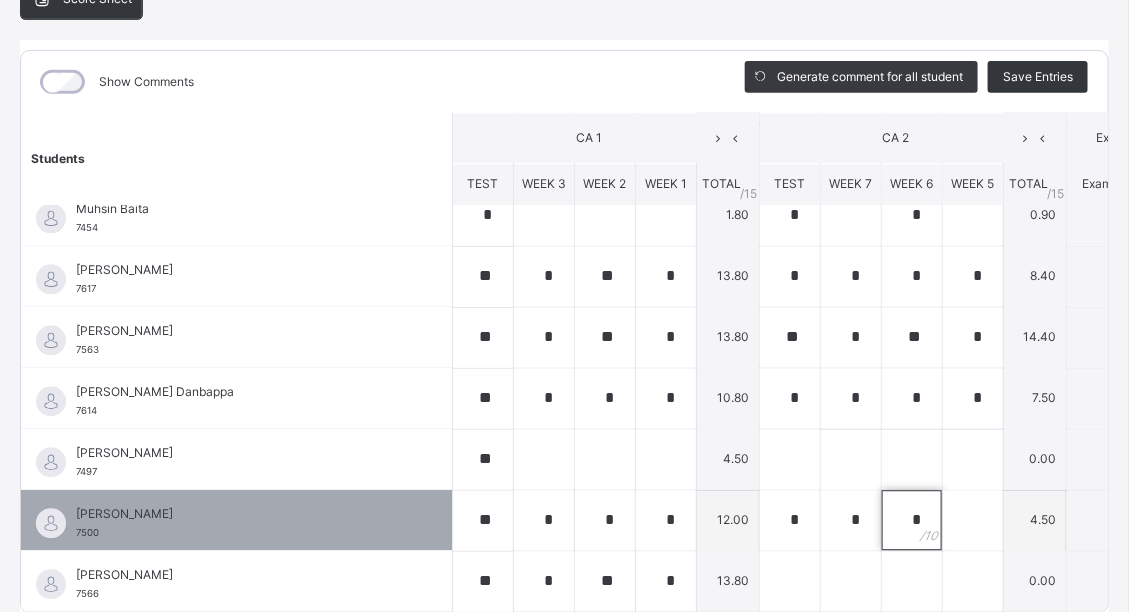 type on "*" 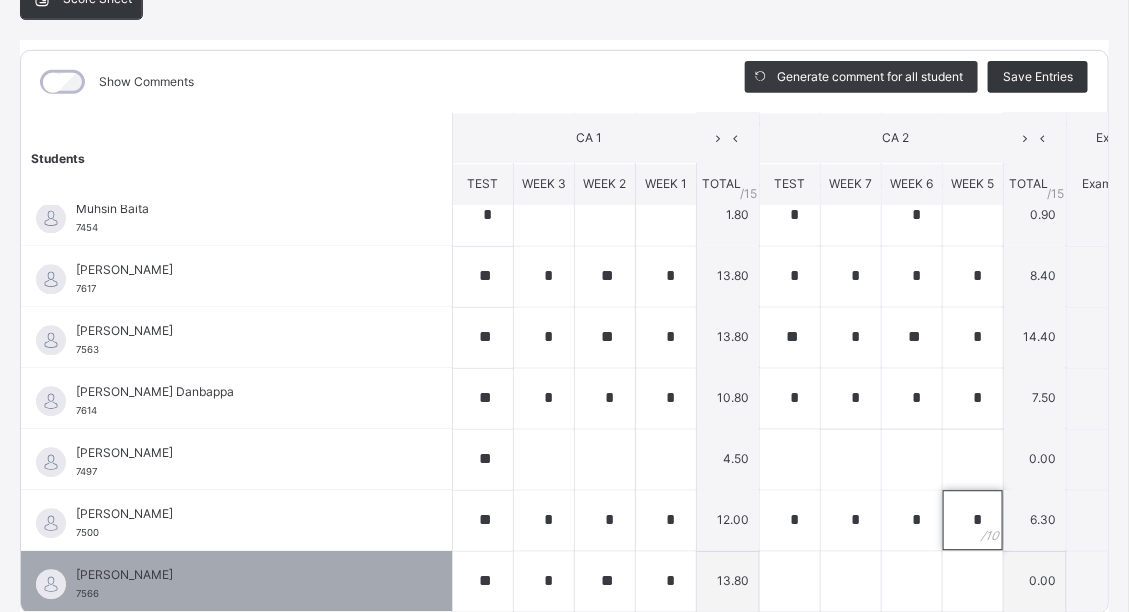 type on "*" 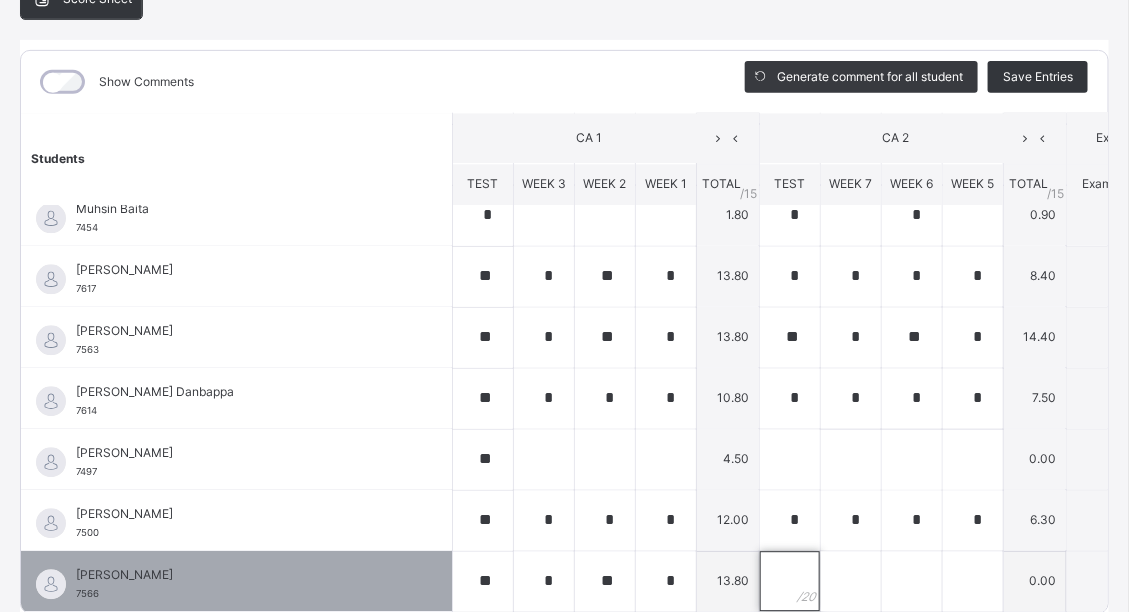 click at bounding box center (790, 582) 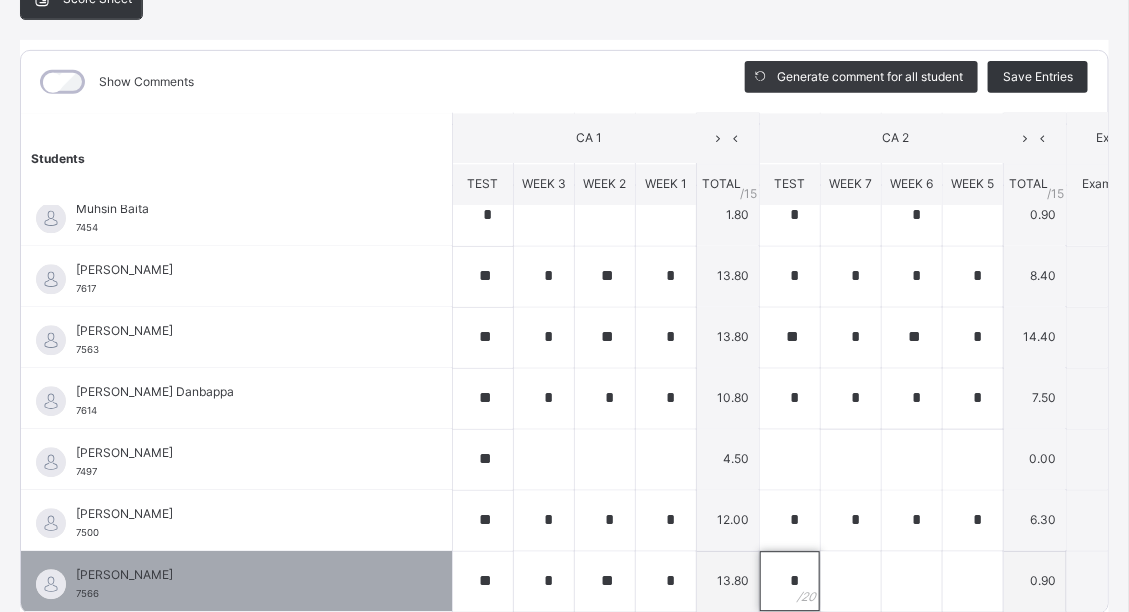 type on "*" 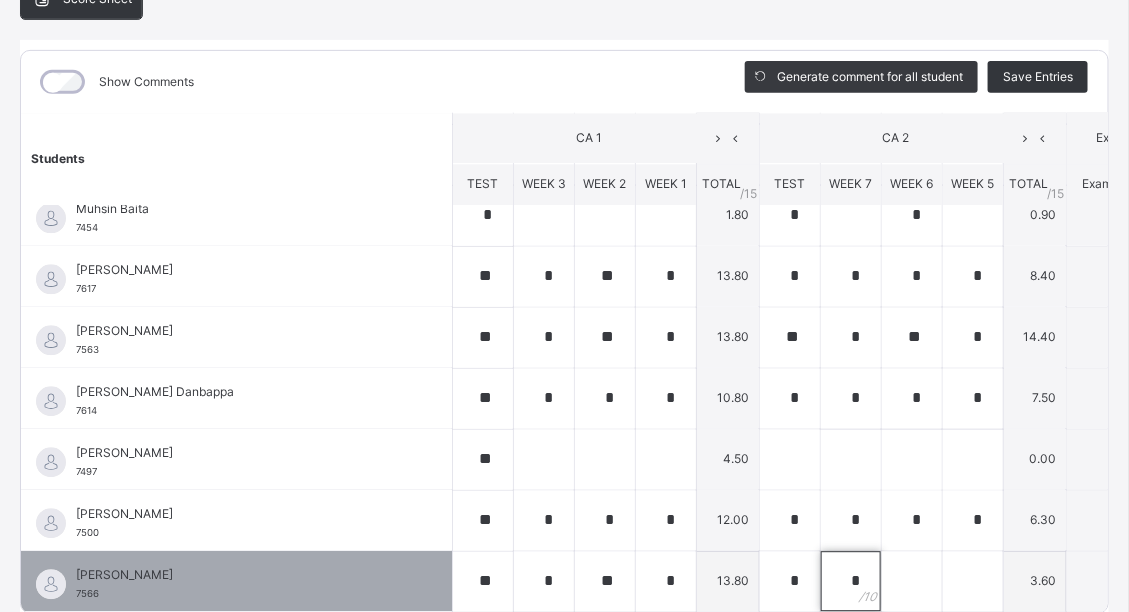 type on "*" 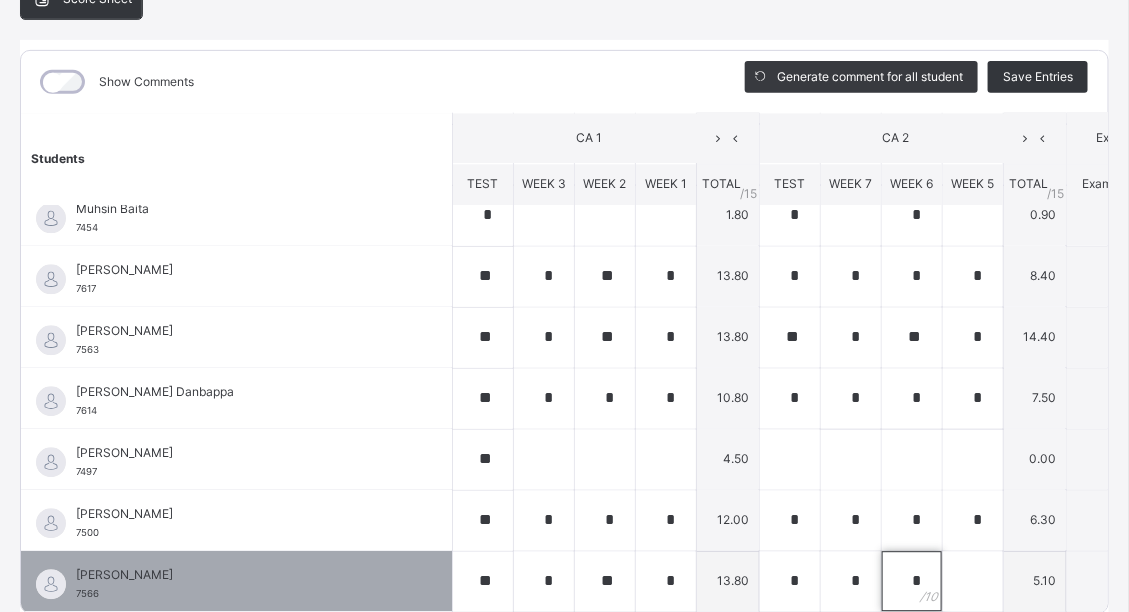 type on "*" 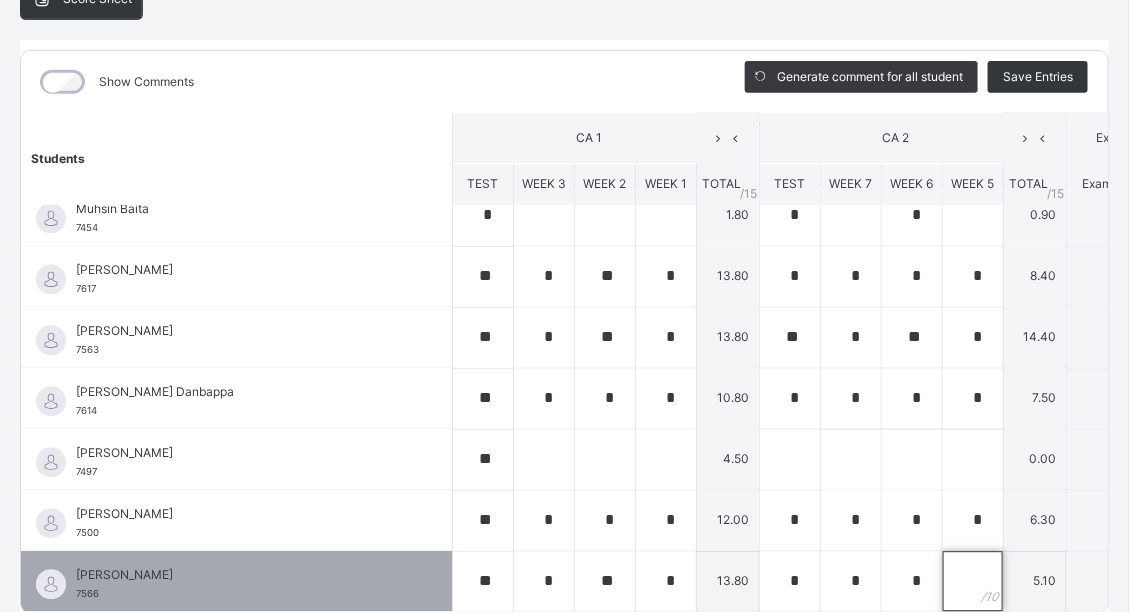 type on "*" 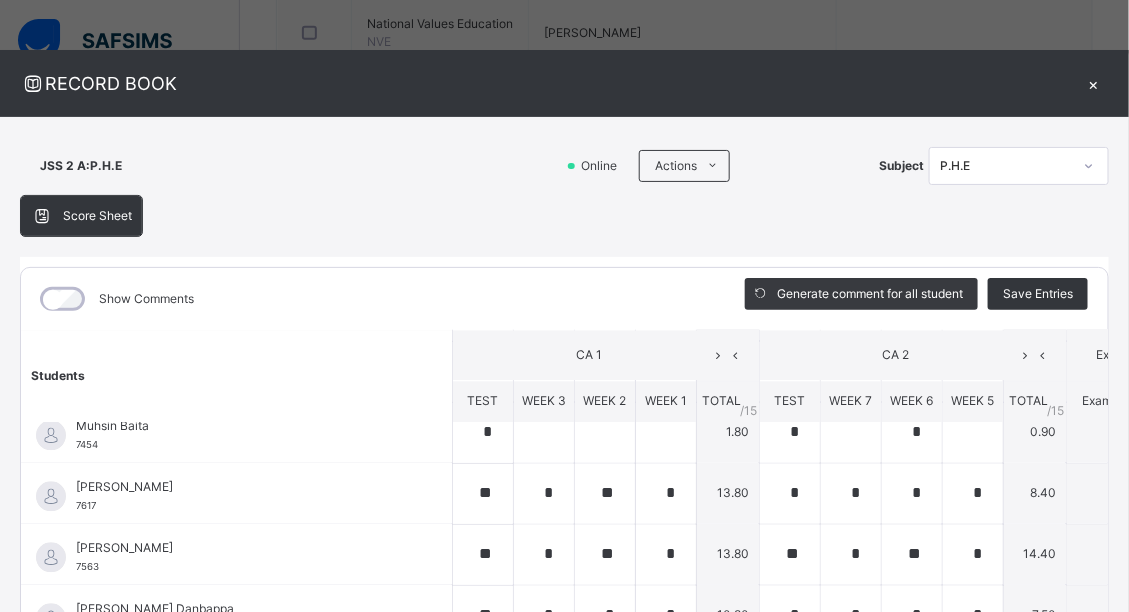 scroll, scrollTop: 0, scrollLeft: 0, axis: both 